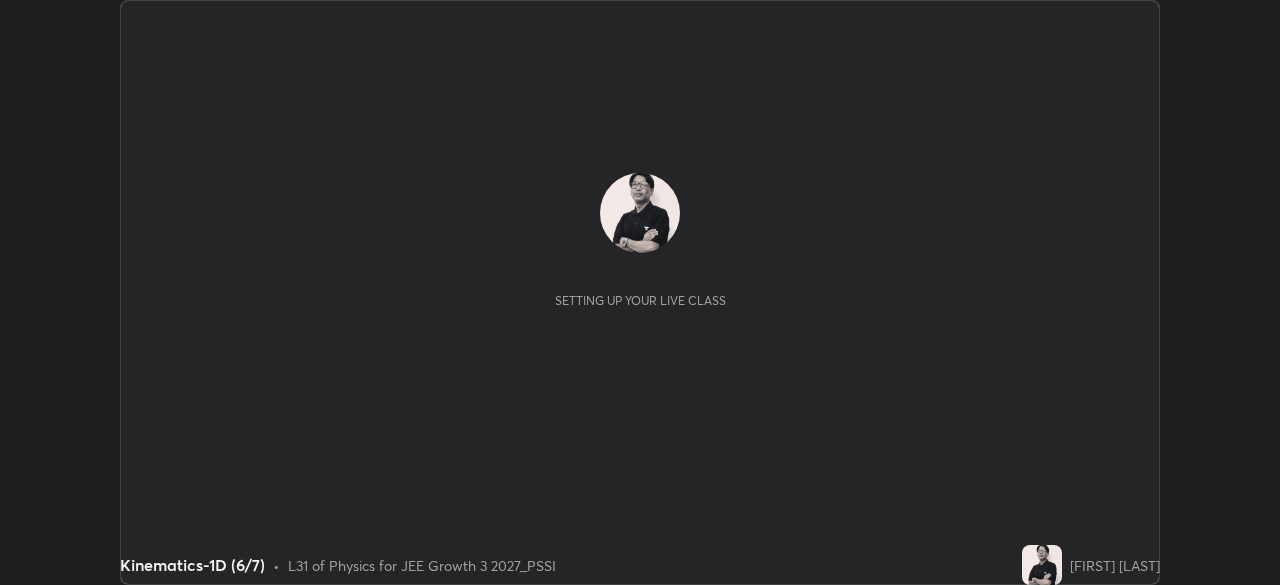 scroll, scrollTop: 0, scrollLeft: 0, axis: both 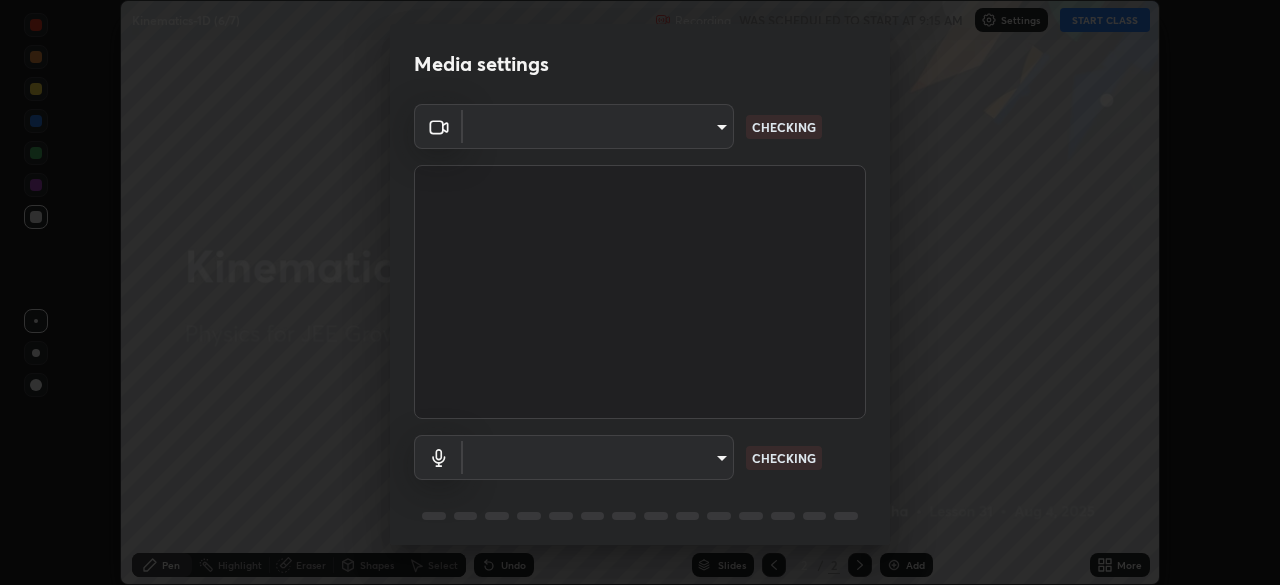 type on "f3b36d8e6b847bc4dc8e134a237a5286748d309019593d01601e8cbe71cd7a6c" 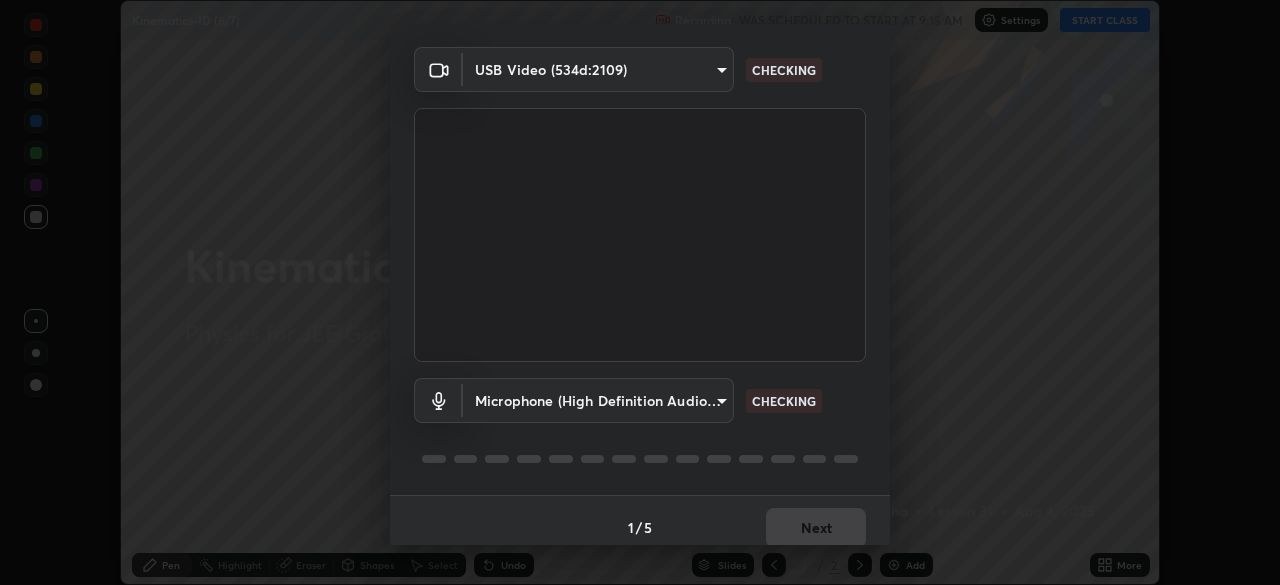 scroll, scrollTop: 71, scrollLeft: 0, axis: vertical 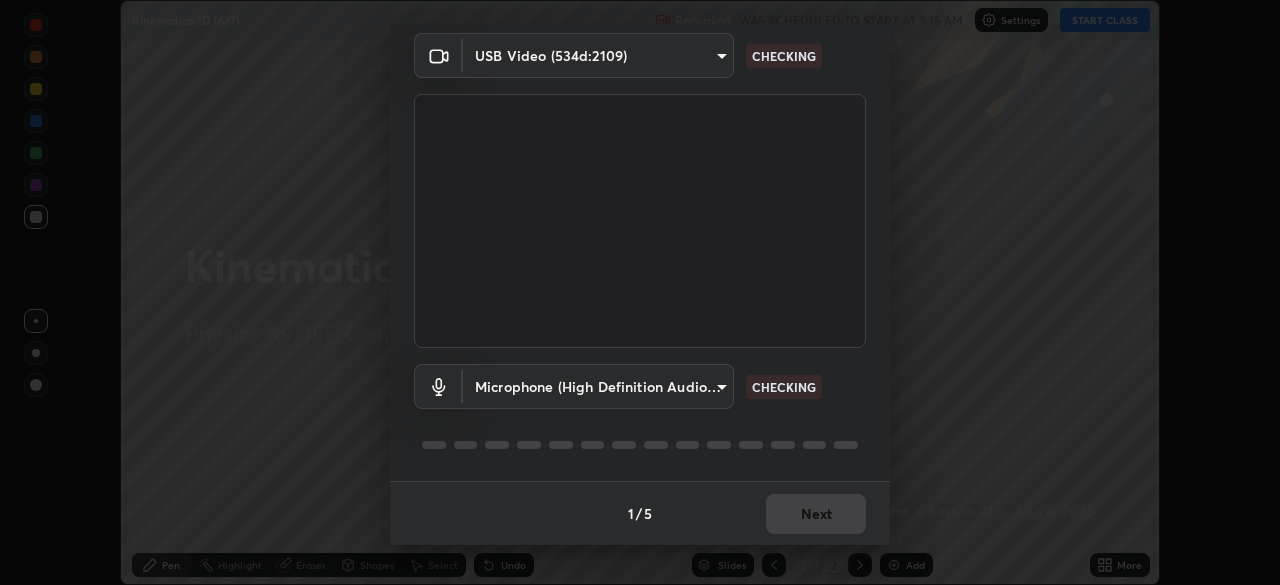 click on "Erase all Kinematics-1D (6/7) Recording WAS SCHEDULED TO START AT  9:15 AM Settings START CLASS Setting up your live class Kinematics-1D (6/7) • L31 of Physics for JEE Growth 3 2027_PSSI [FIRST] [LAST] Pen Highlight Eraser Shapes Select Undo Slides 2 / 2 Add More No doubts shared Encourage your learners to ask a doubt for better clarity Report an issue Reason for reporting Buffering Chat not working Audio - Video sync issue Educator video quality low ​ Attach an image Report Media settings USB Video (534d:2109) [HASH] CHECKING Microphone (High Definition Audio Device) [HASH] CHECKING 1 / 5 Next" at bounding box center [640, 292] 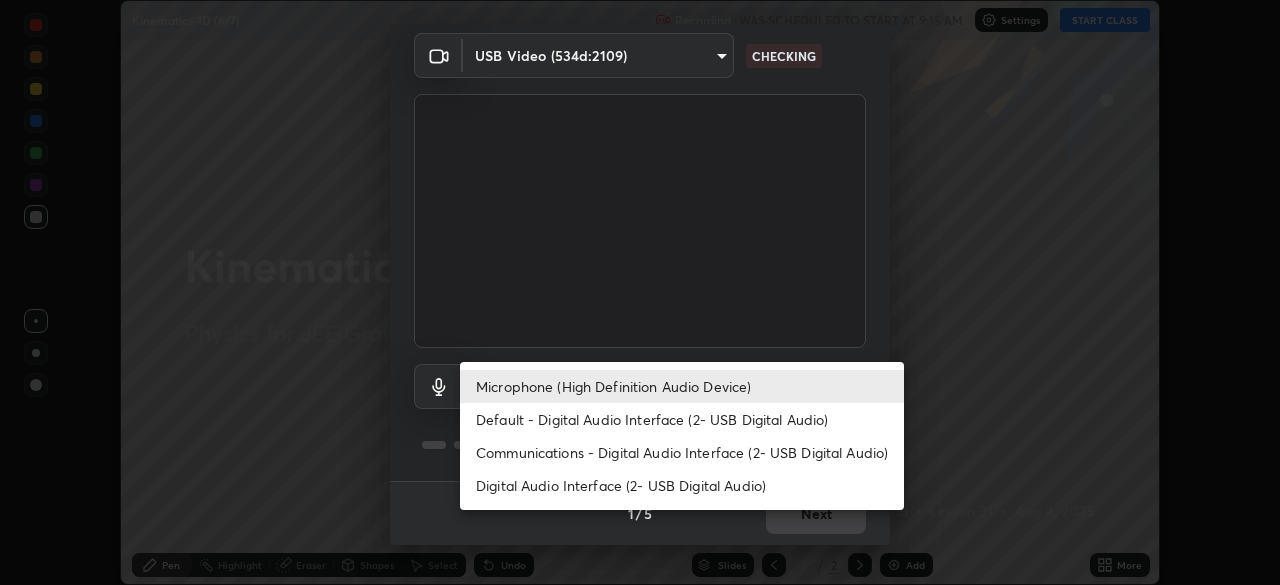 click on "Digital Audio Interface (2- USB Digital Audio)" at bounding box center [682, 485] 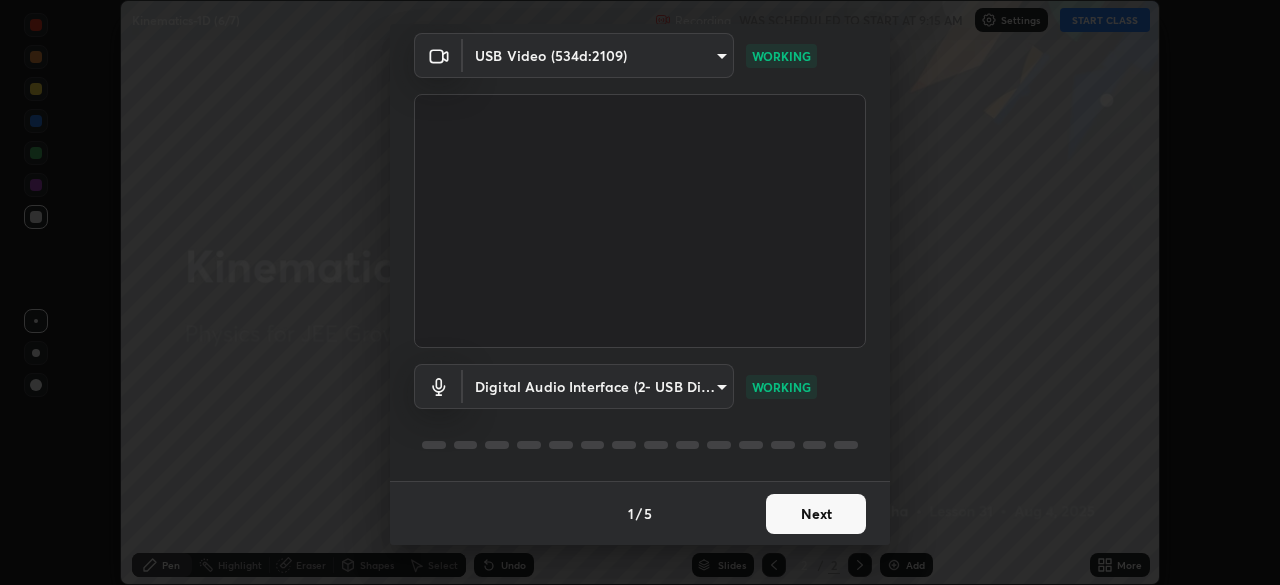 click on "Erase all Kinematics-1D (6/7) Recording WAS SCHEDULED TO START AT  9:15 AM Settings START CLASS Setting up your live class Kinematics-1D (6/7) • L31 of Physics for JEE Growth 3 2027_PSSI [FIRST] [LAST] Pen Highlight Eraser Shapes Select Undo Slides 2 / 2 Add More No doubts shared Encourage your learners to ask a doubt for better clarity Report an issue Reason for reporting Buffering Chat not working Audio - Video sync issue Educator video quality low ​ Attach an image Report Media settings USB Video (534d:2109) [HASH] WORKING Digital Audio Interface (2- USB Digital Audio) [HASH] WORKING 1 / 5 Next" at bounding box center (640, 292) 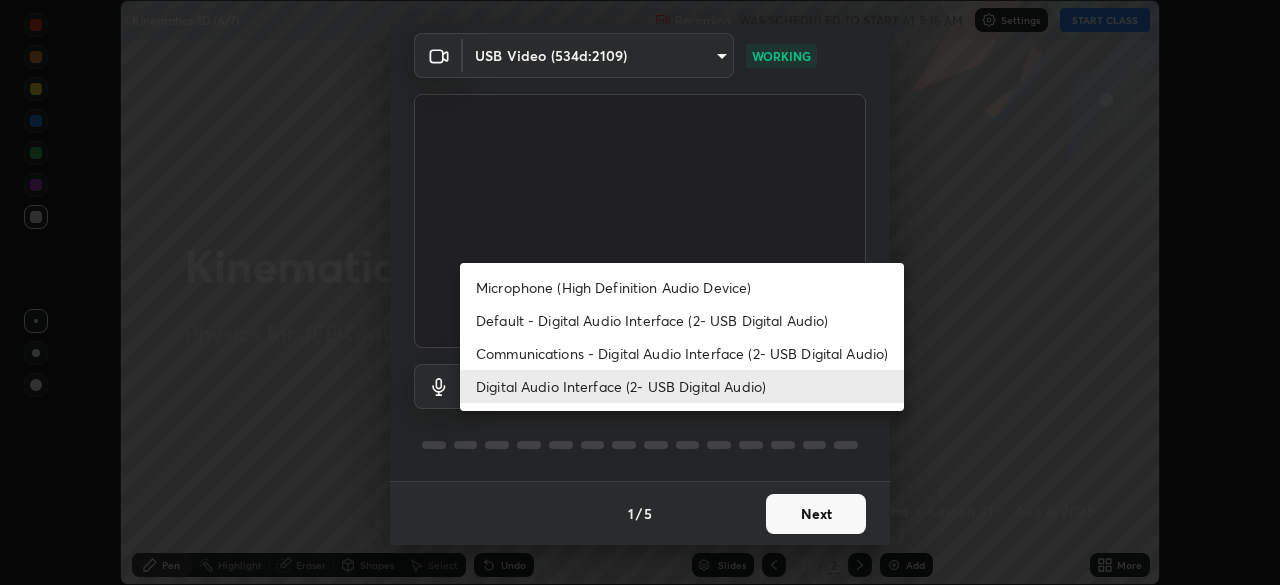 click on "Default - Digital Audio Interface (2- USB Digital Audio)" at bounding box center (682, 320) 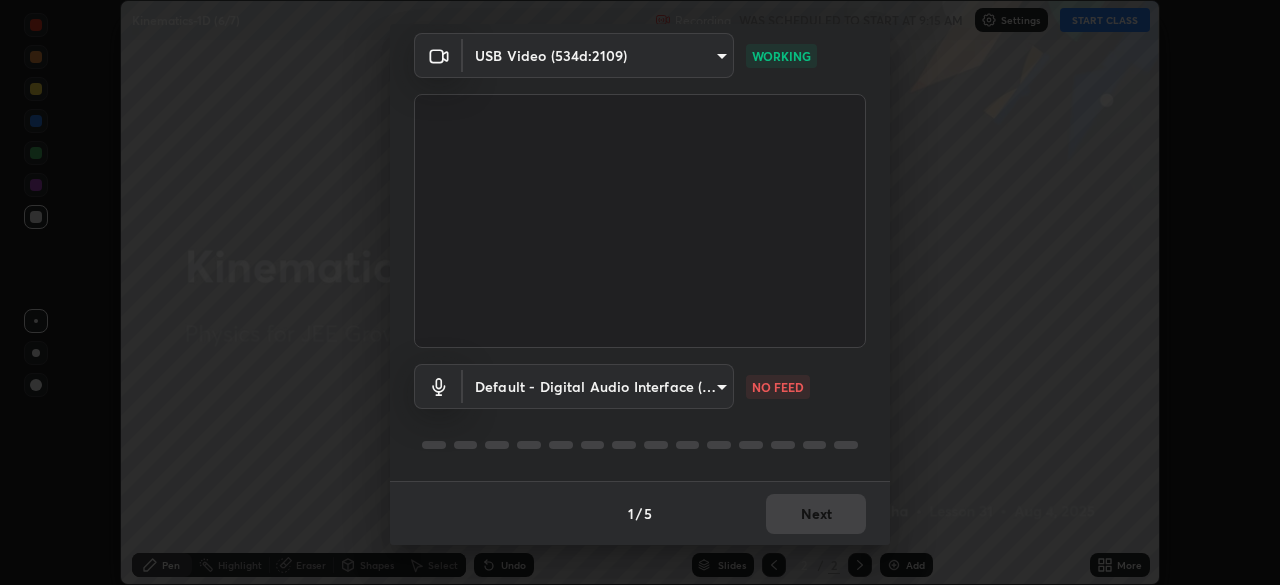 click on "Erase all Kinematics-1D (6/7) Recording WAS SCHEDULED TO START AT  9:15 AM Settings START CLASS Setting up your live class Kinematics-1D (6/7) • L31 of Physics for JEE Growth 3 2027_PSSI [FIRST] [LAST] Pen Highlight Eraser Shapes Select Undo Slides 2 / 2 Add More No doubts shared Encourage your learners to ask a doubt for better clarity Report an issue Reason for reporting Buffering Chat not working Audio - Video sync issue Educator video quality low ​ Attach an image Report Media settings USB Video (534d:2109) [HASH] WORKING Default - Digital Audio Interface (2- USB Digital Audio) default NO FEED 1 / 5 Next" at bounding box center [640, 292] 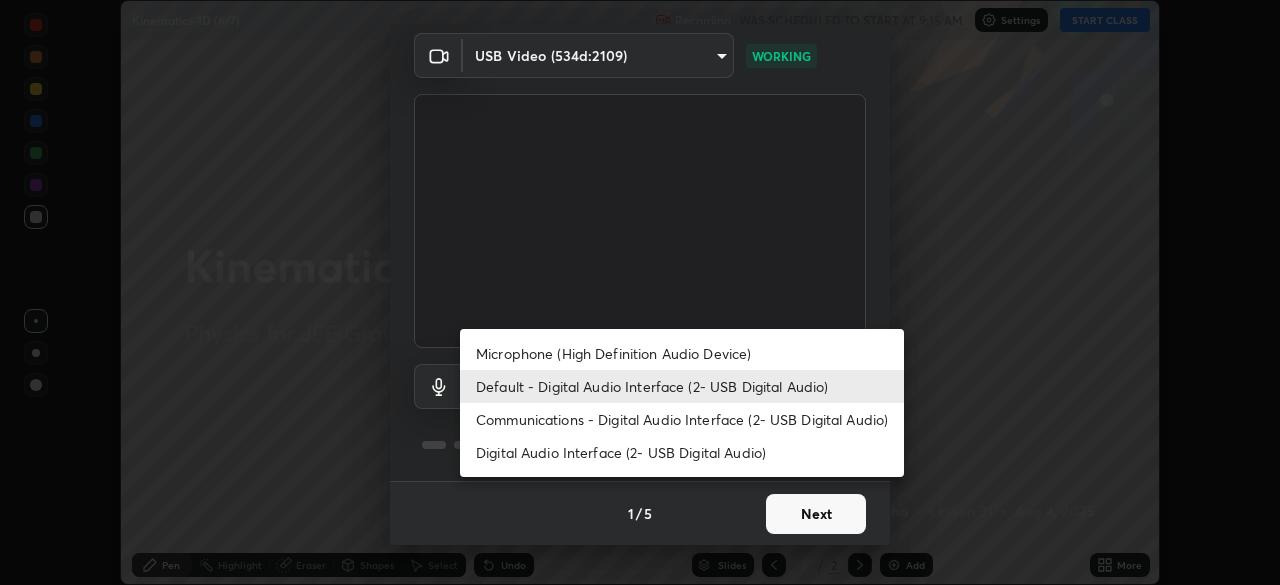 click on "Microphone (High Definition Audio Device)" at bounding box center [682, 353] 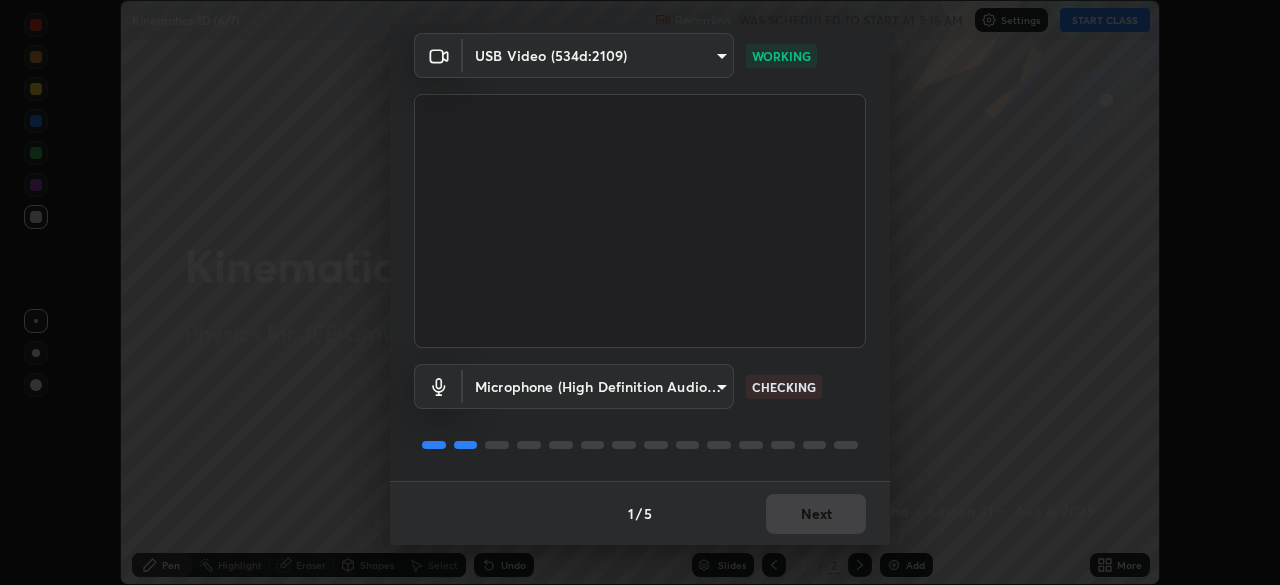 click on "Erase all Kinematics-1D (6/7) Recording WAS SCHEDULED TO START AT  9:15 AM Settings START CLASS Setting up your live class Kinematics-1D (6/7) • L31 of Physics for JEE Growth 3 2027_PSSI [FIRST] [LAST] Pen Highlight Eraser Shapes Select Undo Slides 2 / 2 Add More No doubts shared Encourage your learners to ask a doubt for better clarity Report an issue Reason for reporting Buffering Chat not working Audio - Video sync issue Educator video quality low ​ Attach an image Report Media settings USB Video (534d:2109) [HASH] WORKING Microphone (High Definition Audio Device) [HASH] CHECKING 1 / 5 Next" at bounding box center (640, 292) 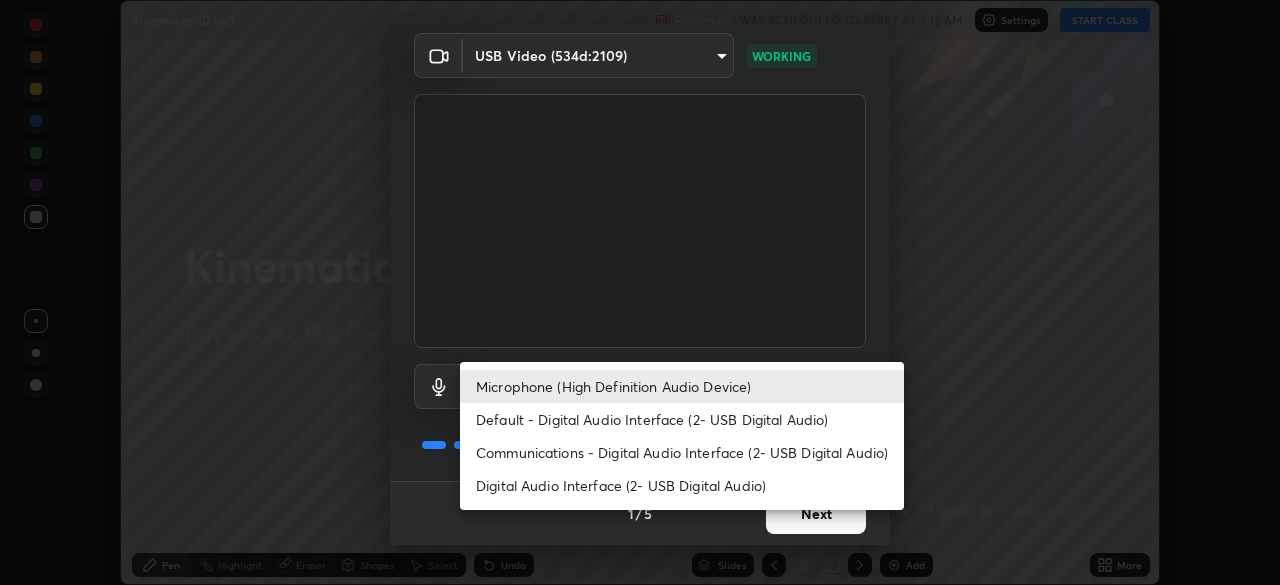 click on "Microphone (High Definition Audio Device)" at bounding box center (682, 386) 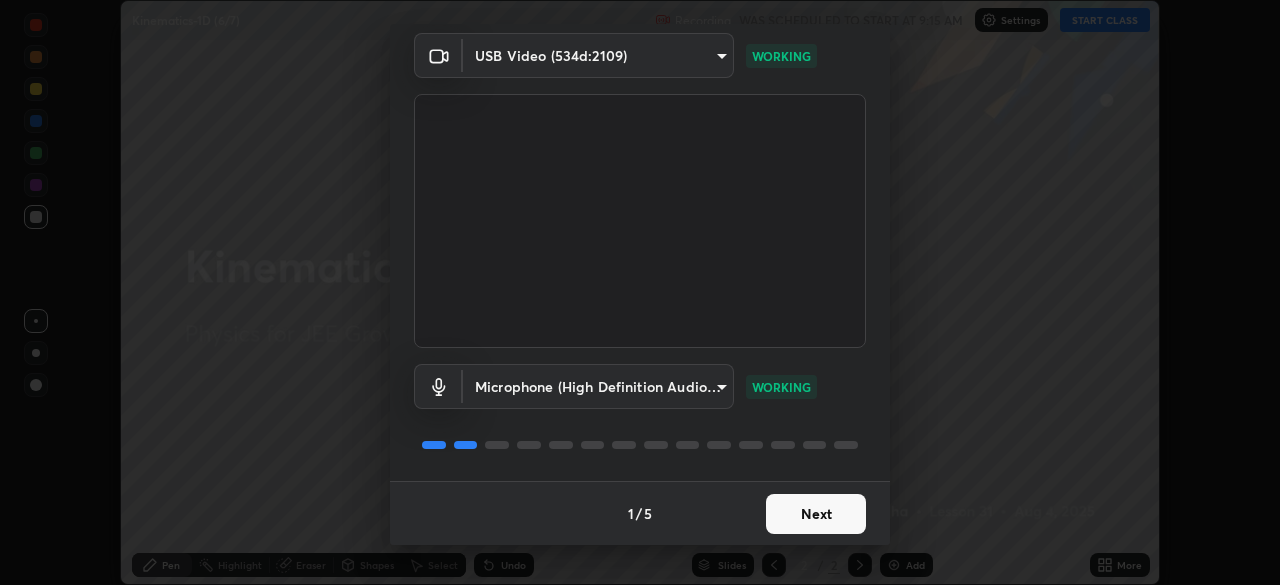 click on "Next" at bounding box center (816, 514) 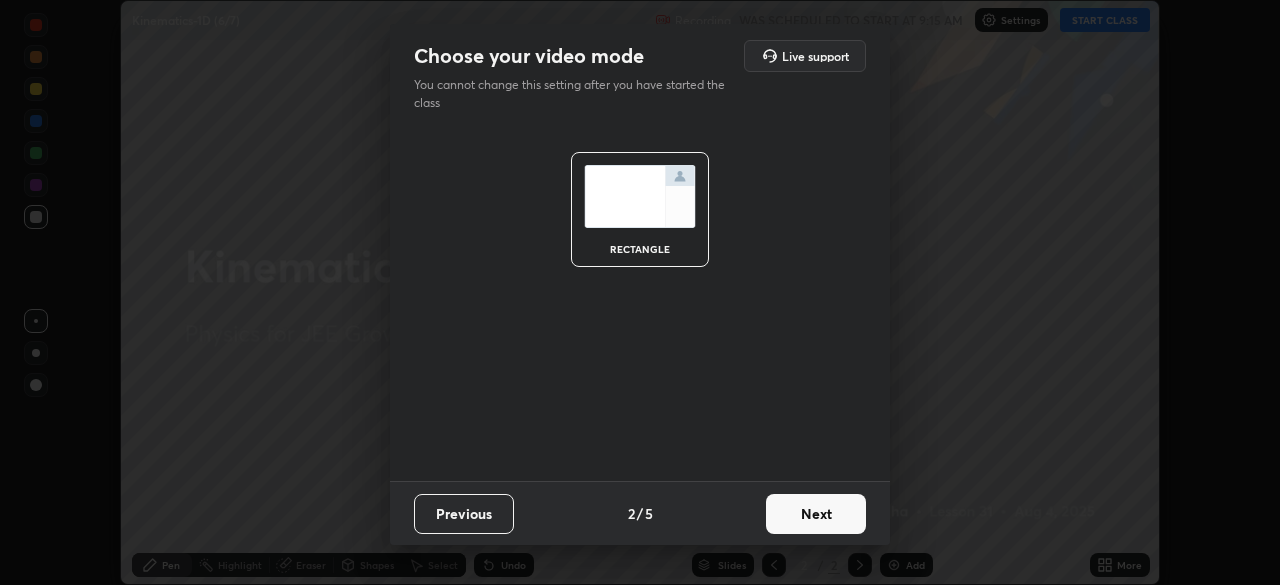 click on "Next" at bounding box center [816, 514] 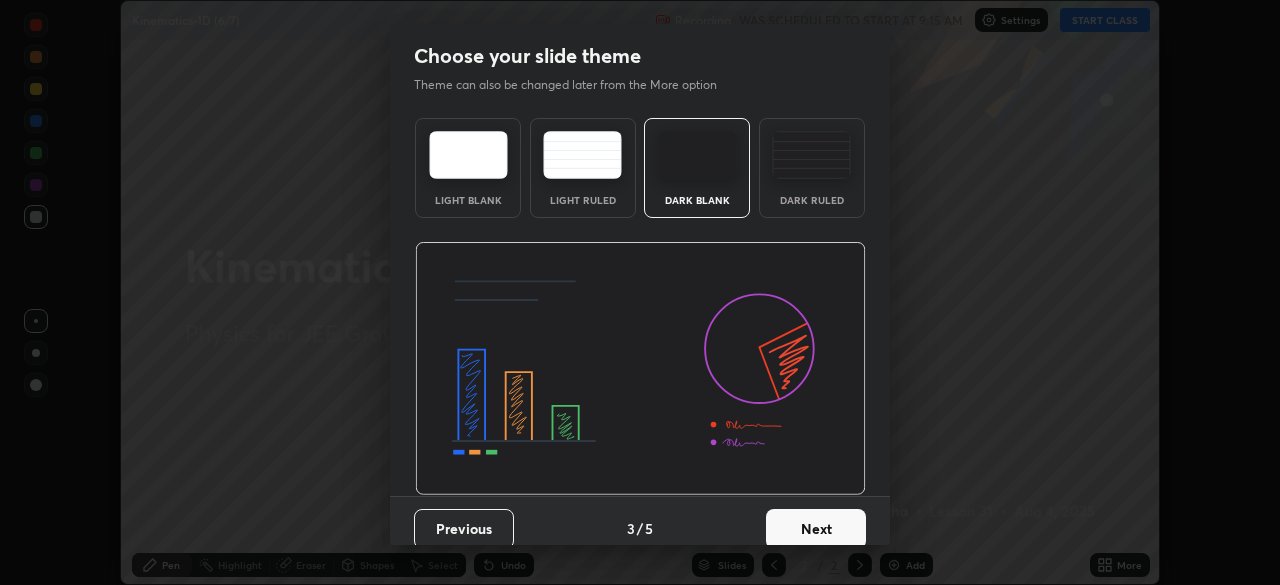 click on "Next" at bounding box center [816, 529] 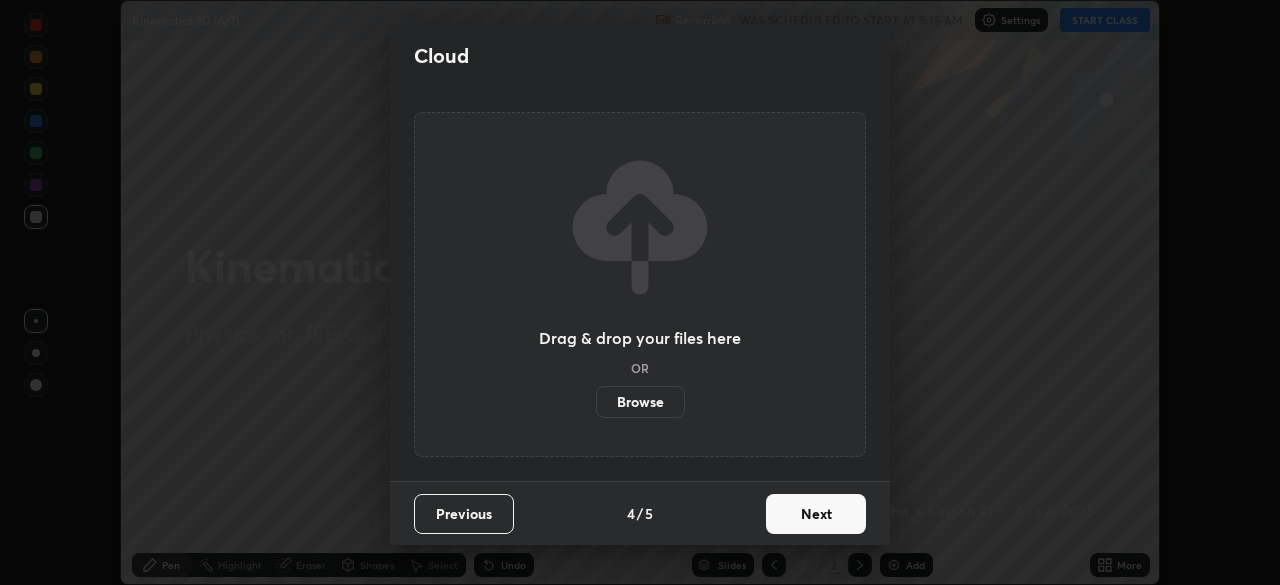 click on "Next" at bounding box center [816, 514] 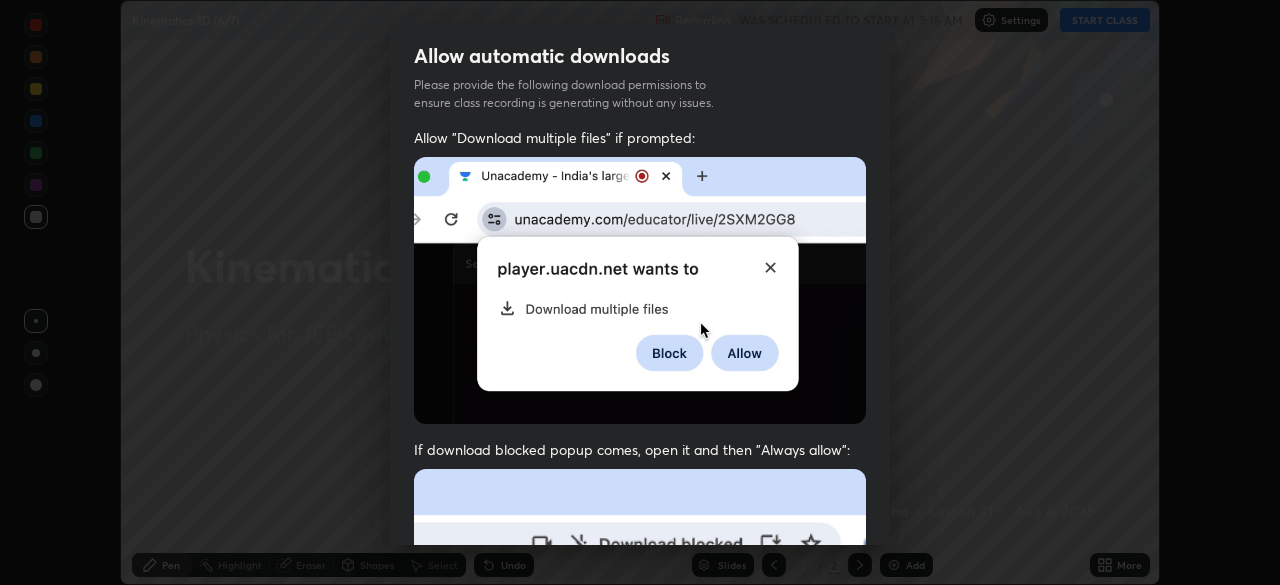 click on "Previous 5 / 5 Done" at bounding box center [640, 1002] 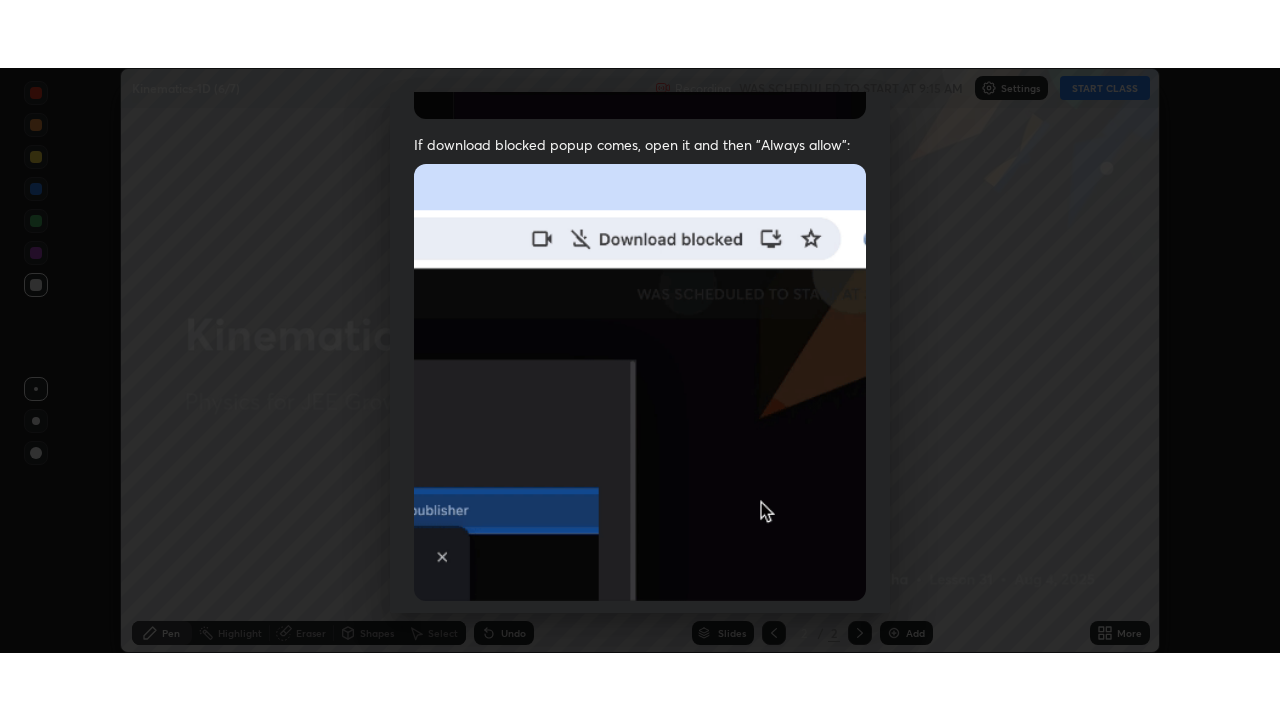 scroll, scrollTop: 479, scrollLeft: 0, axis: vertical 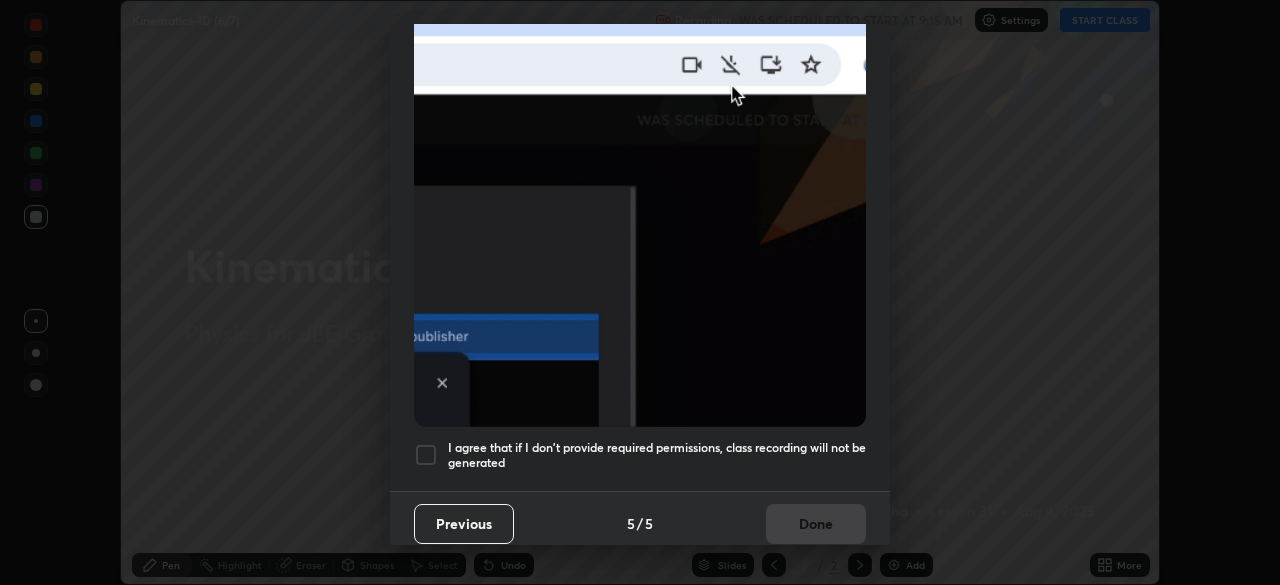 click at bounding box center (426, 455) 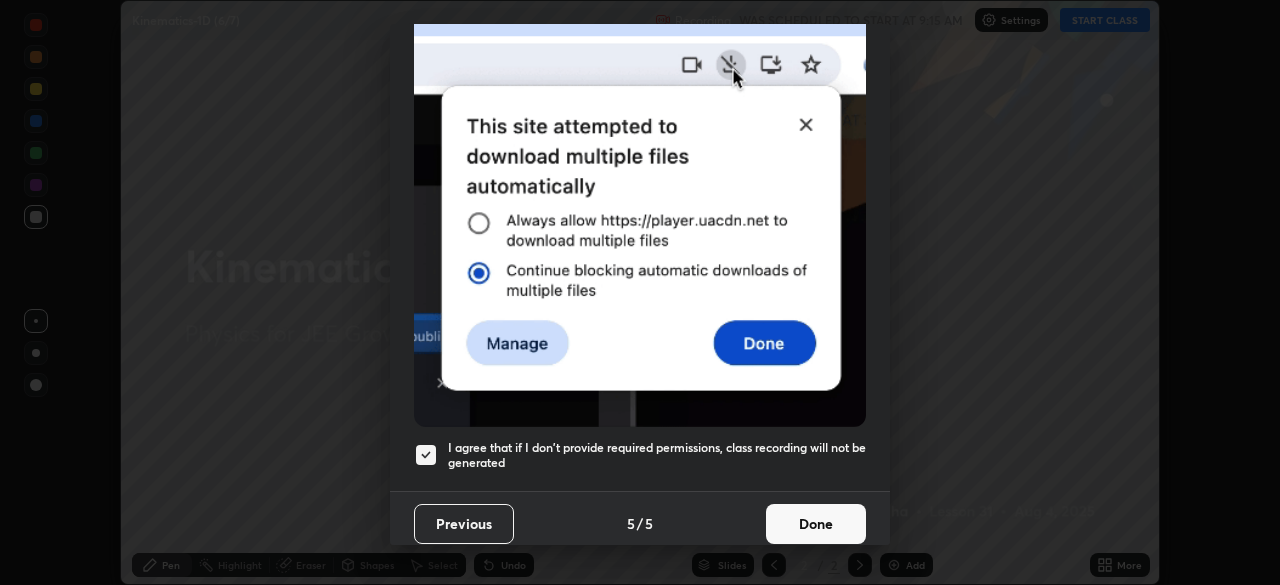 click on "Done" at bounding box center (816, 524) 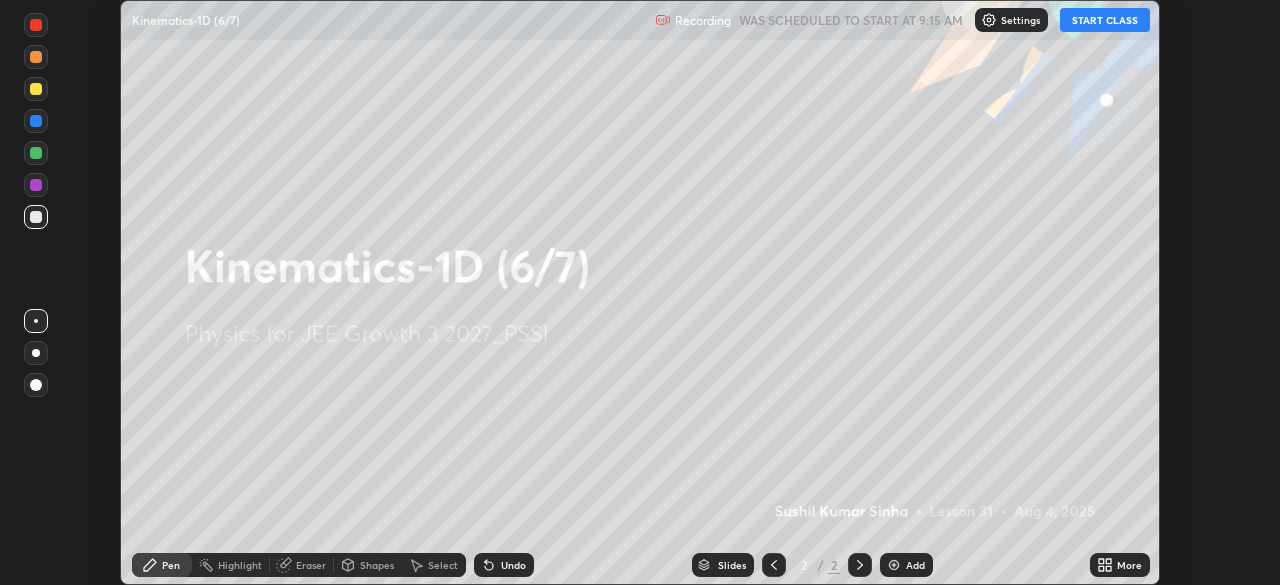 click on "START CLASS" at bounding box center (1105, 20) 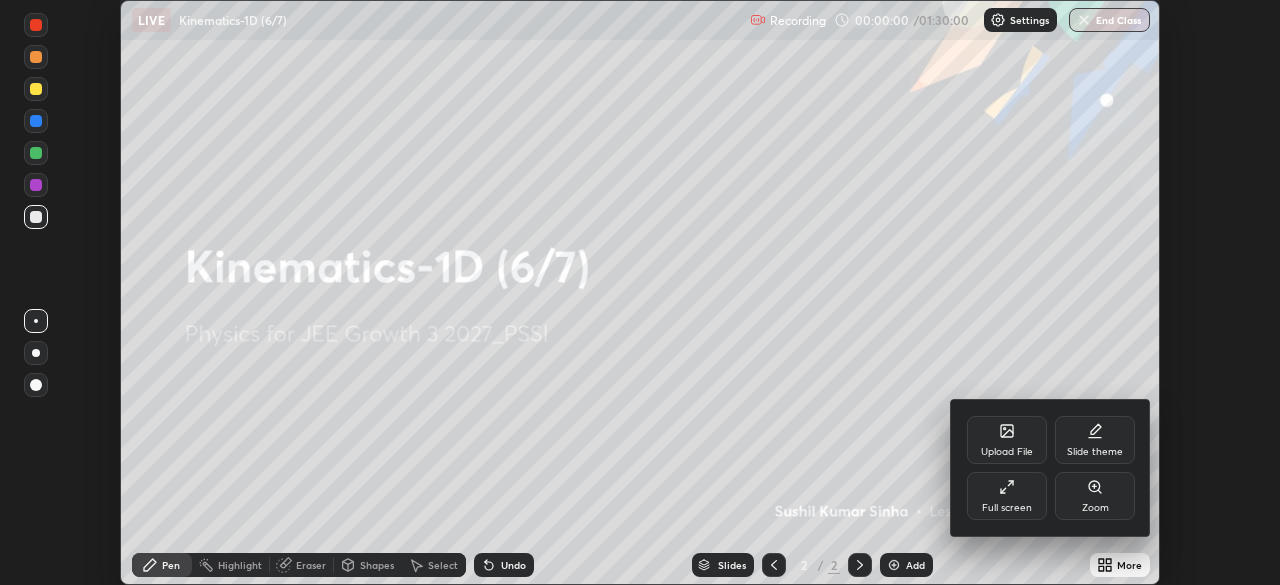 click on "Full screen" at bounding box center [1007, 496] 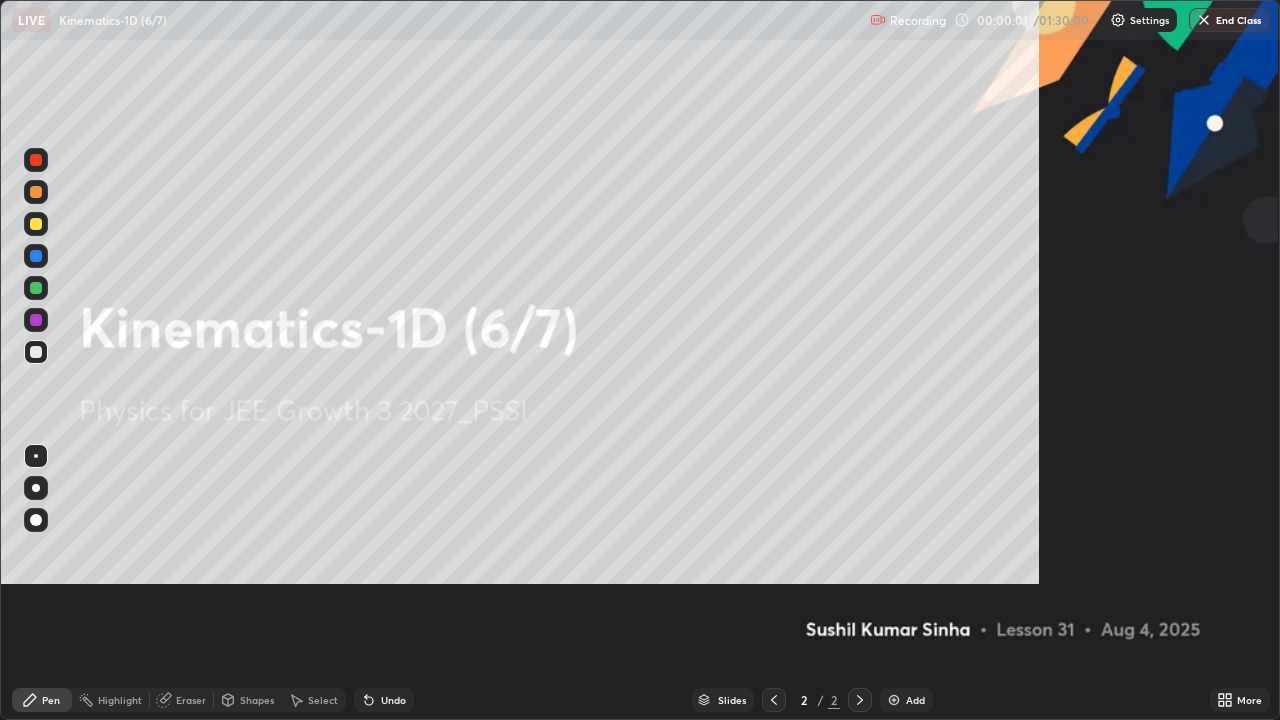 scroll, scrollTop: 99280, scrollLeft: 98720, axis: both 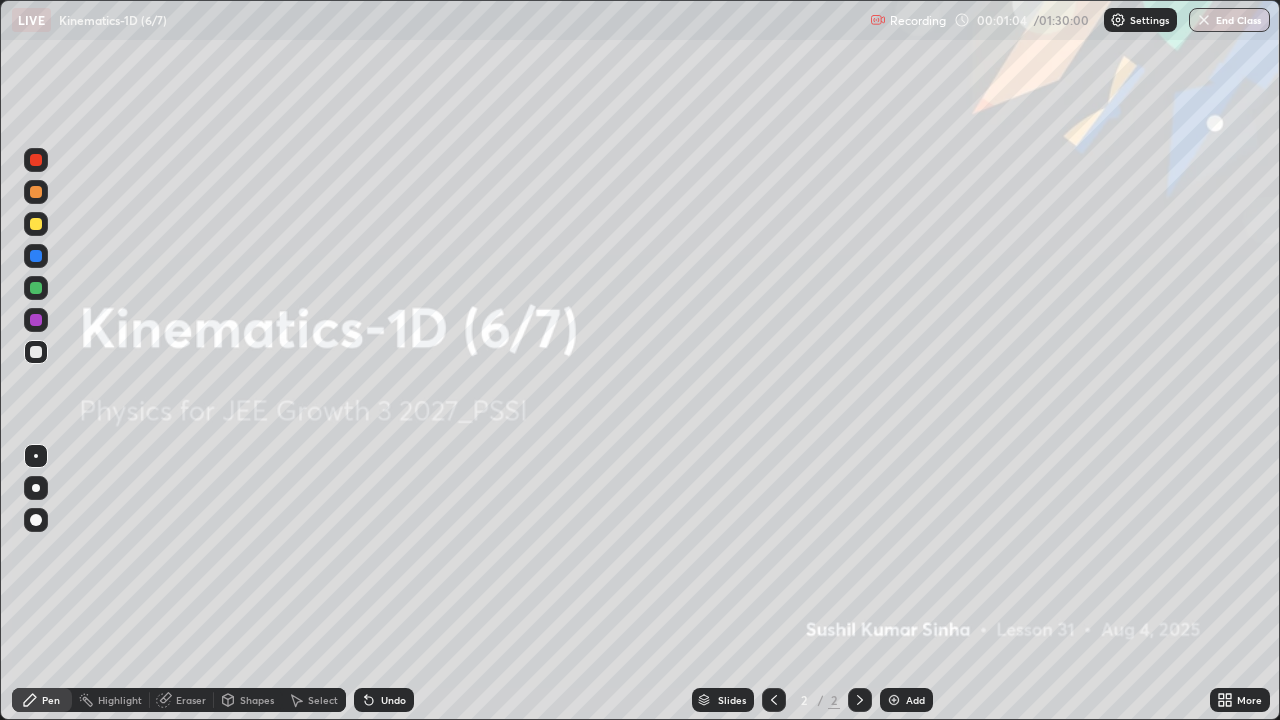click at bounding box center [894, 700] 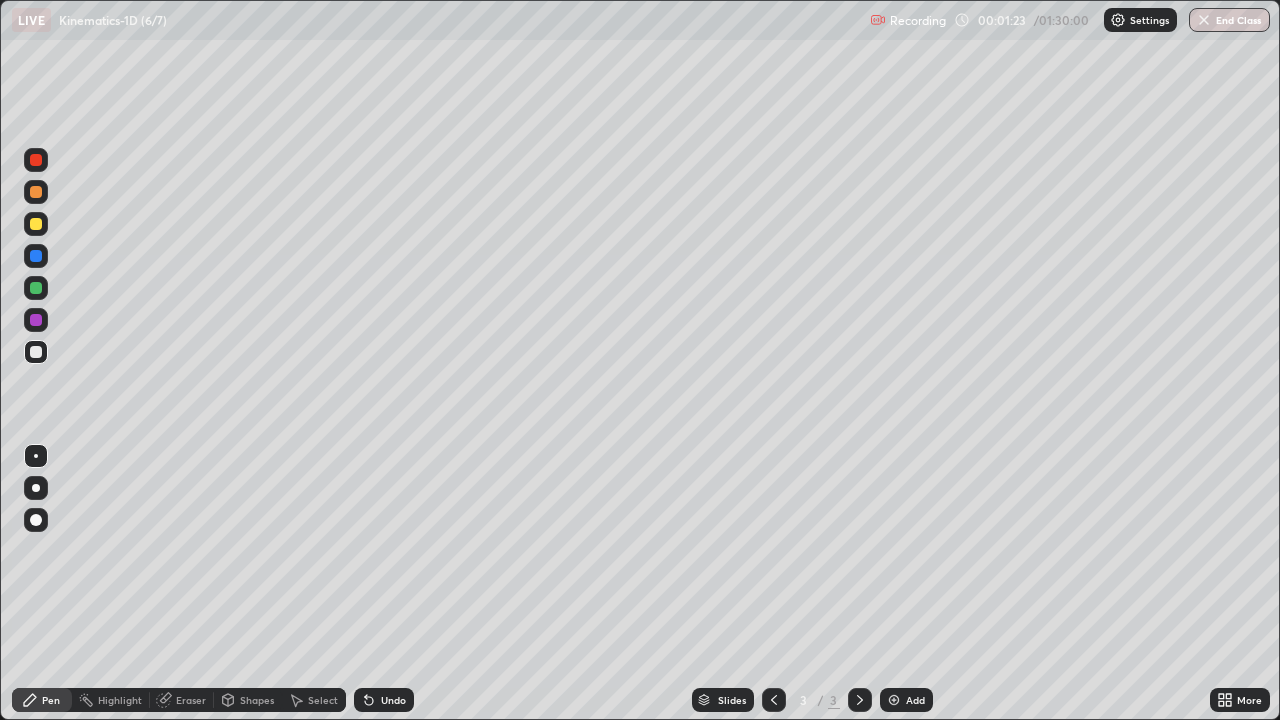 click at bounding box center [36, 224] 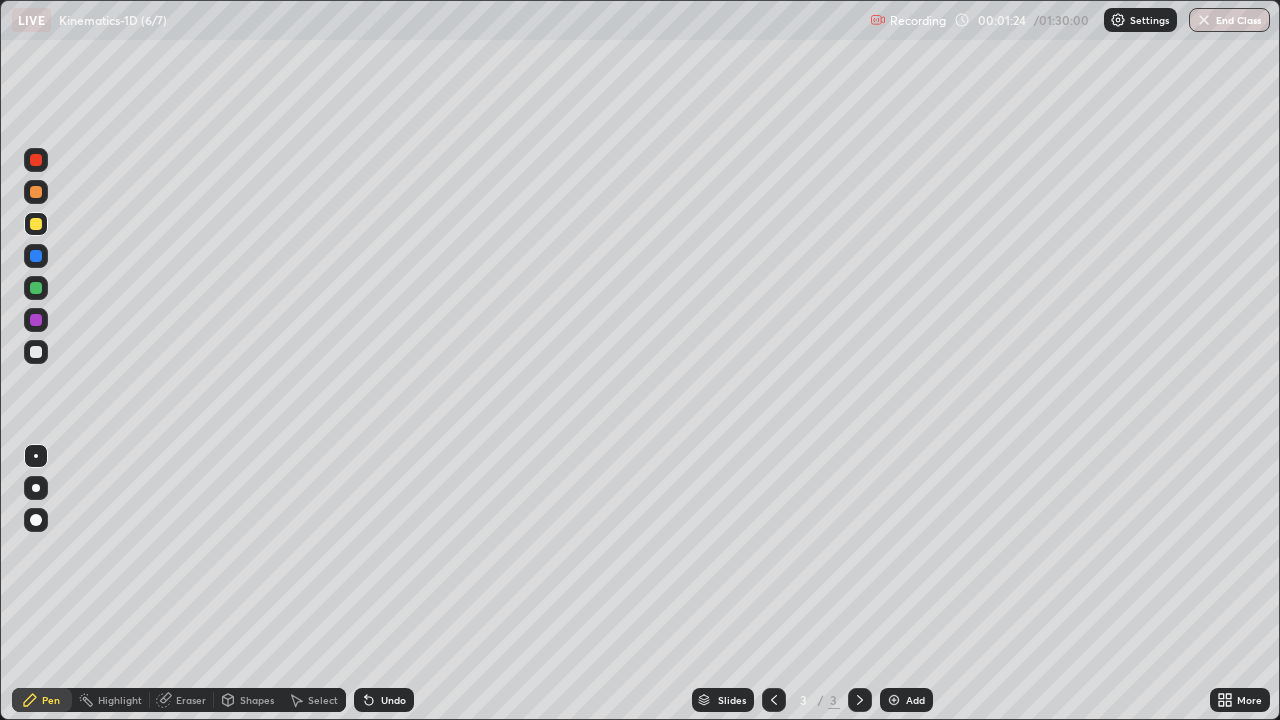 click at bounding box center (36, 224) 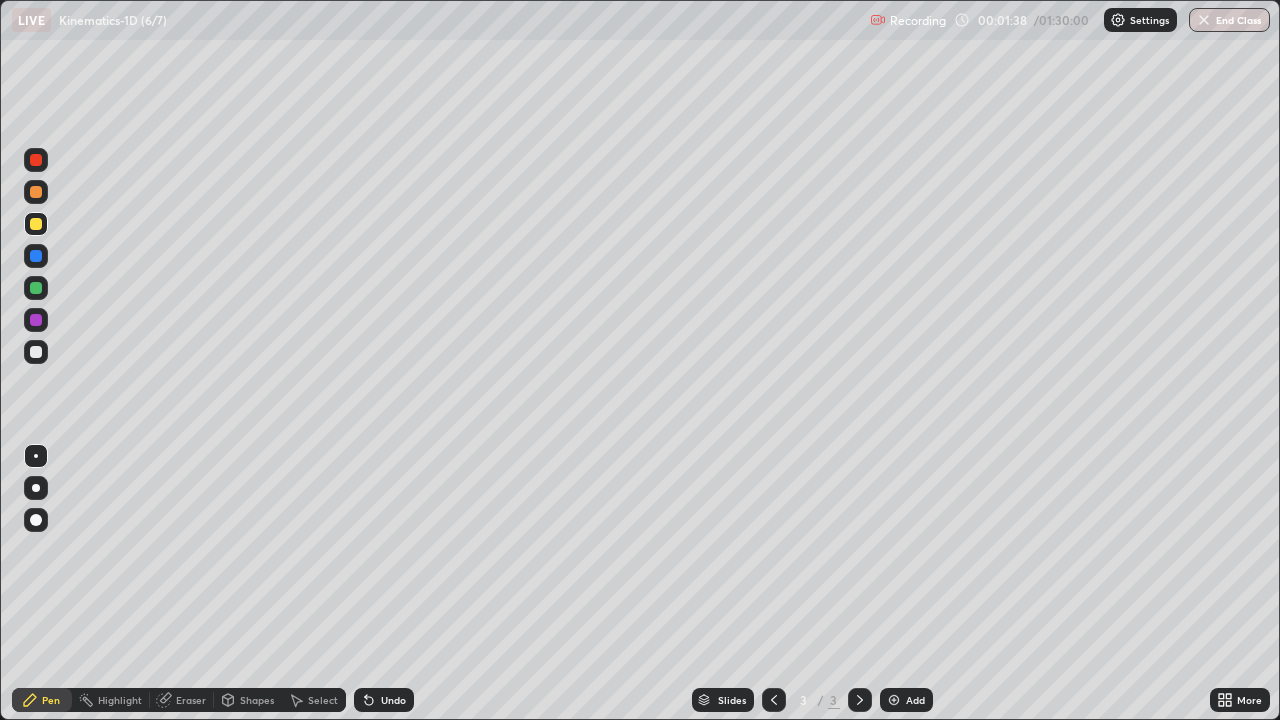 click at bounding box center [36, 352] 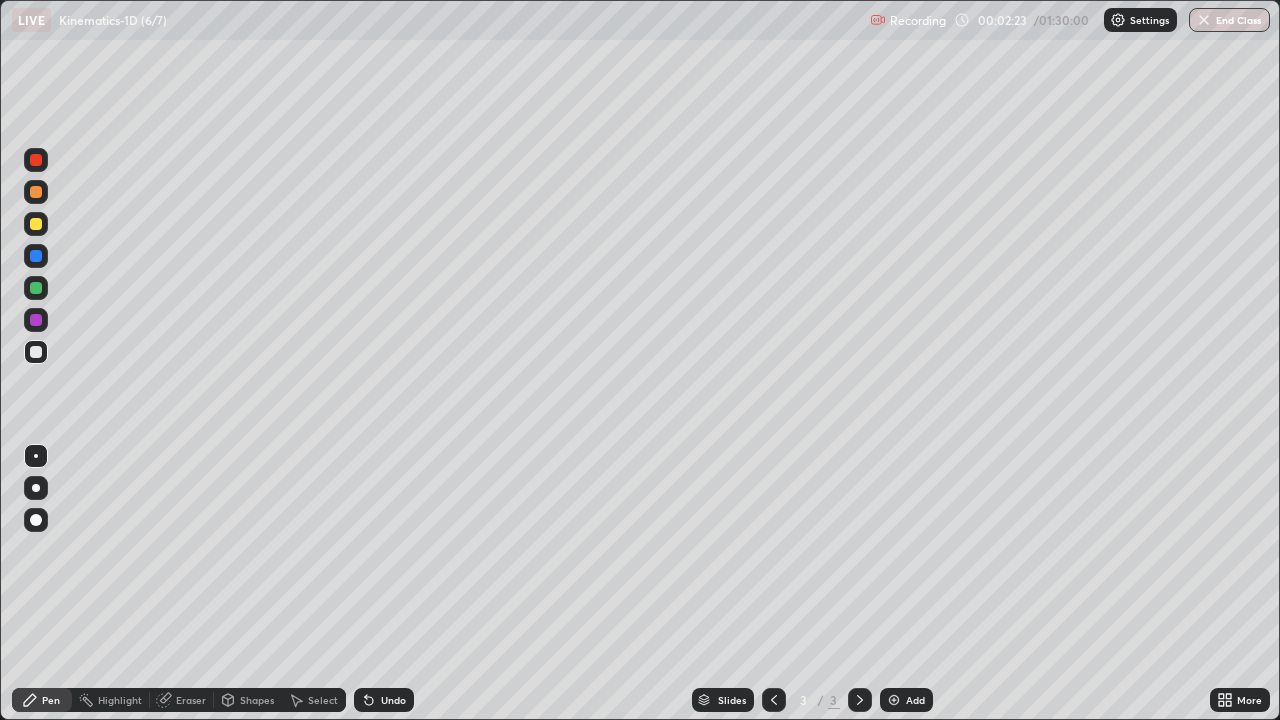 click at bounding box center [36, 288] 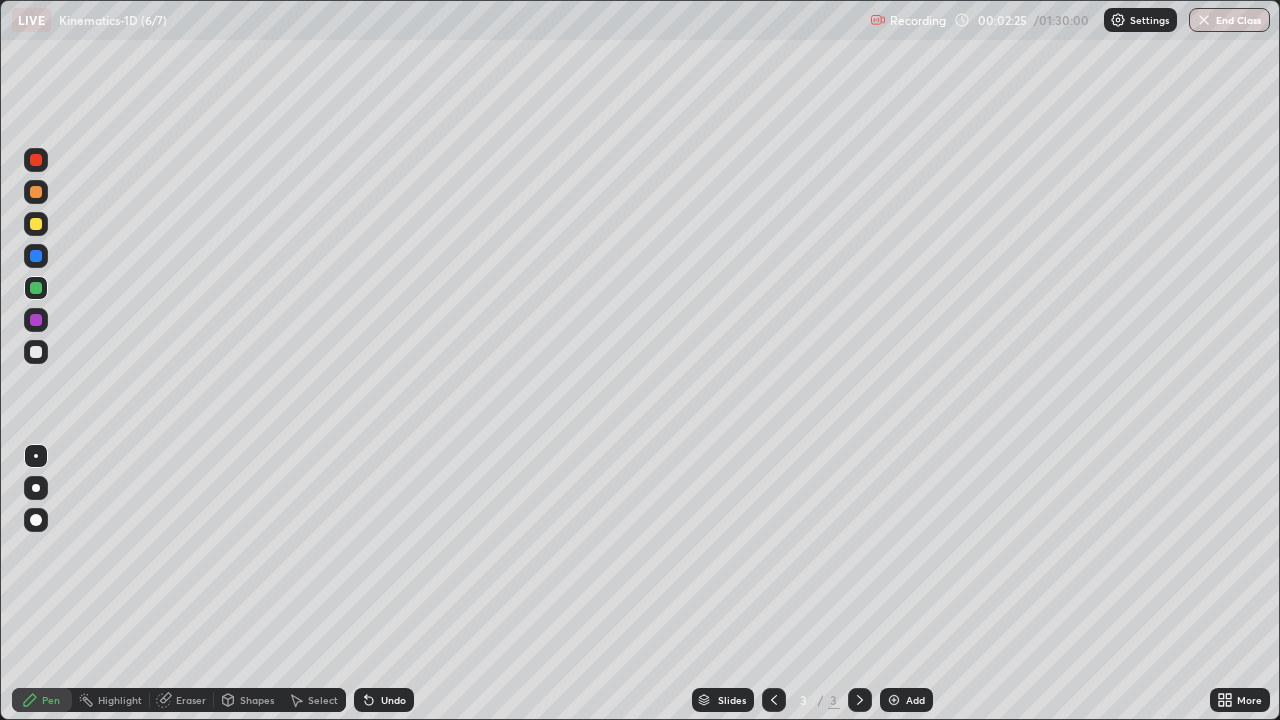 click on "Shapes" at bounding box center (257, 700) 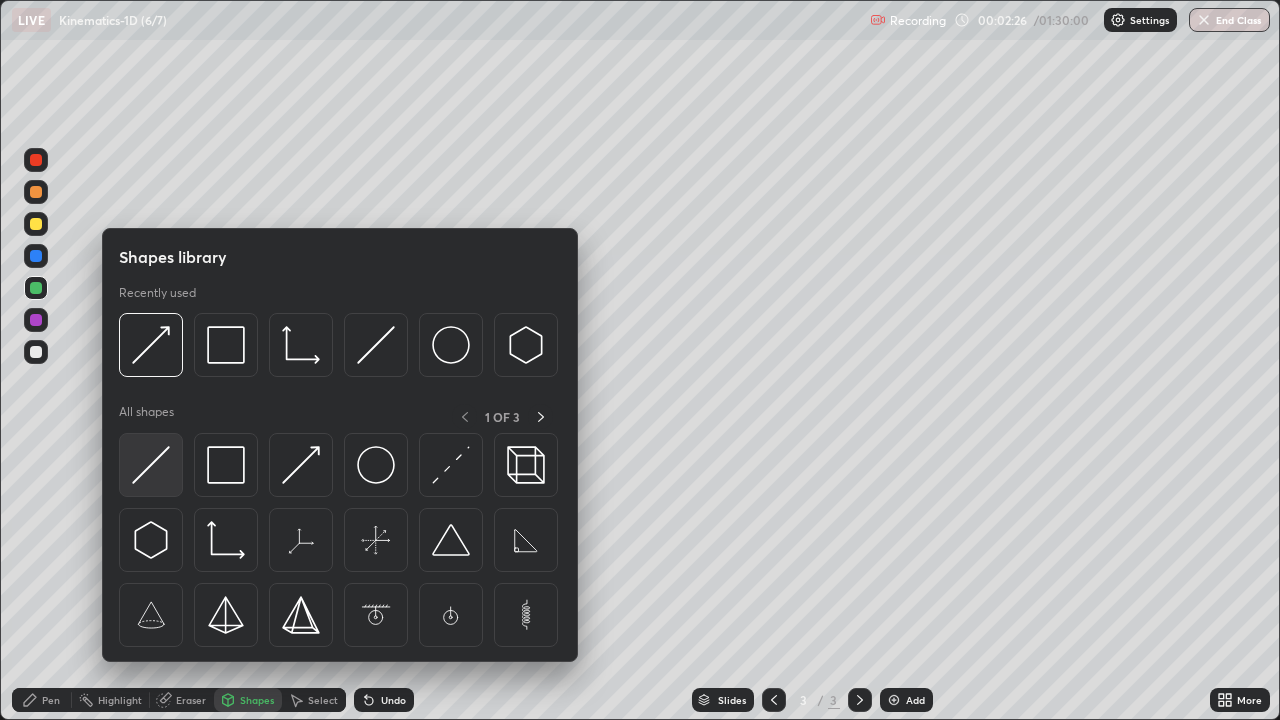 click at bounding box center [151, 465] 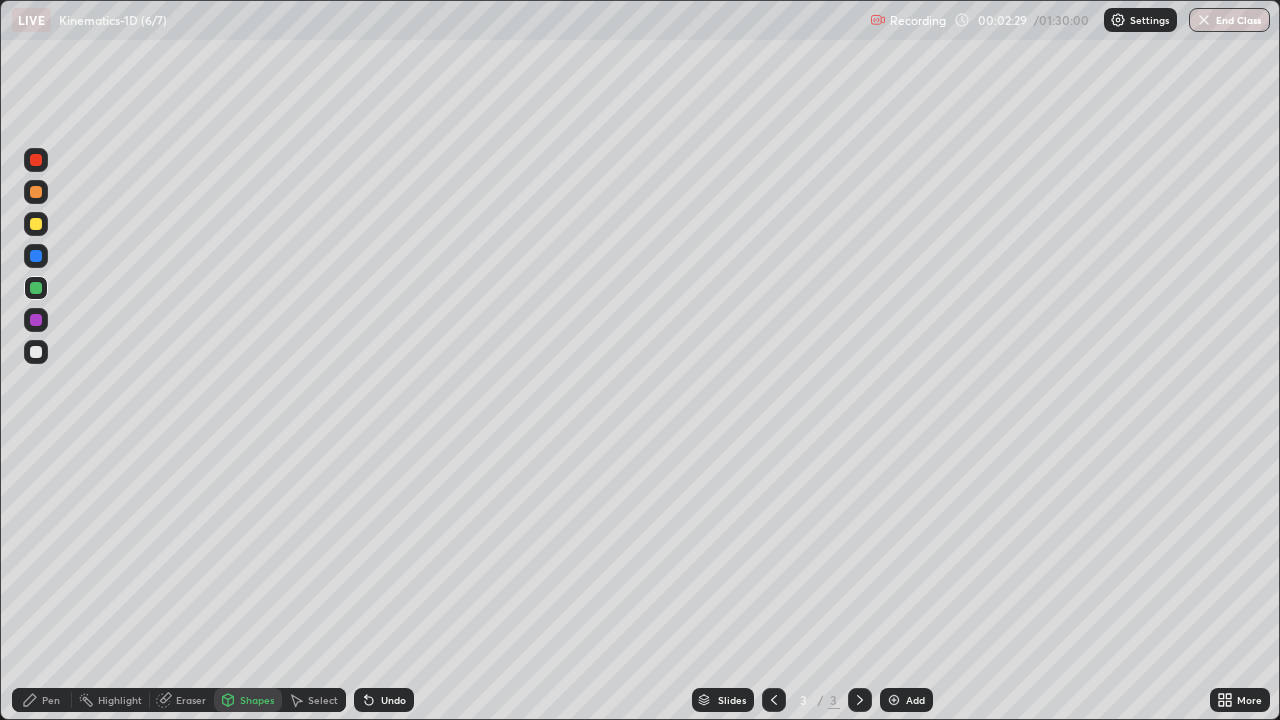 click on "Pen" at bounding box center [51, 700] 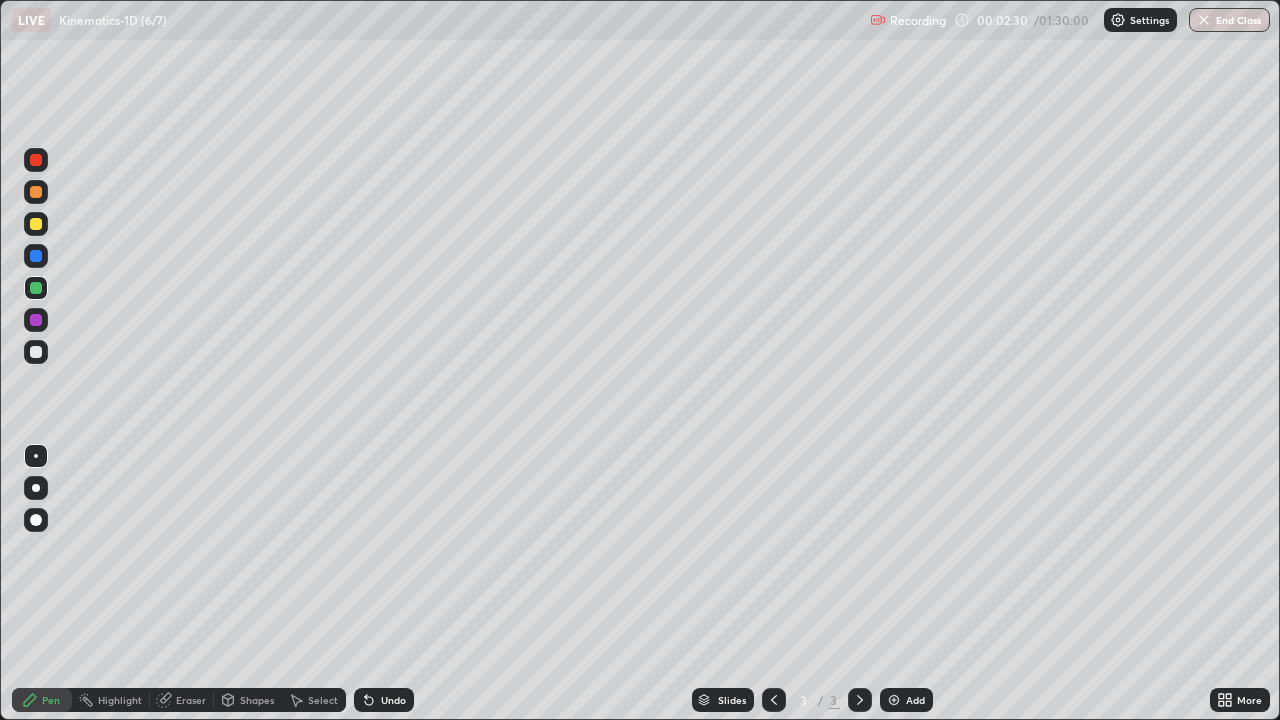 click at bounding box center (36, 256) 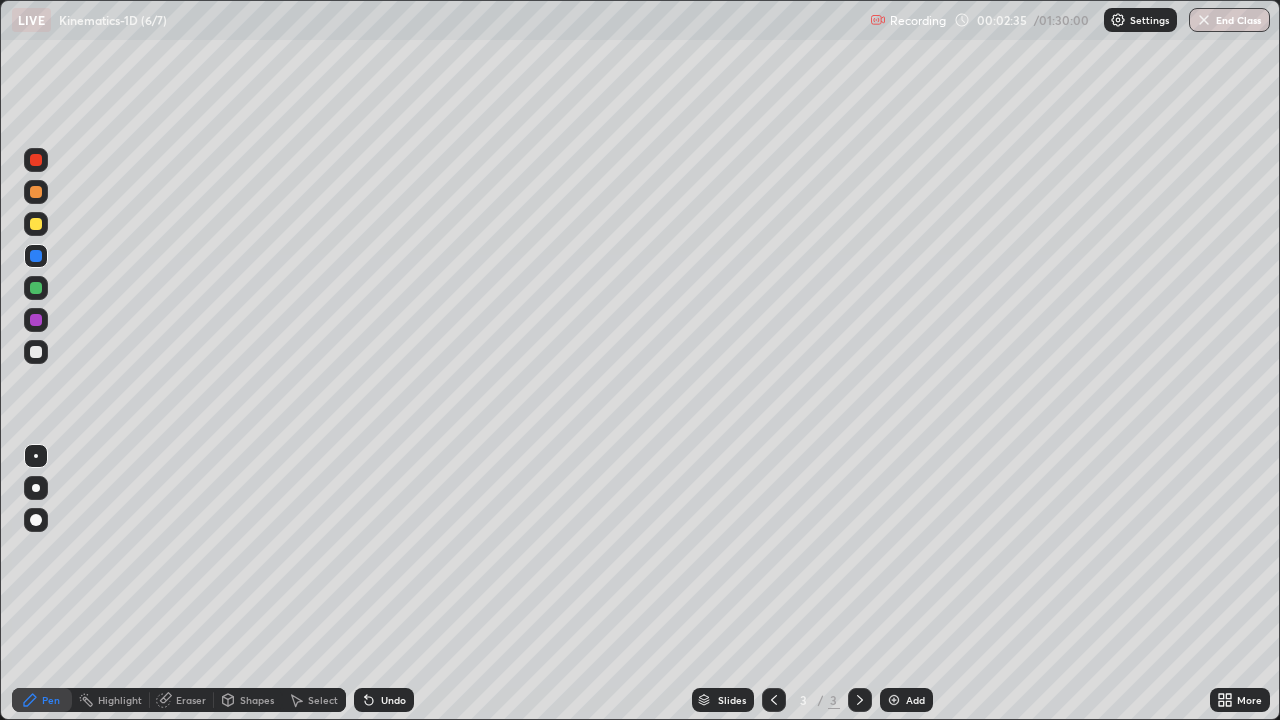 click at bounding box center [36, 224] 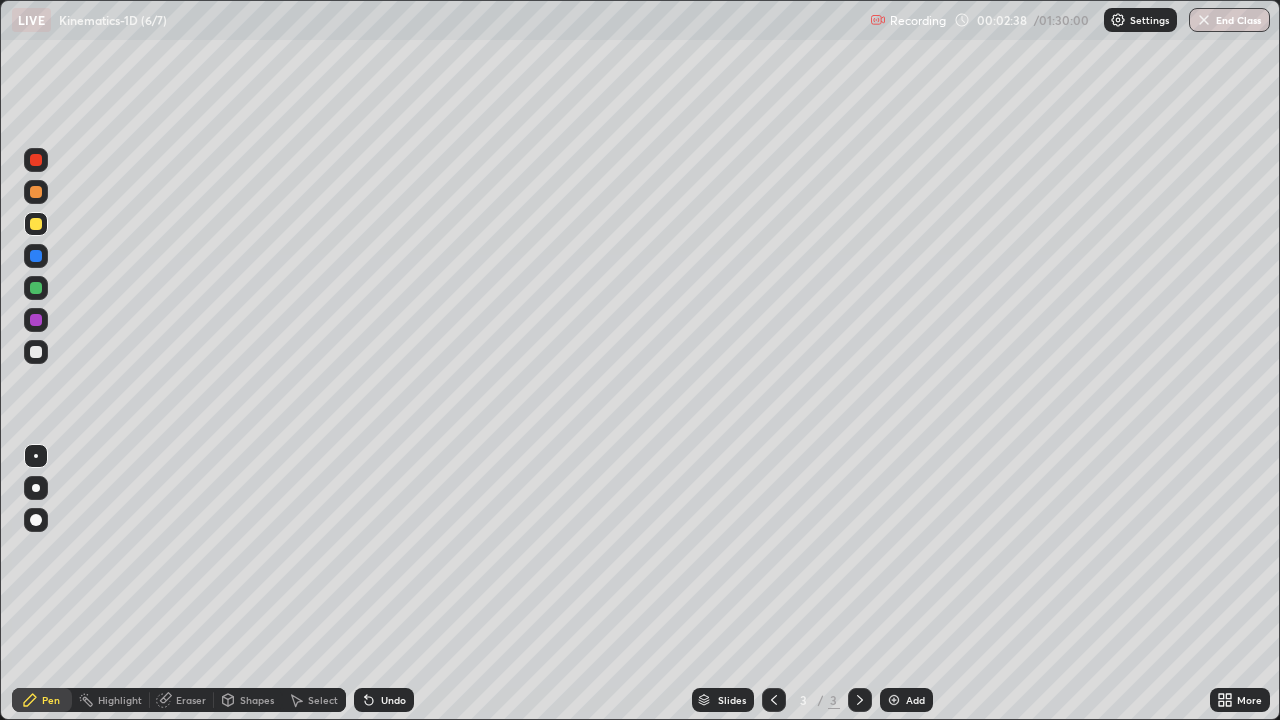 click 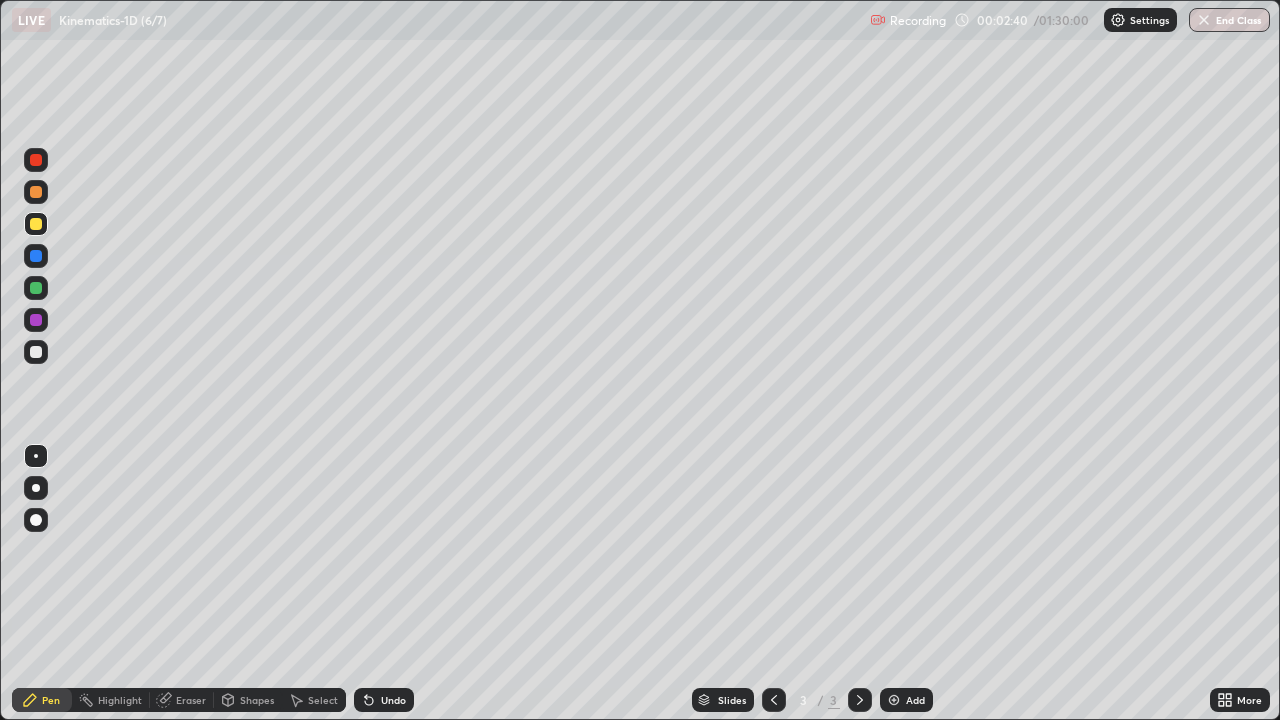 click at bounding box center (36, 352) 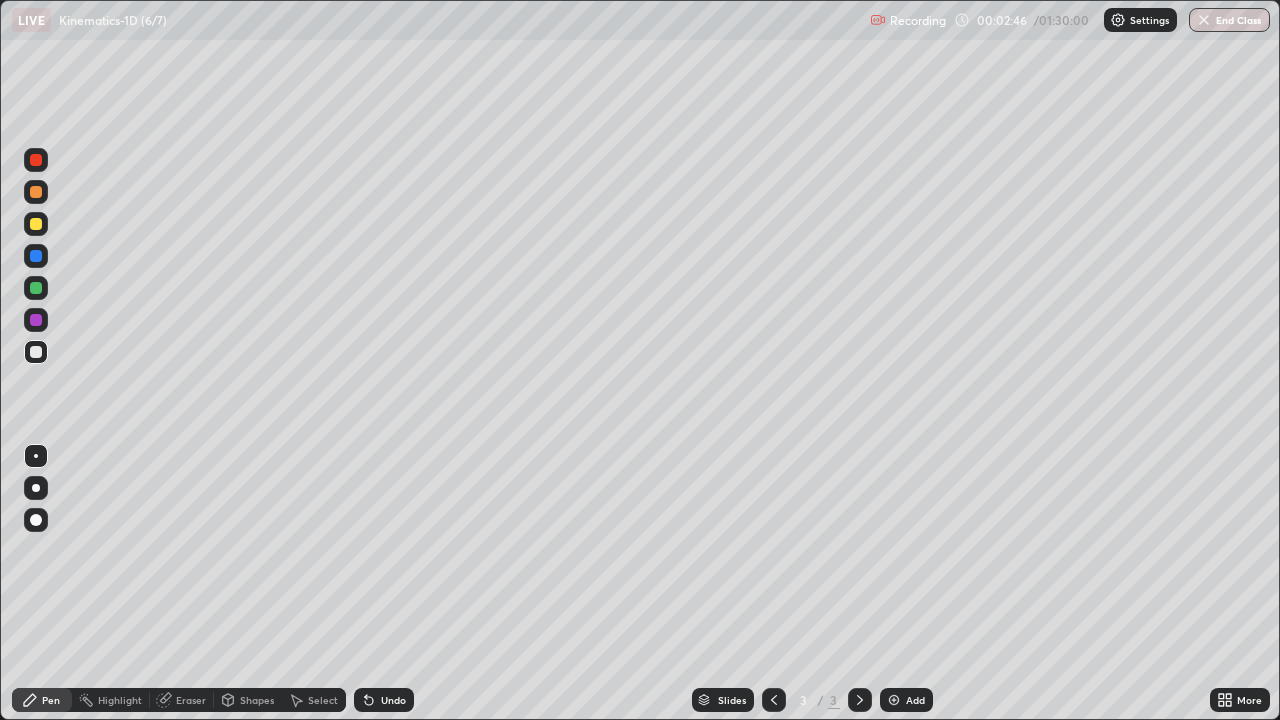 click 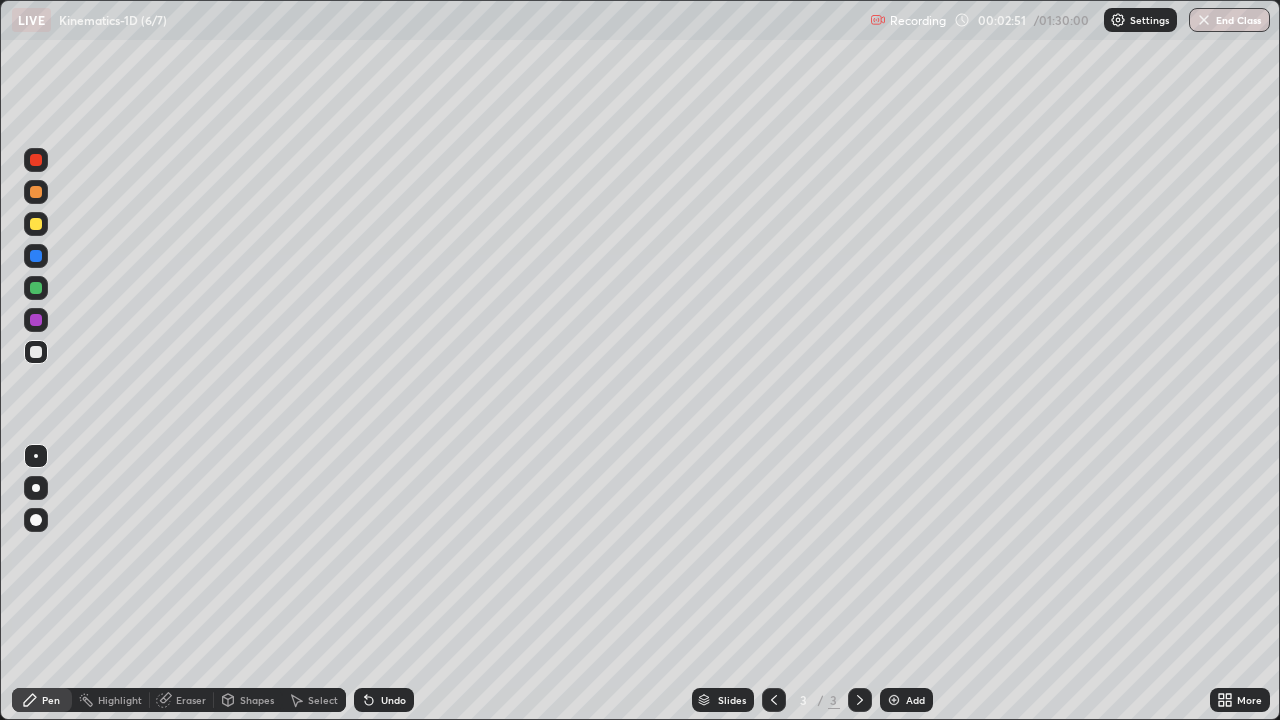 click on "Undo" at bounding box center (384, 700) 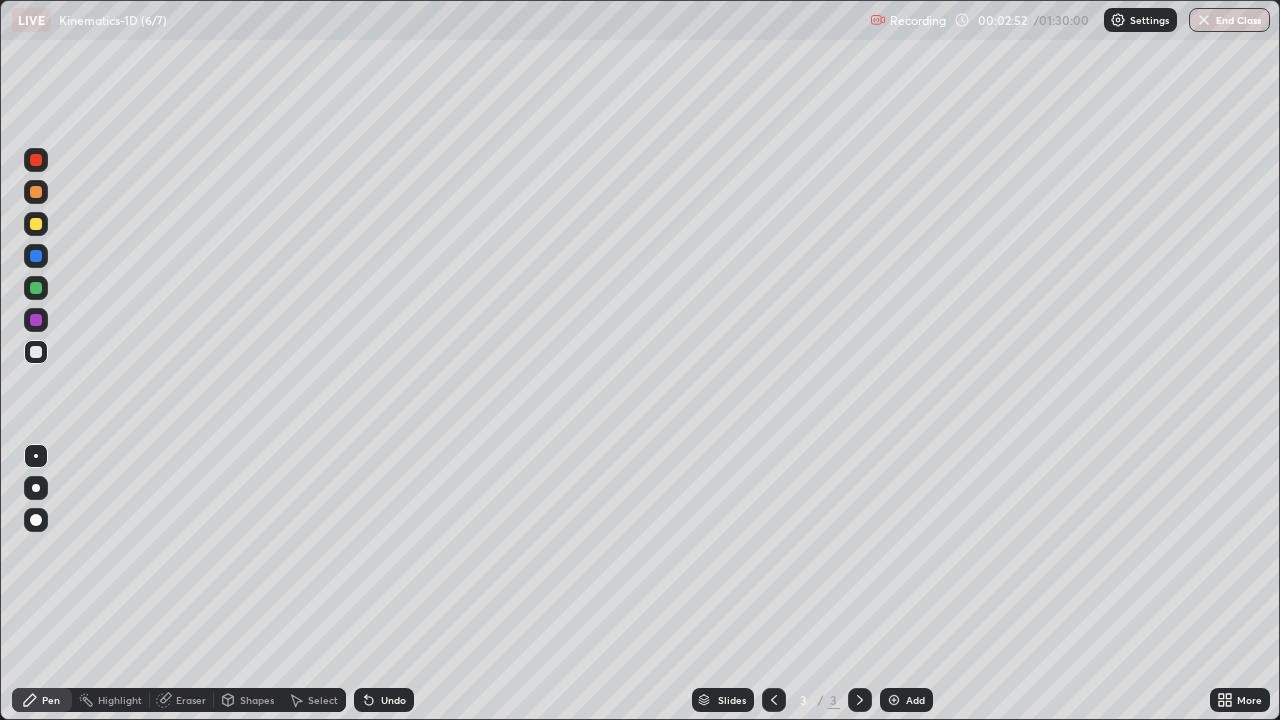 click 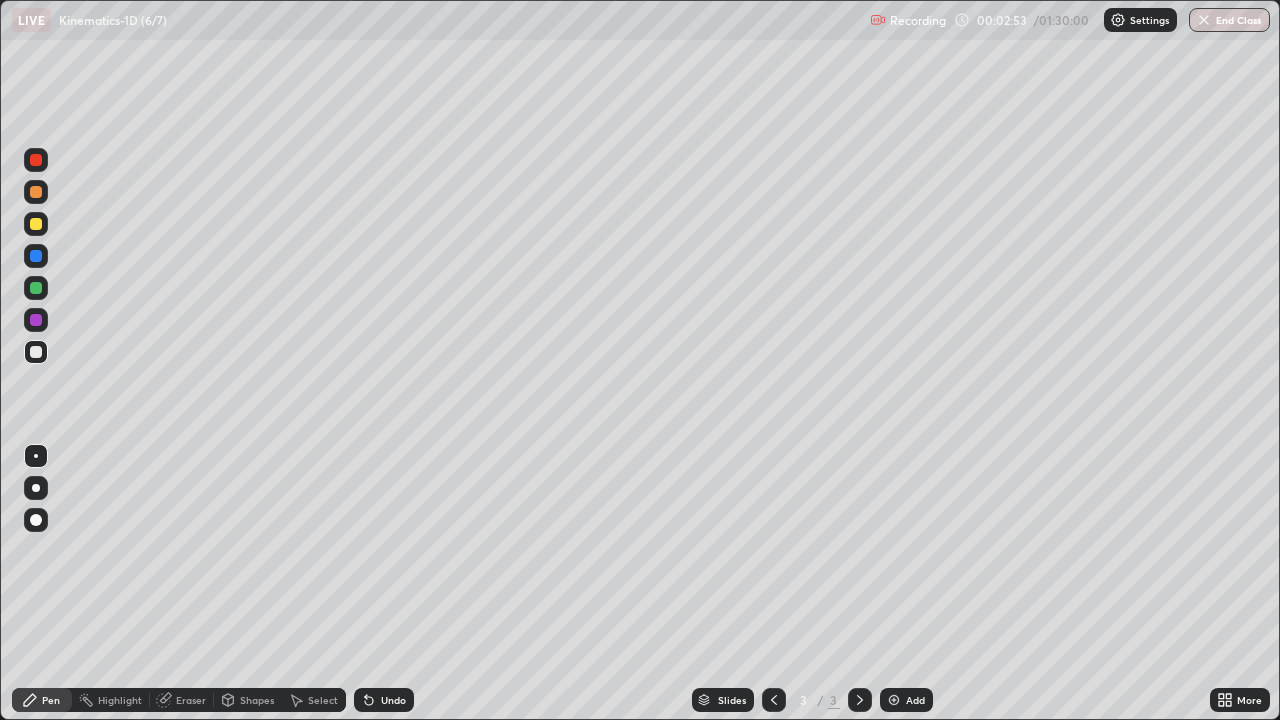 click 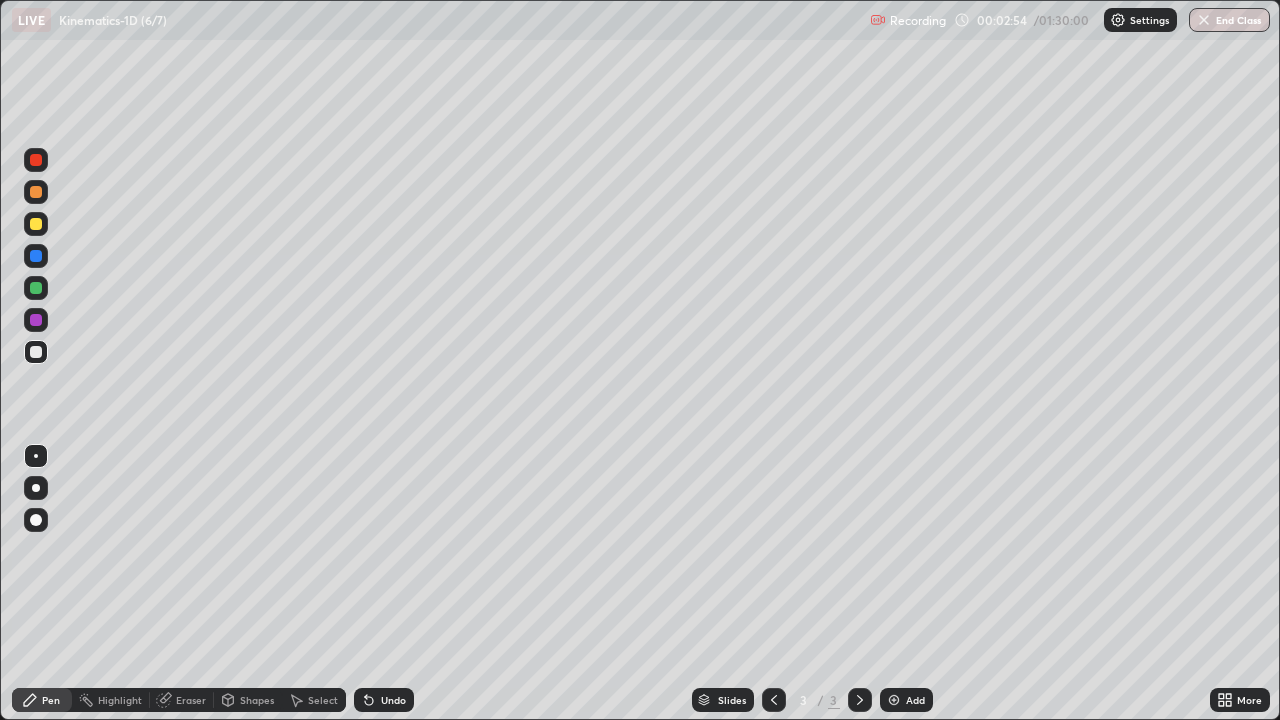 click on "Undo" at bounding box center [393, 700] 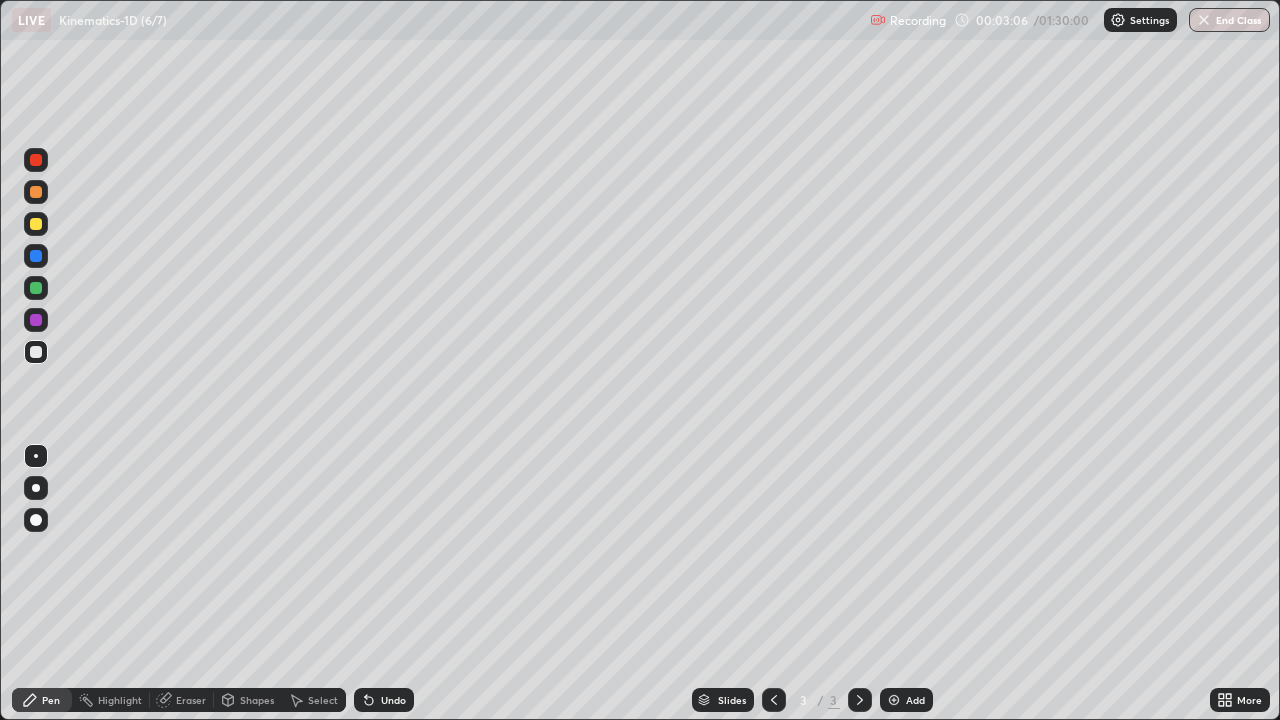 click at bounding box center (36, 256) 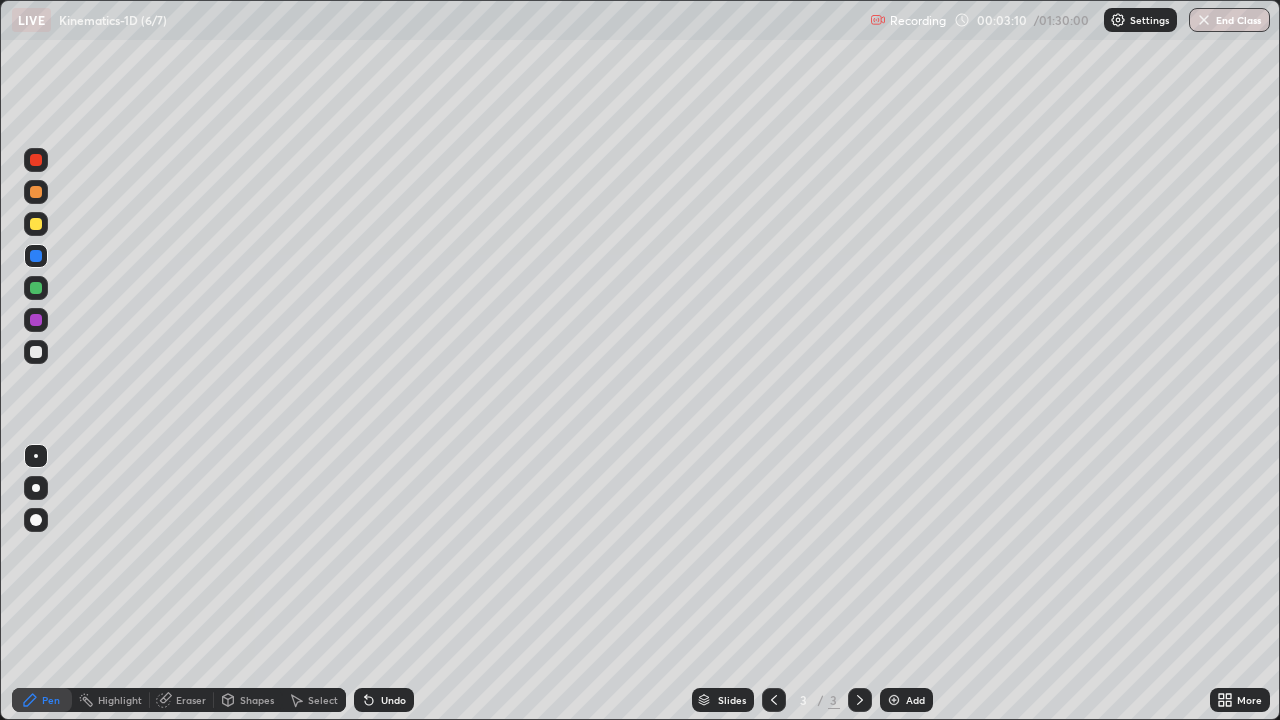 click at bounding box center [36, 352] 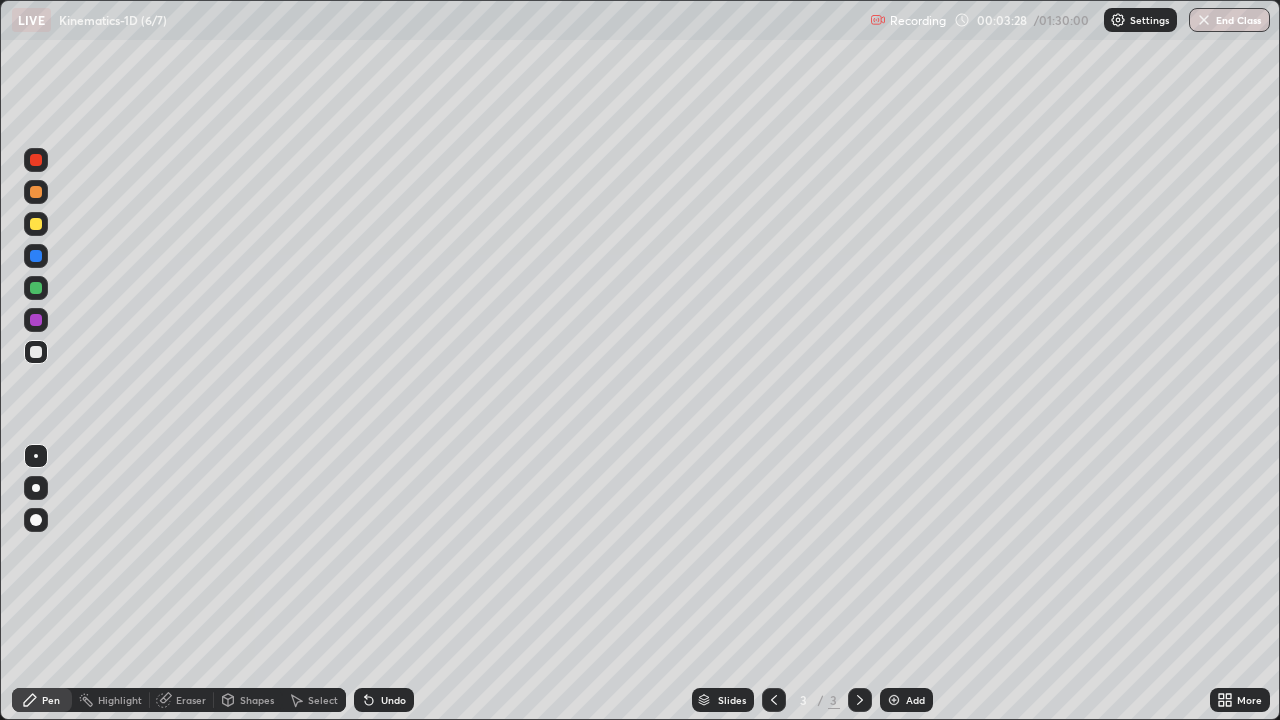click at bounding box center (36, 320) 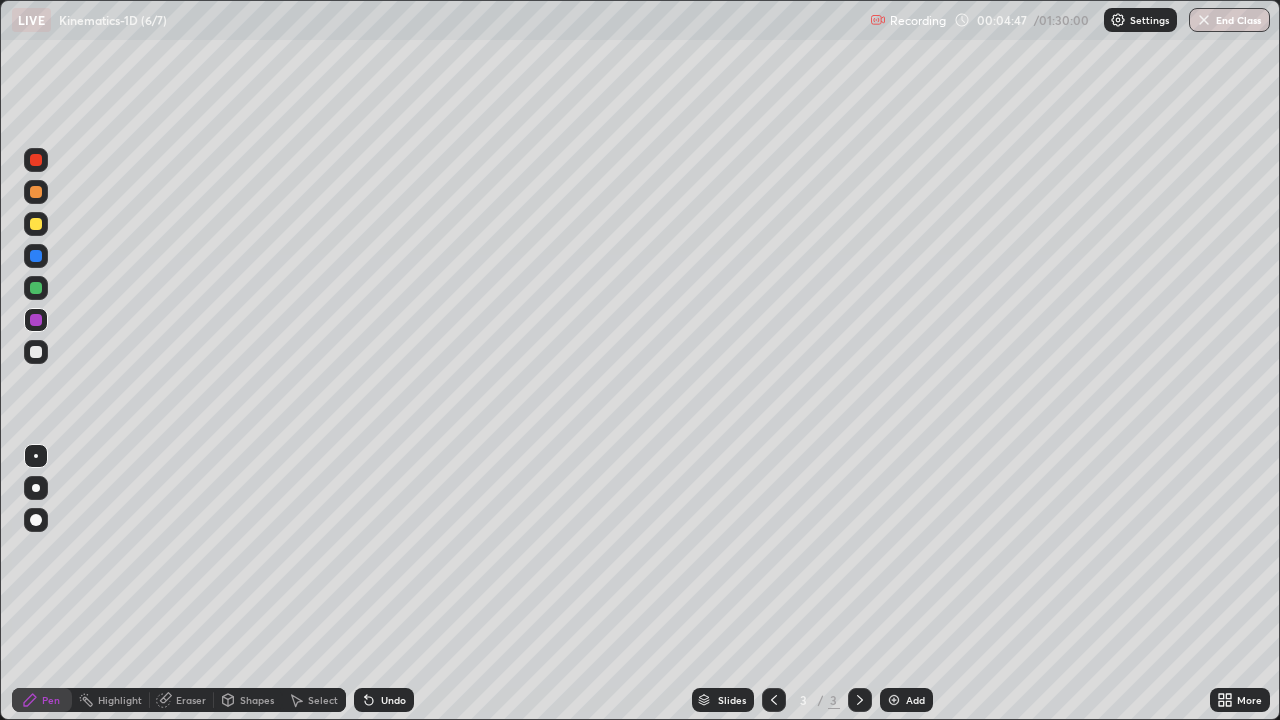 click on "Shapes" at bounding box center (257, 700) 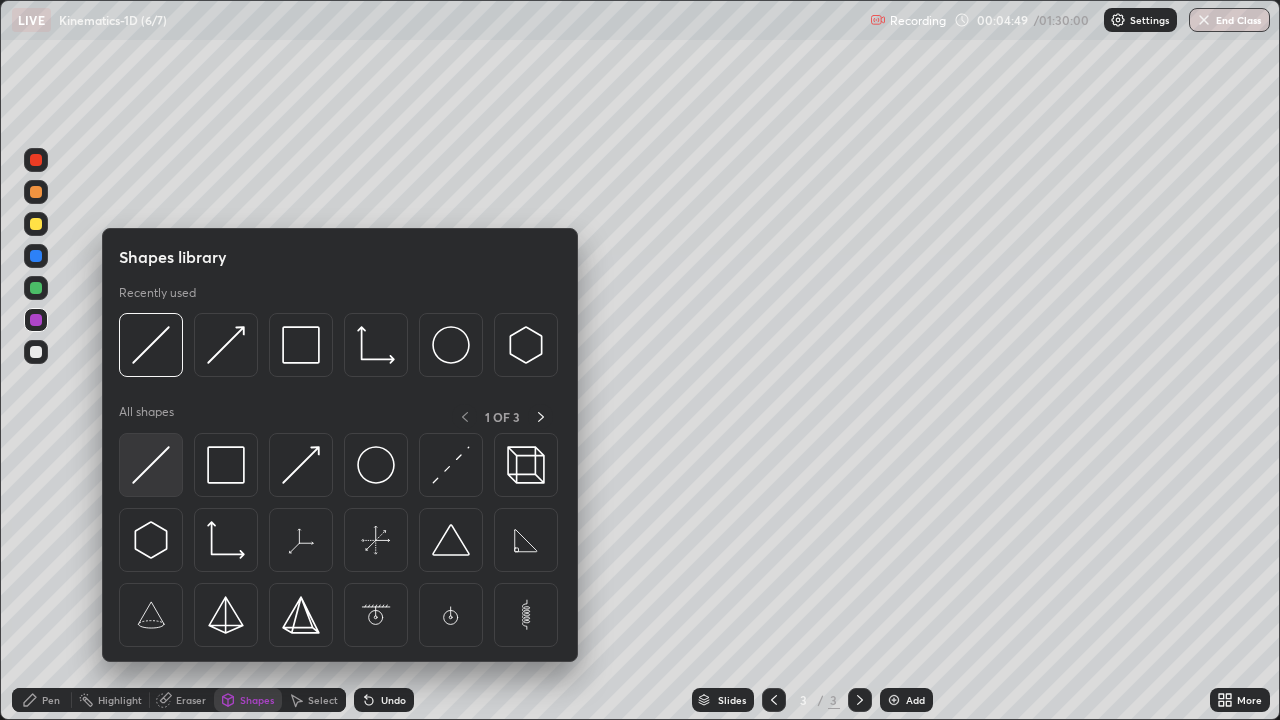 click at bounding box center (151, 465) 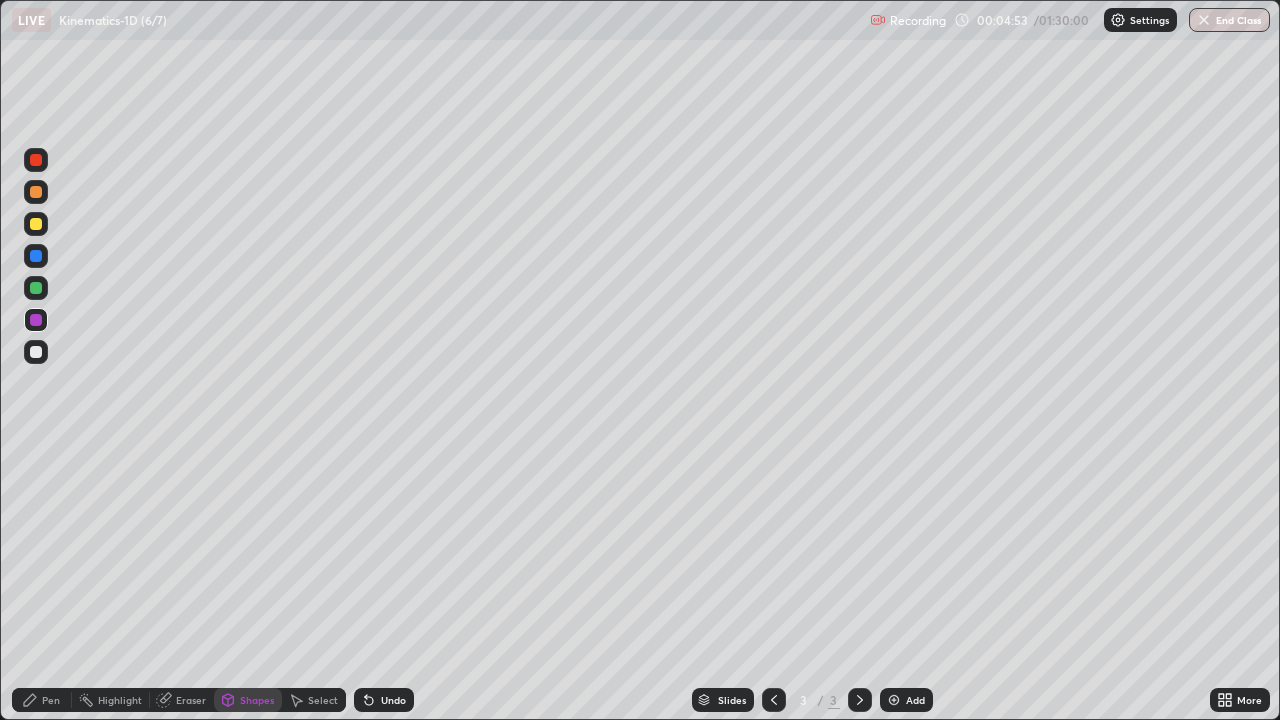 click on "Pen" at bounding box center [42, 700] 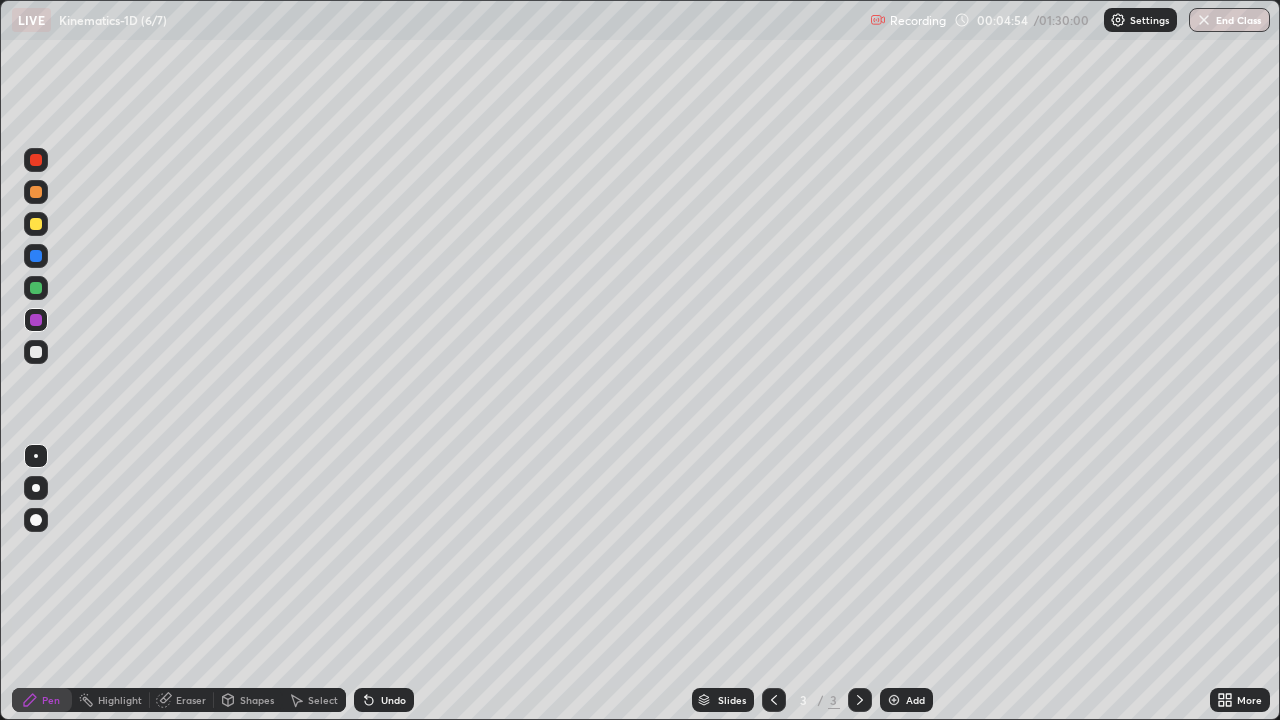 click at bounding box center (36, 352) 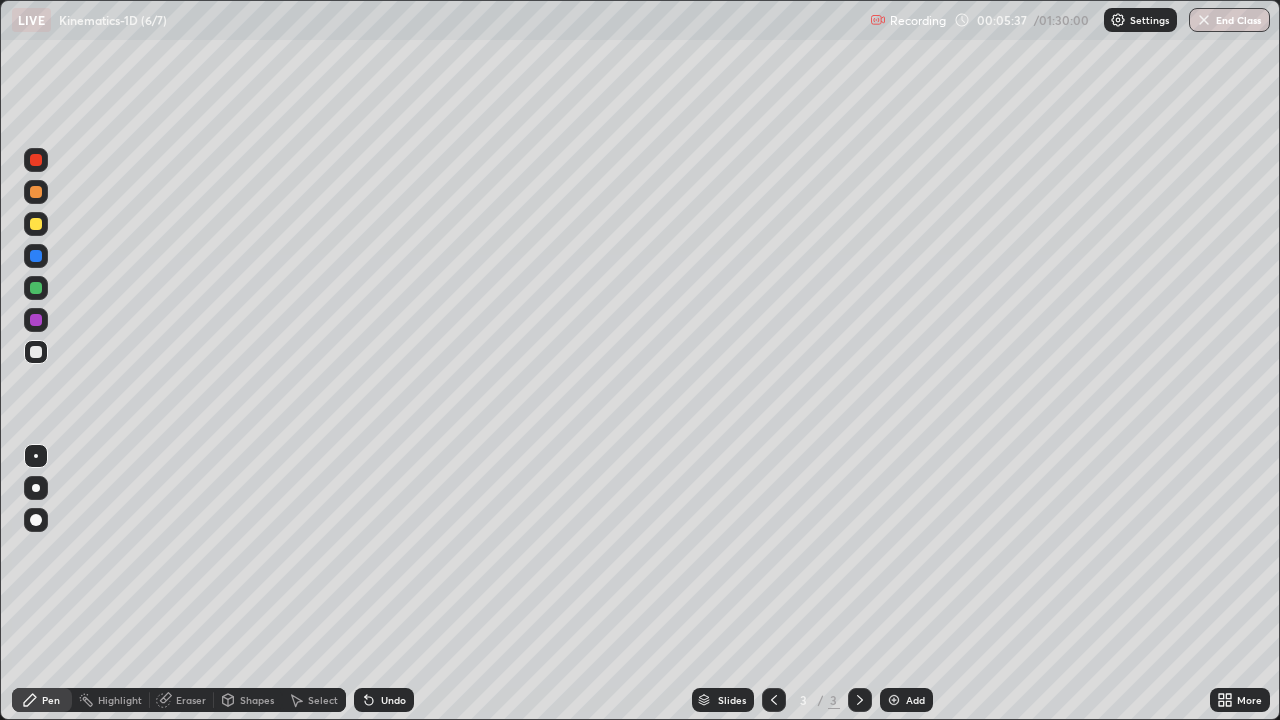 click on "Undo" at bounding box center (384, 700) 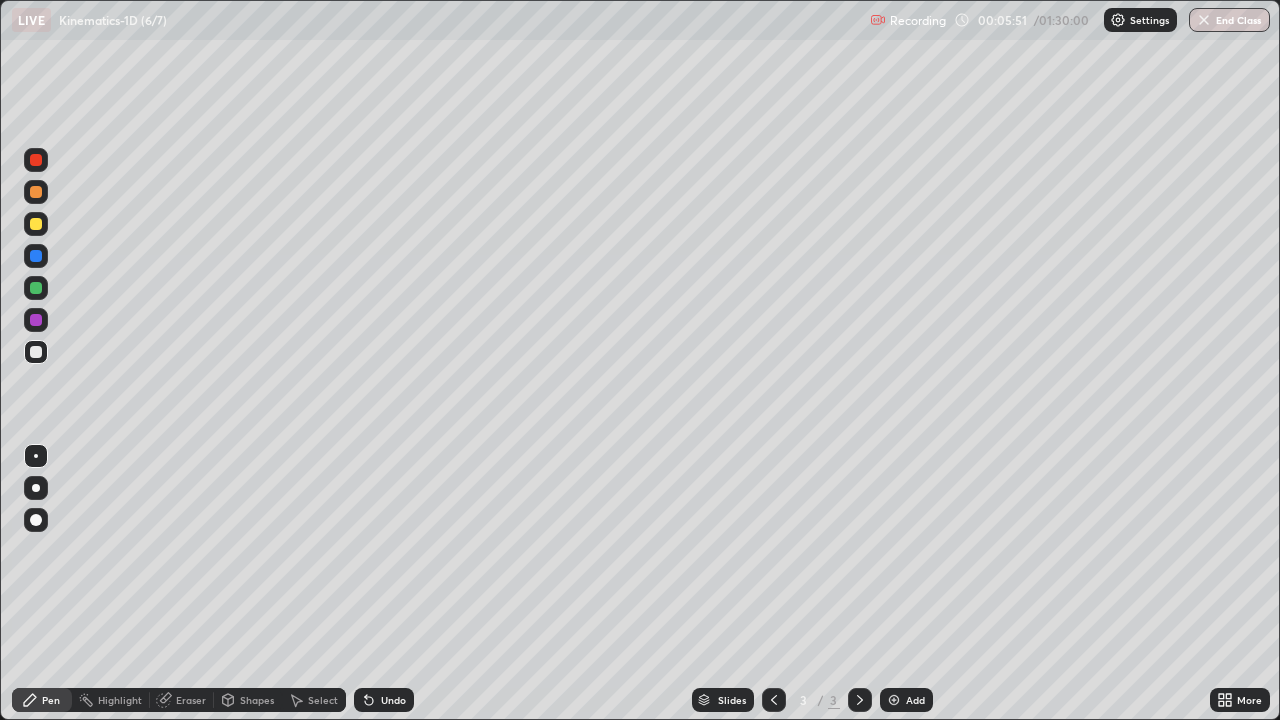 click on "Undo" at bounding box center (384, 700) 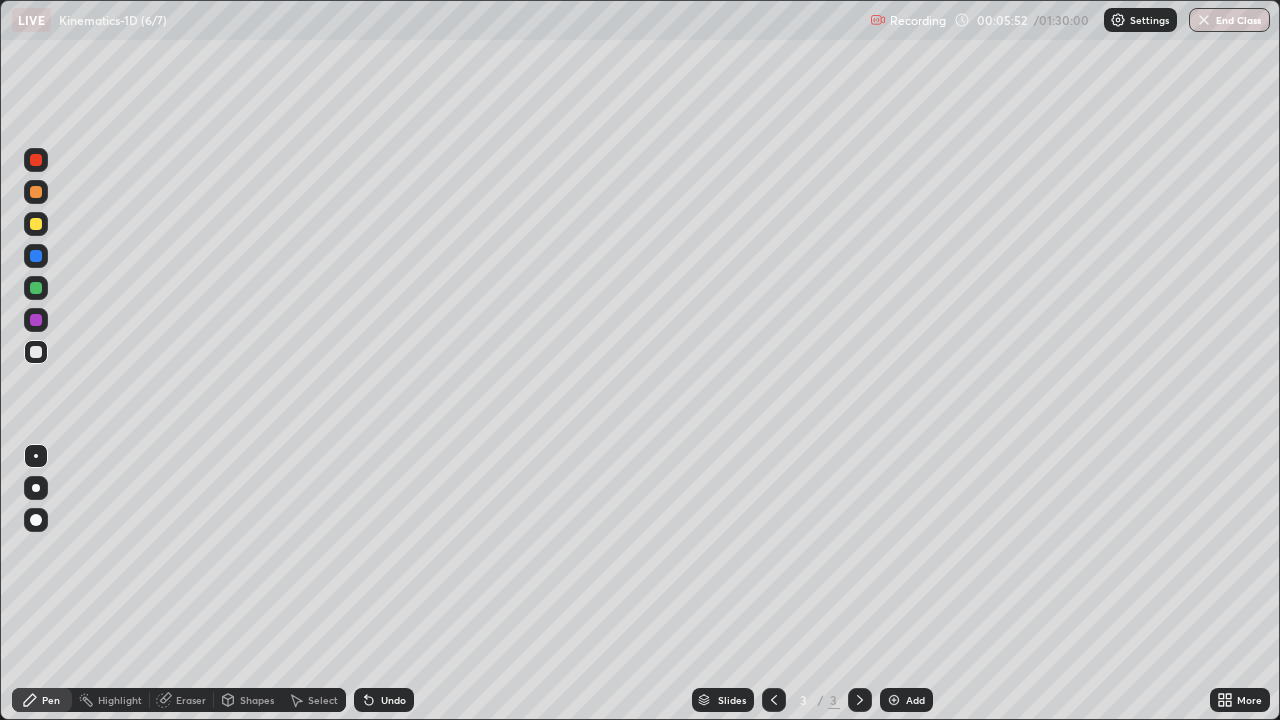 click on "Undo" at bounding box center (393, 700) 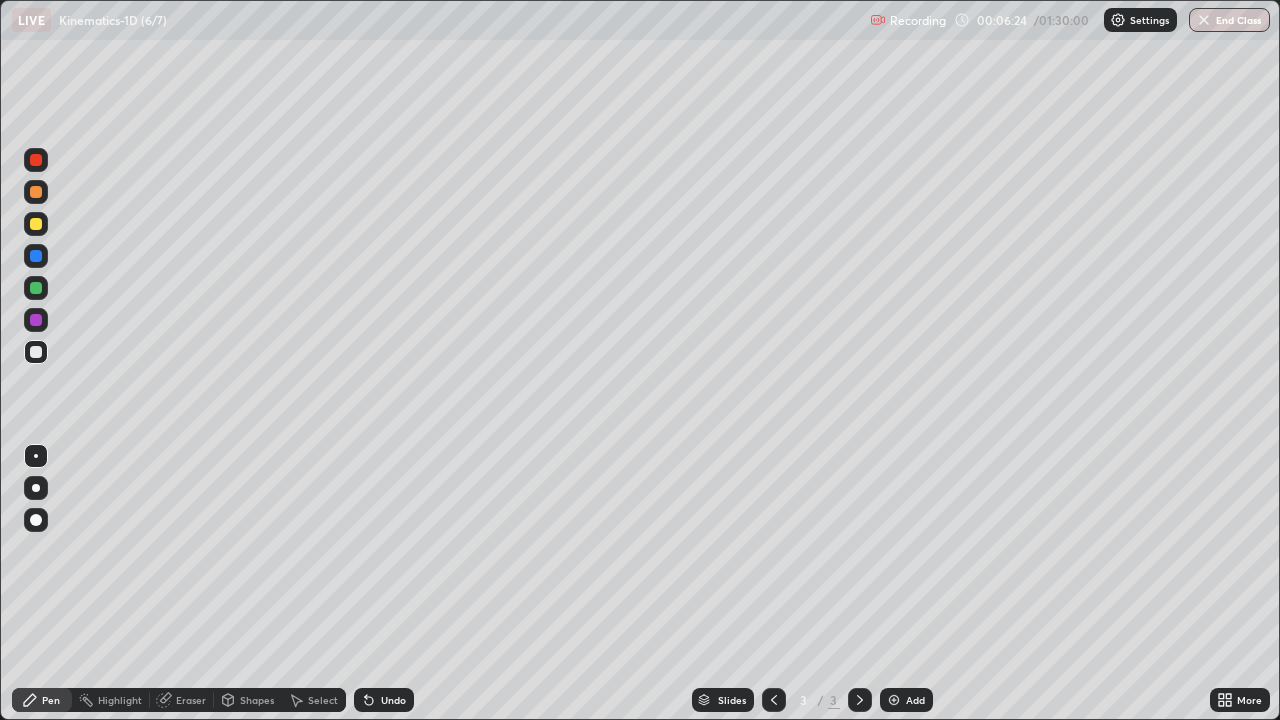 click on "Undo" at bounding box center (384, 700) 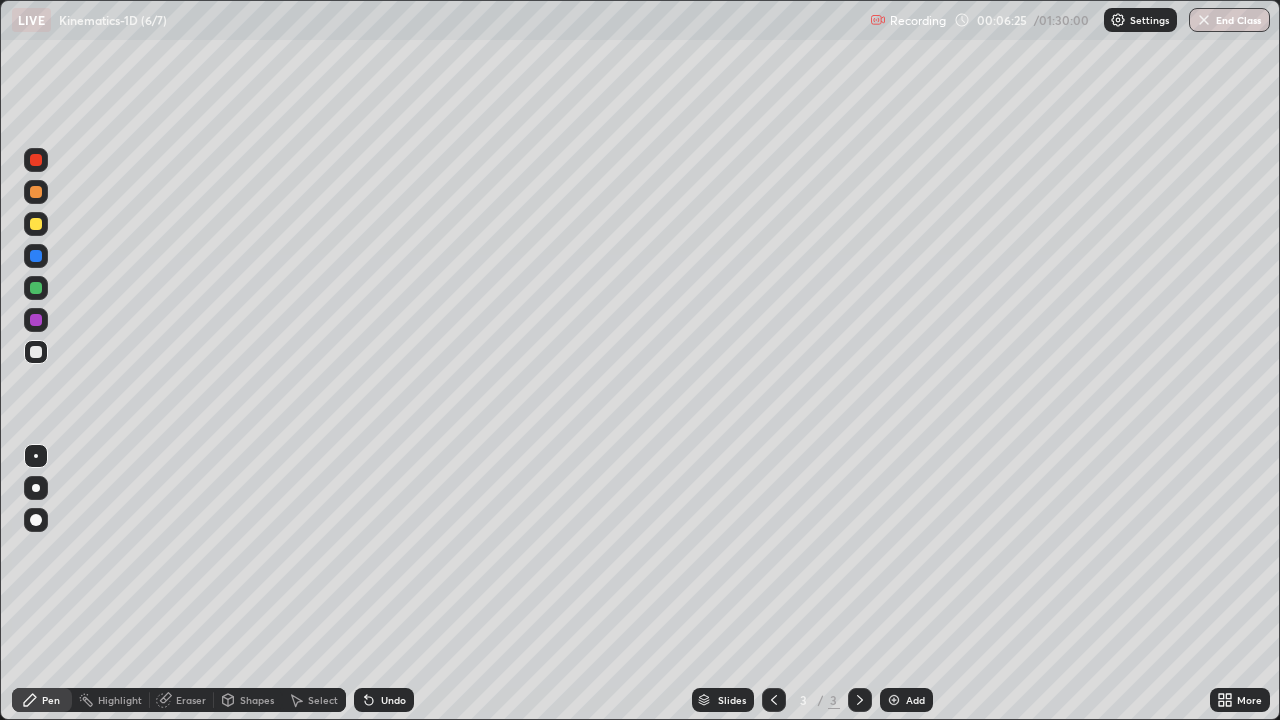 click on "Undo" at bounding box center [384, 700] 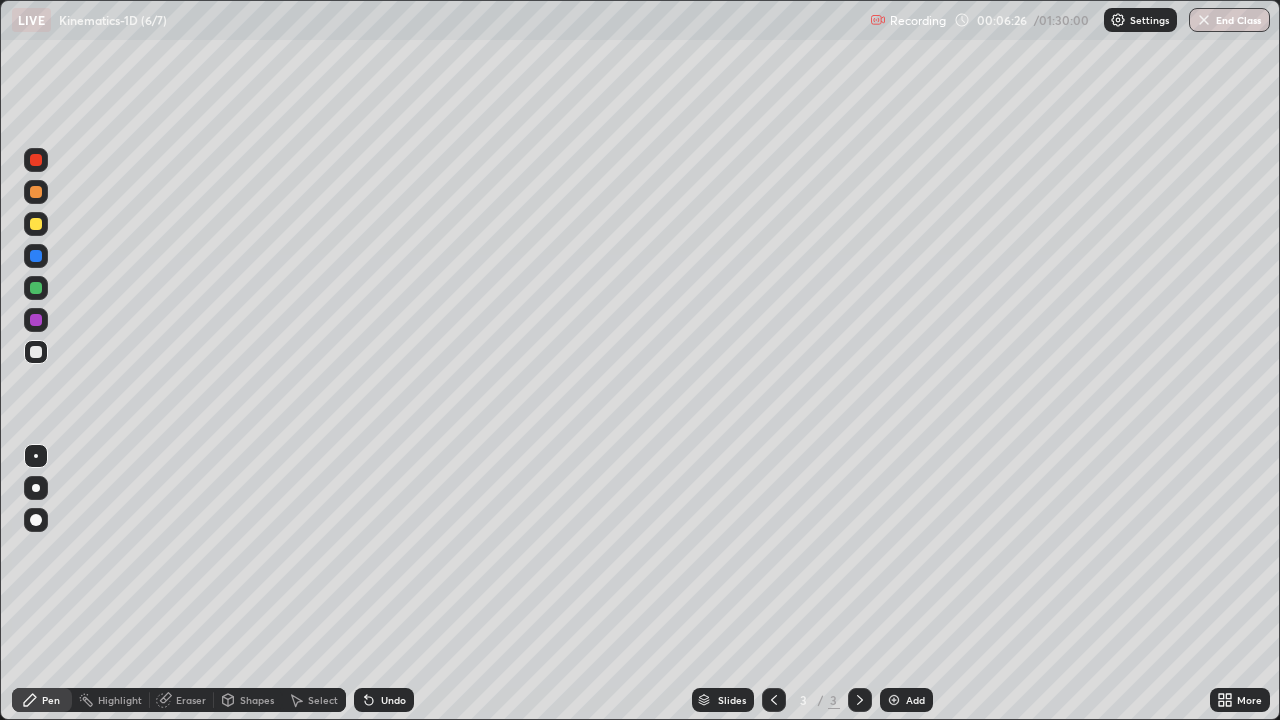click on "Undo" at bounding box center [393, 700] 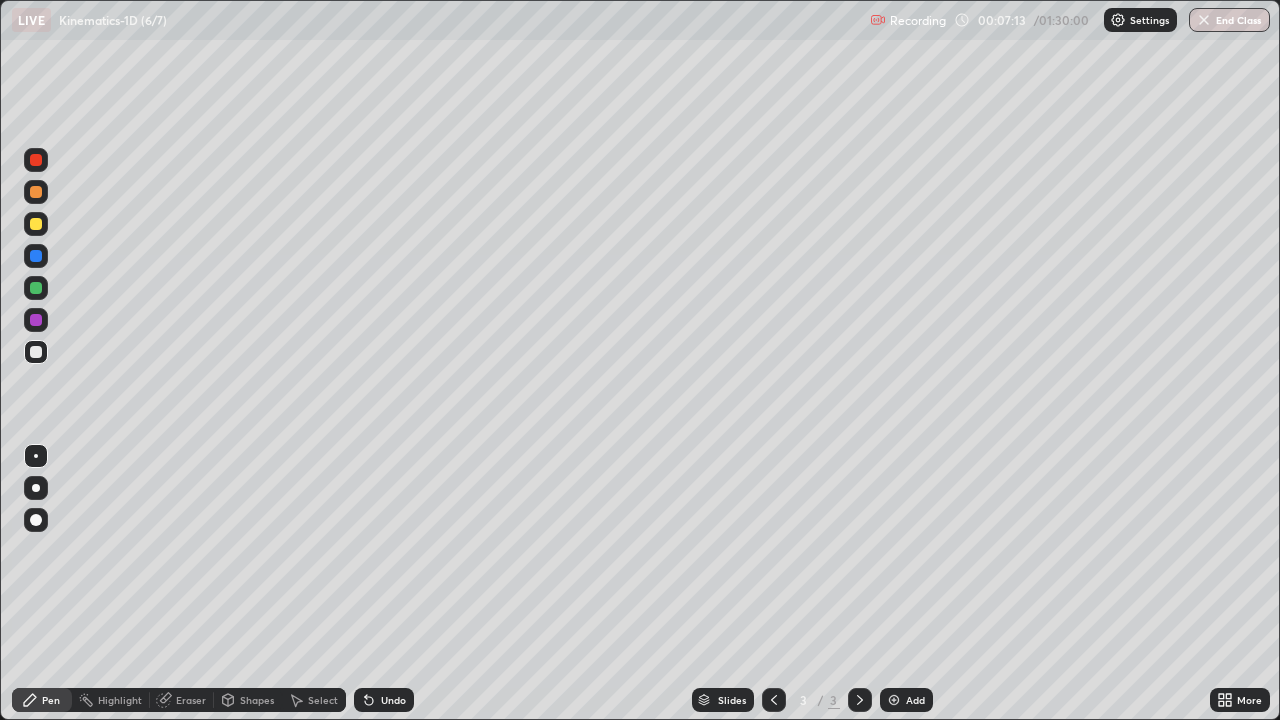 click on "Undo" at bounding box center [393, 700] 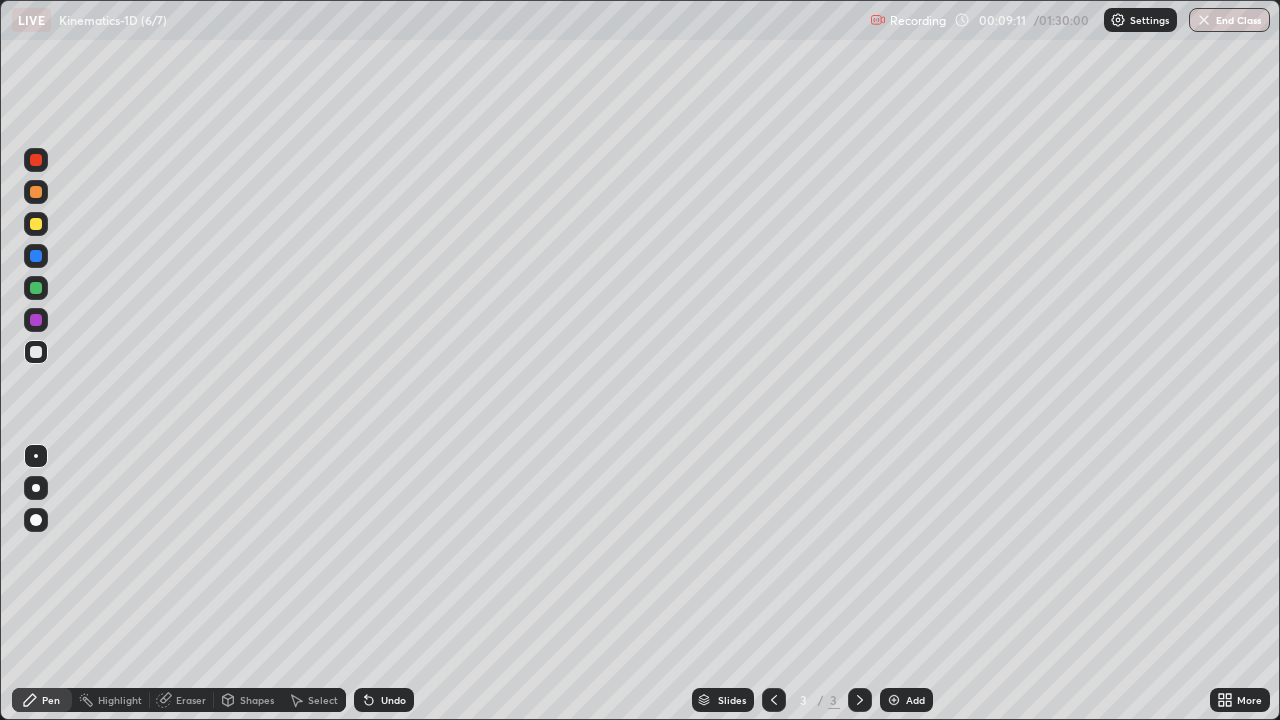 click on "Pen" at bounding box center (51, 700) 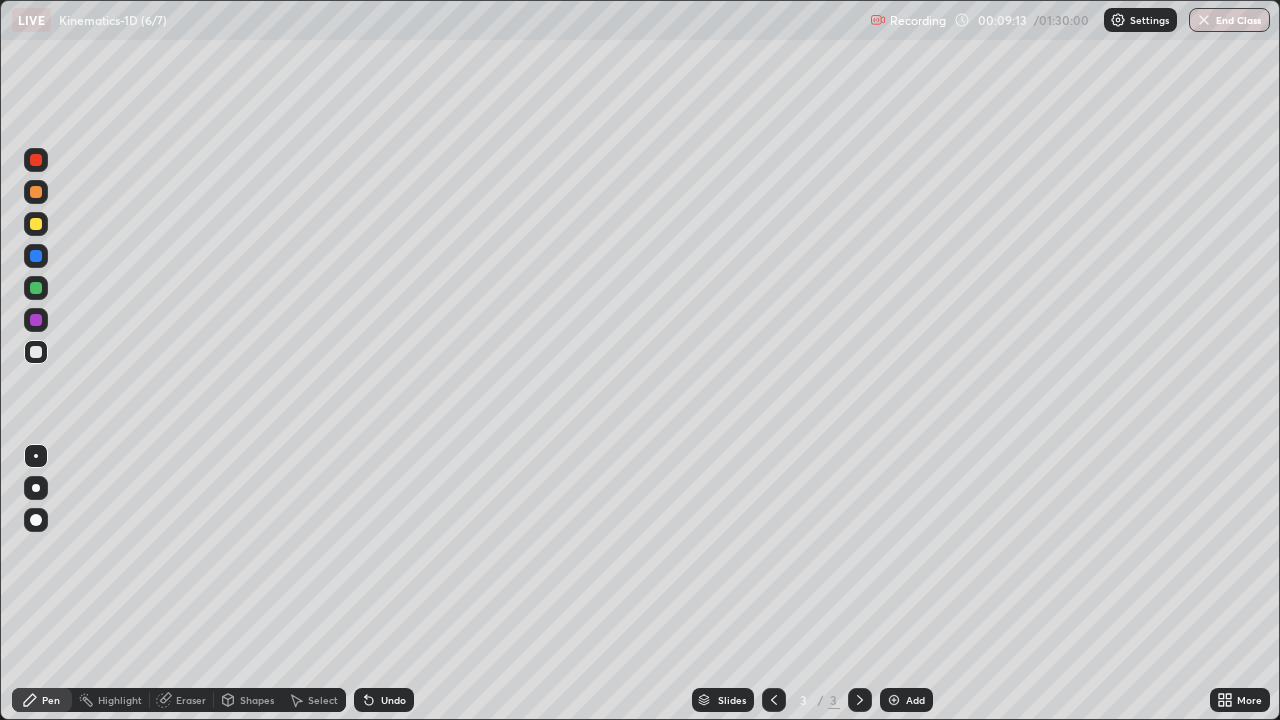click at bounding box center (36, 320) 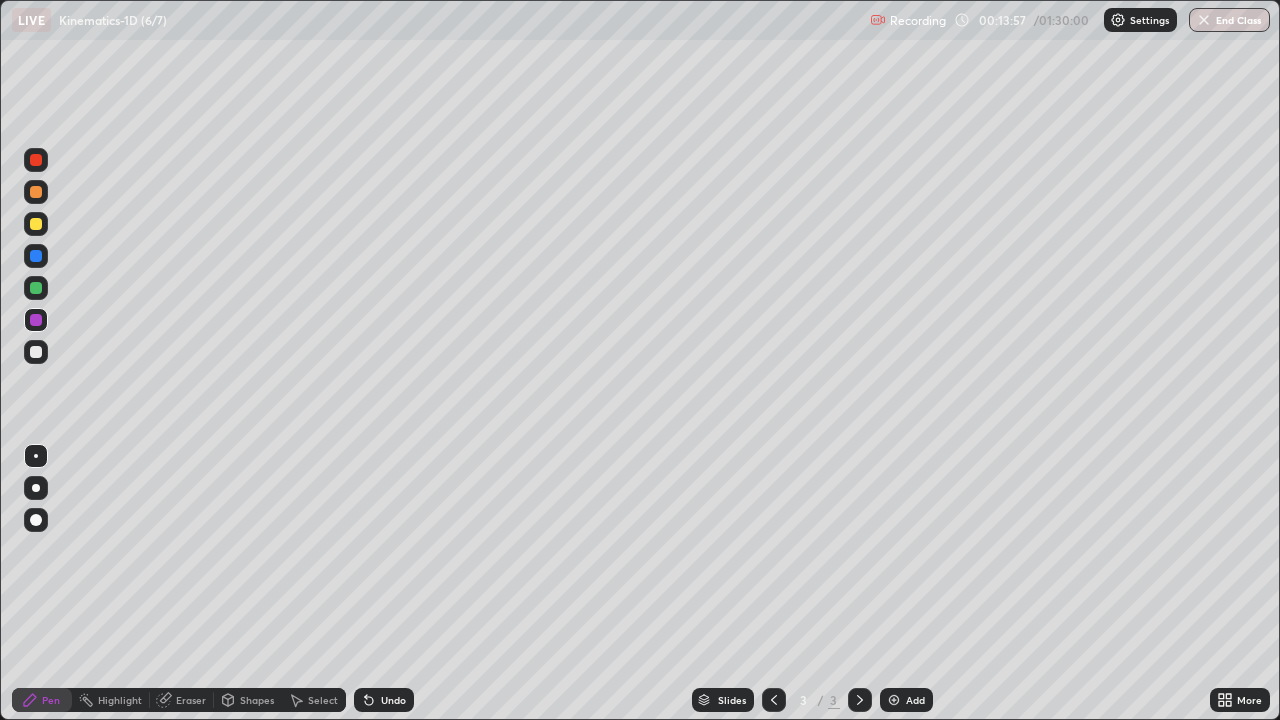 click at bounding box center (36, 224) 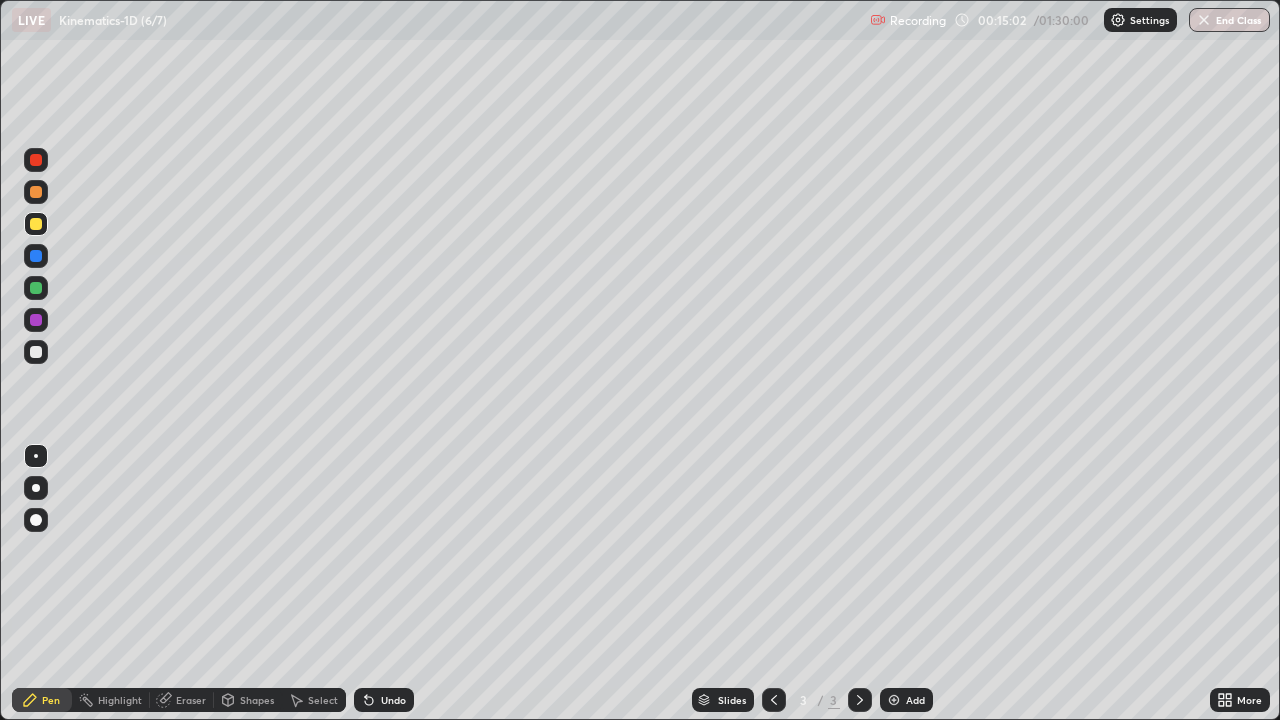 click at bounding box center [36, 288] 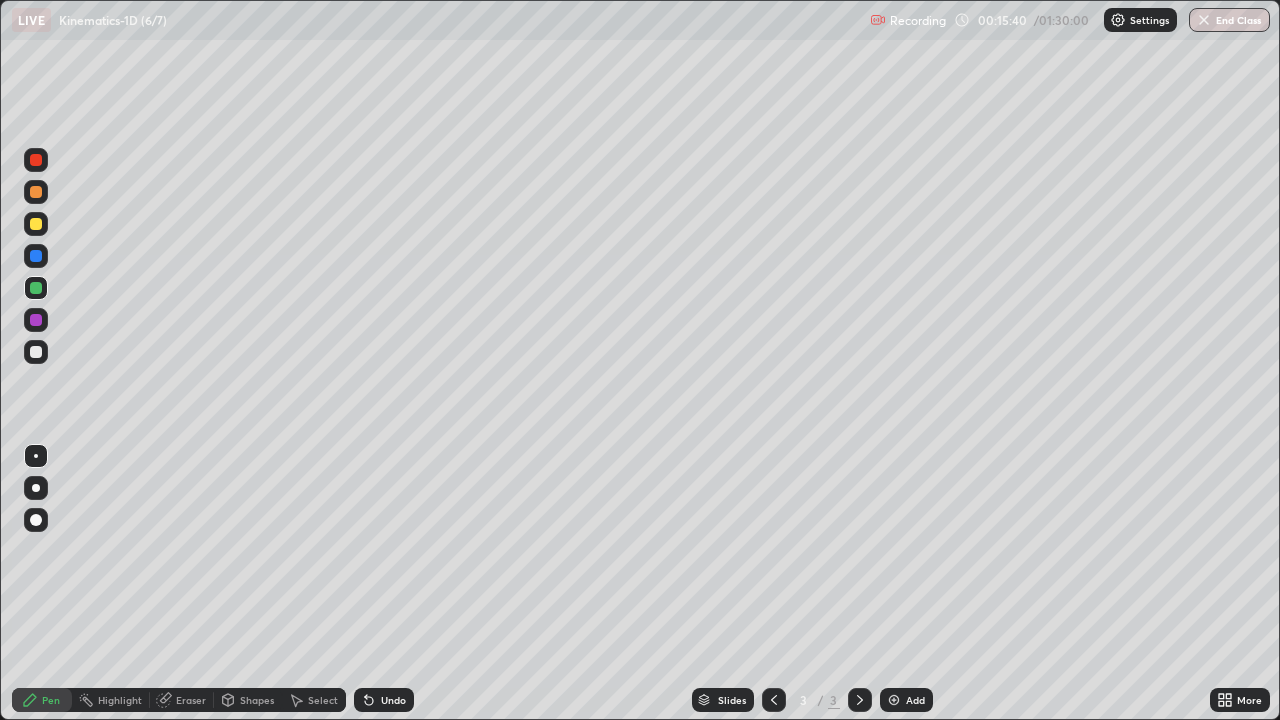 click 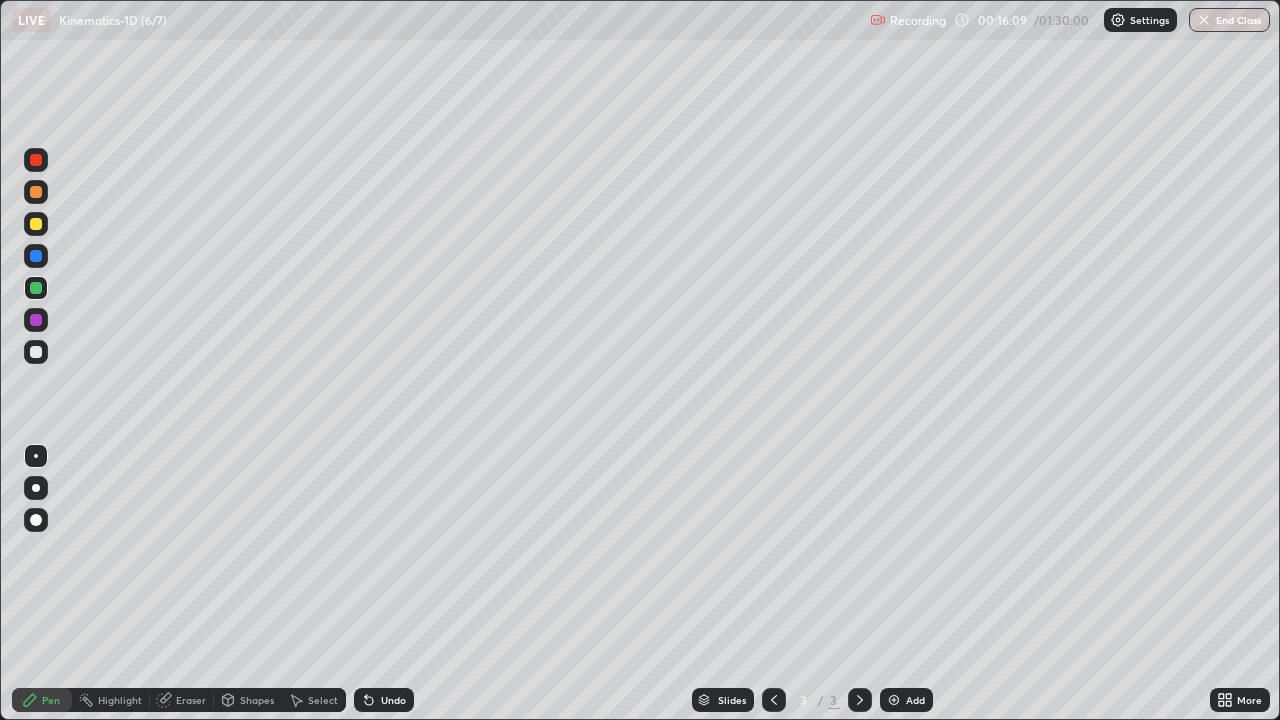click on "Undo" at bounding box center (384, 700) 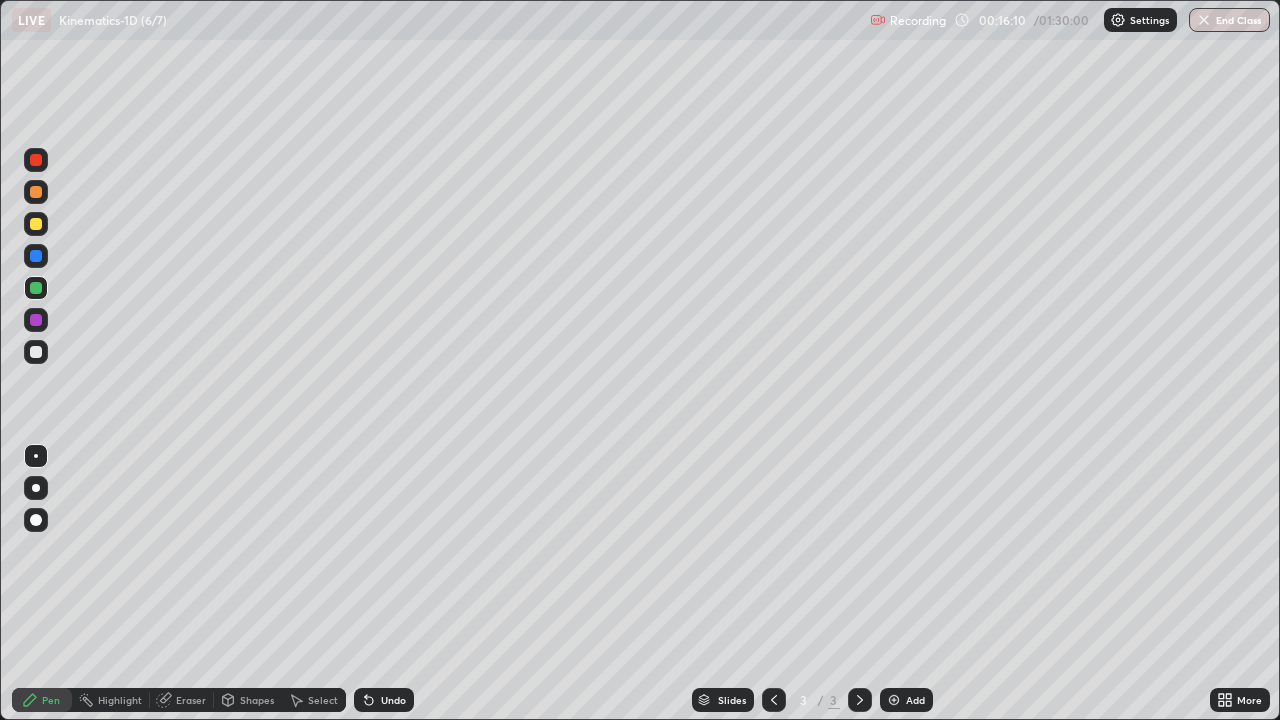 click on "Undo" at bounding box center [384, 700] 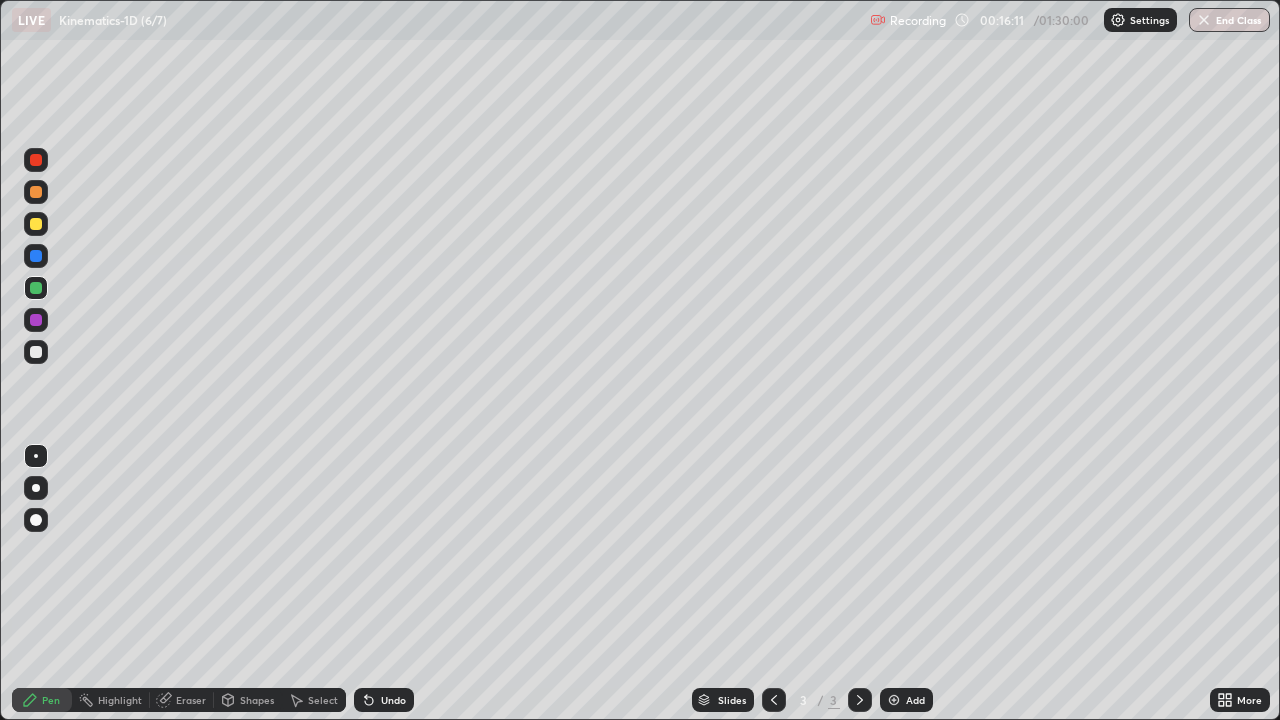 click 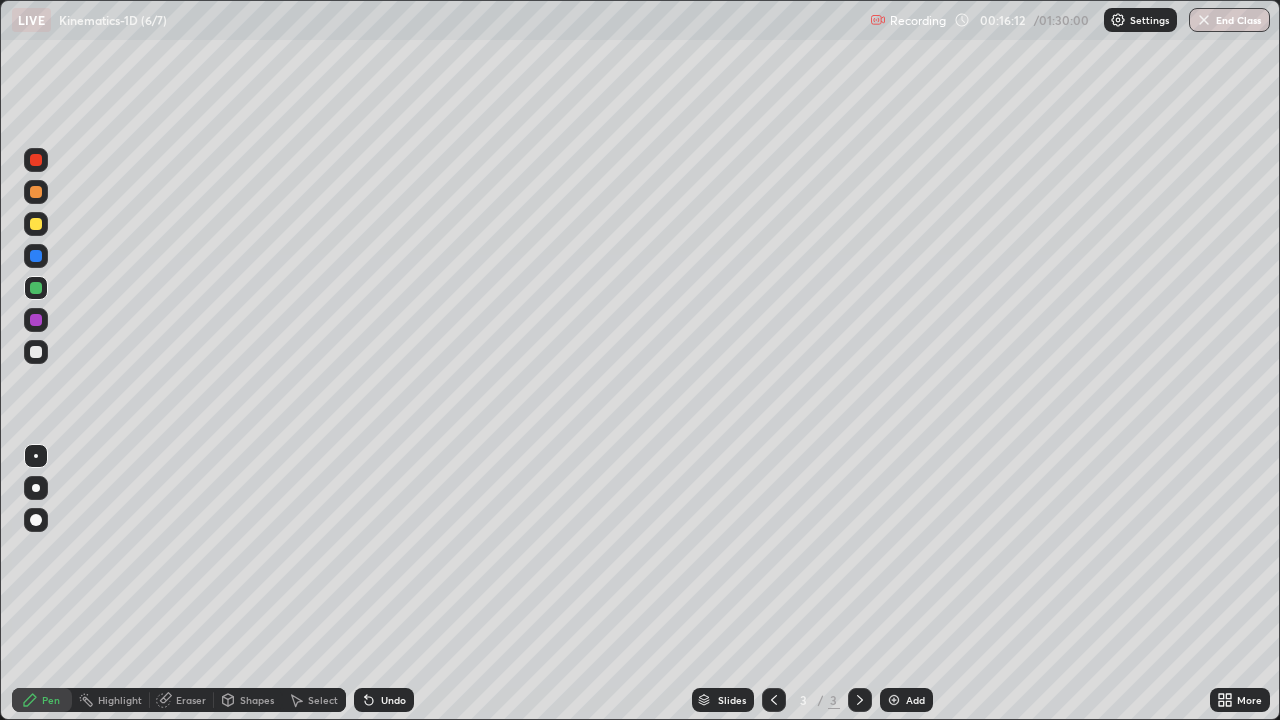 click 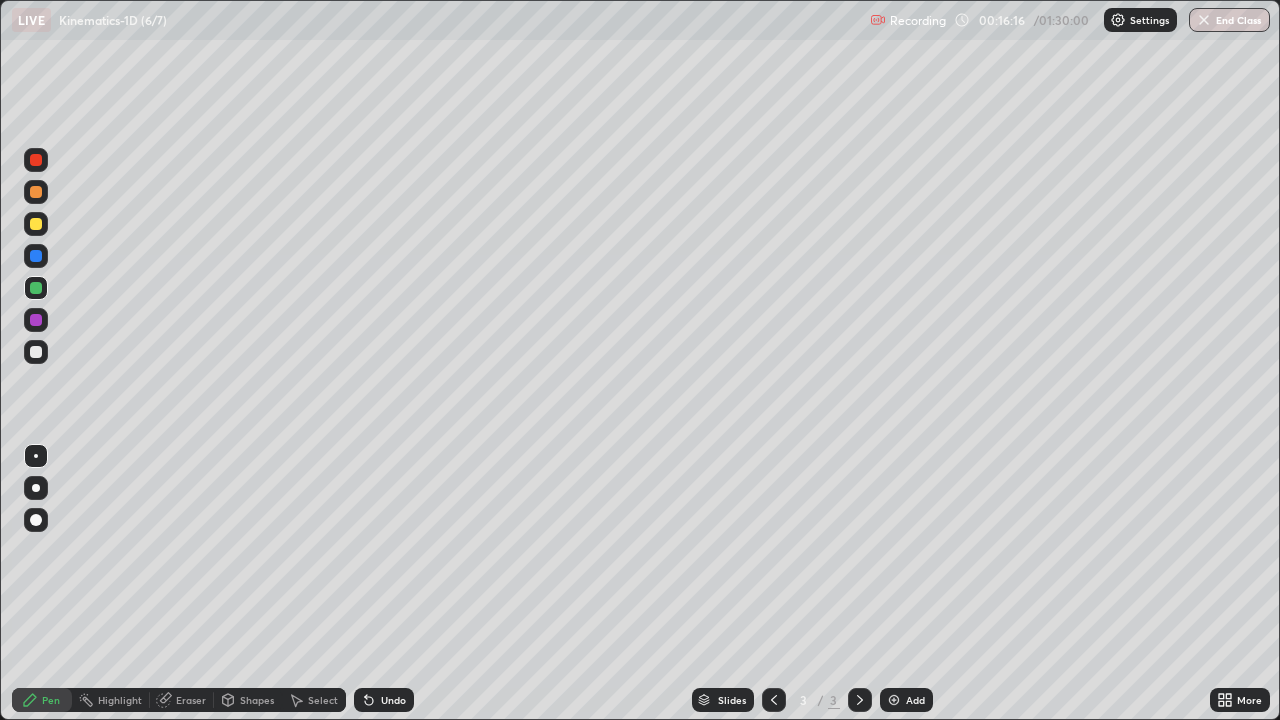 click at bounding box center (36, 224) 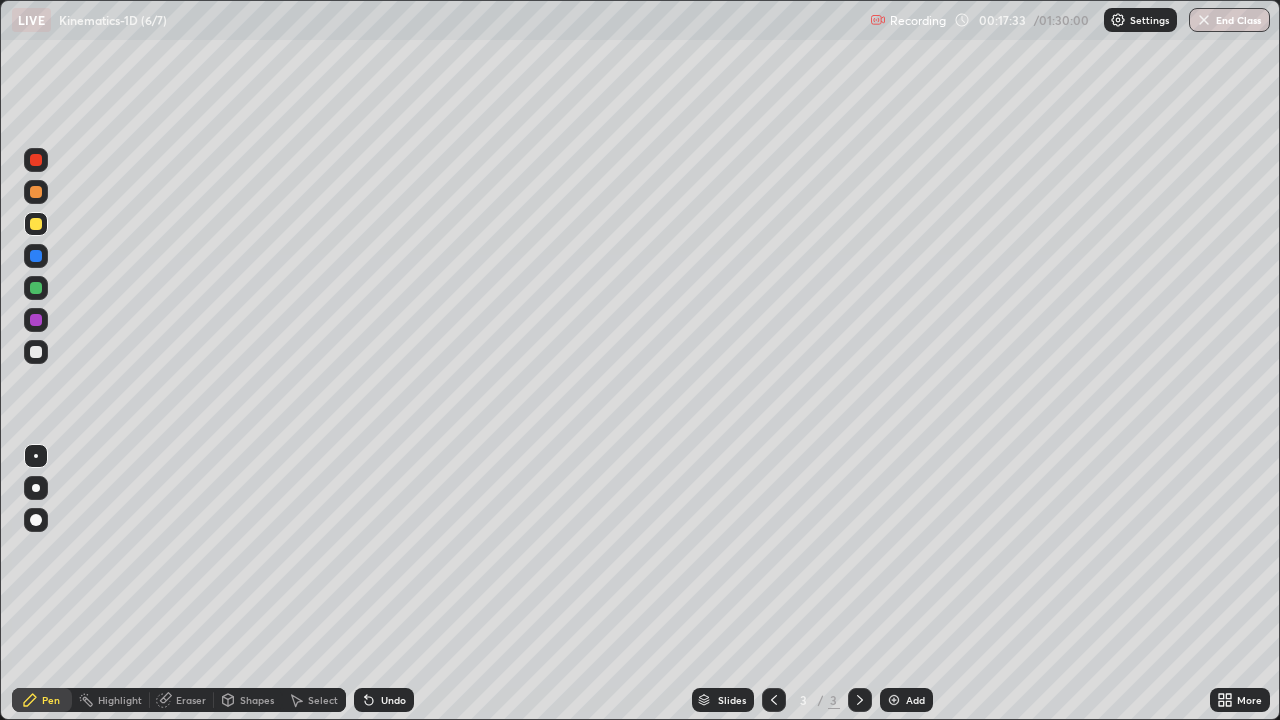 click on "Undo" at bounding box center [393, 700] 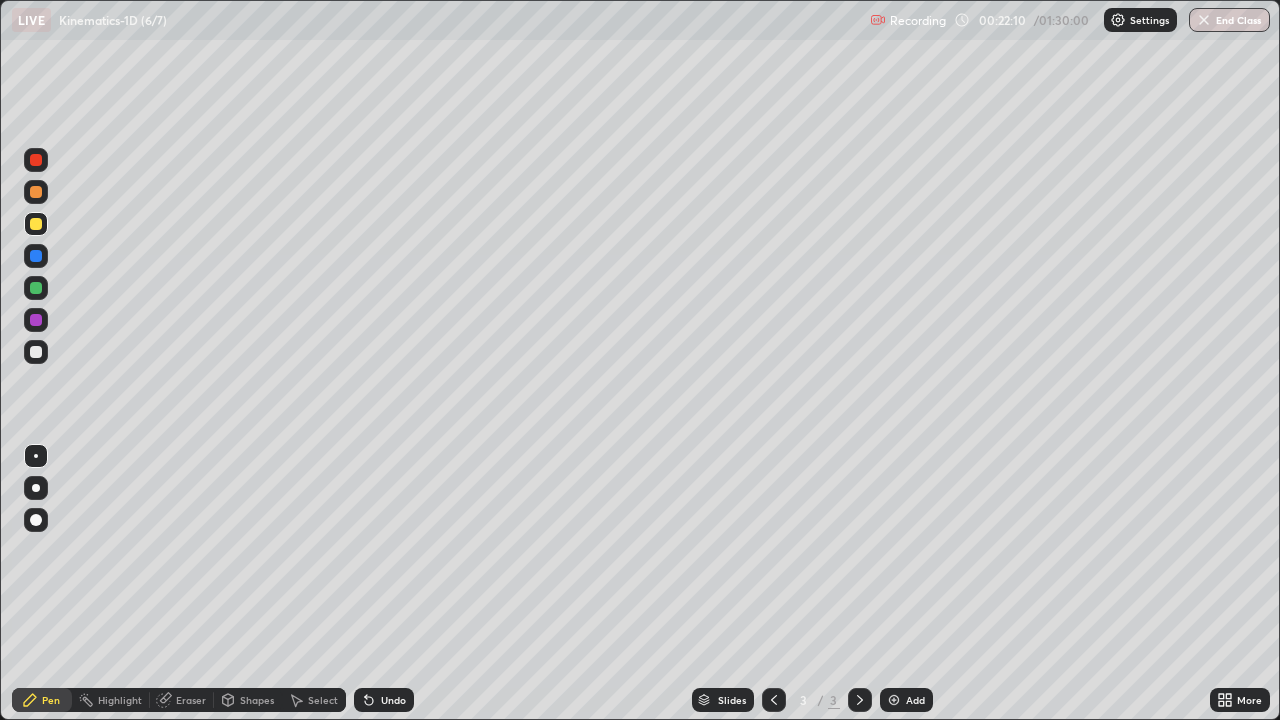 click at bounding box center (894, 700) 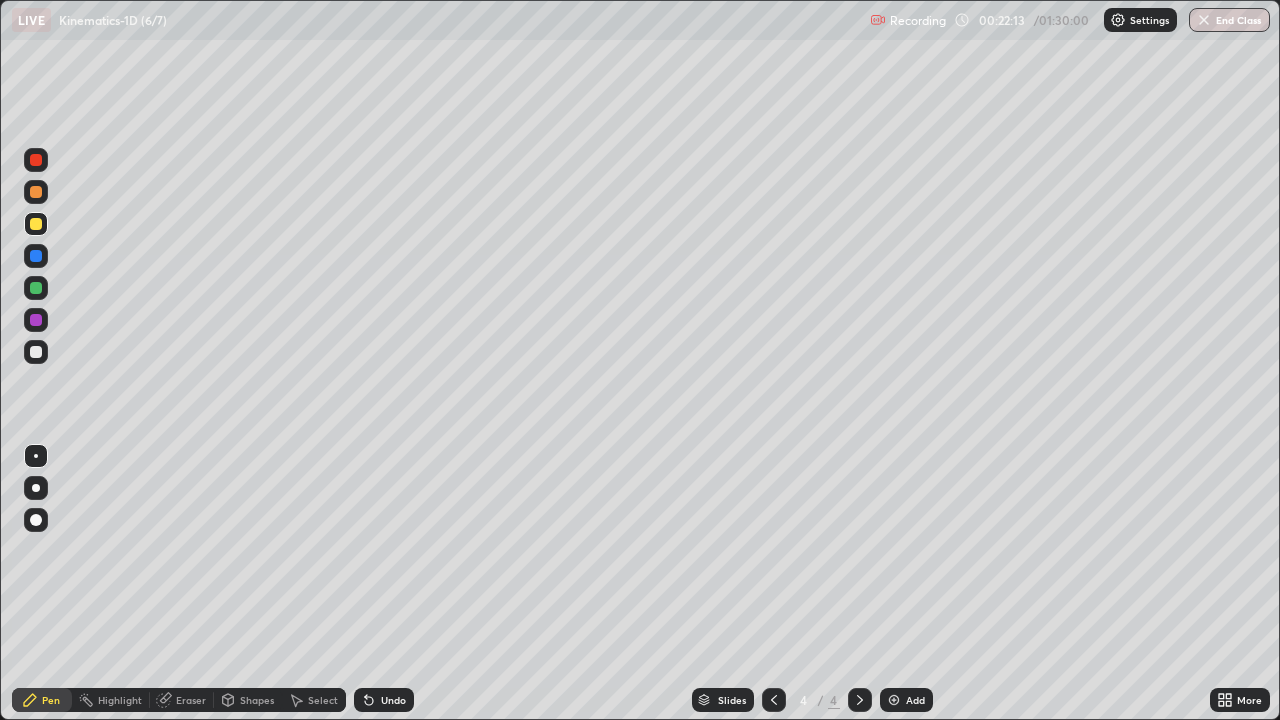 click 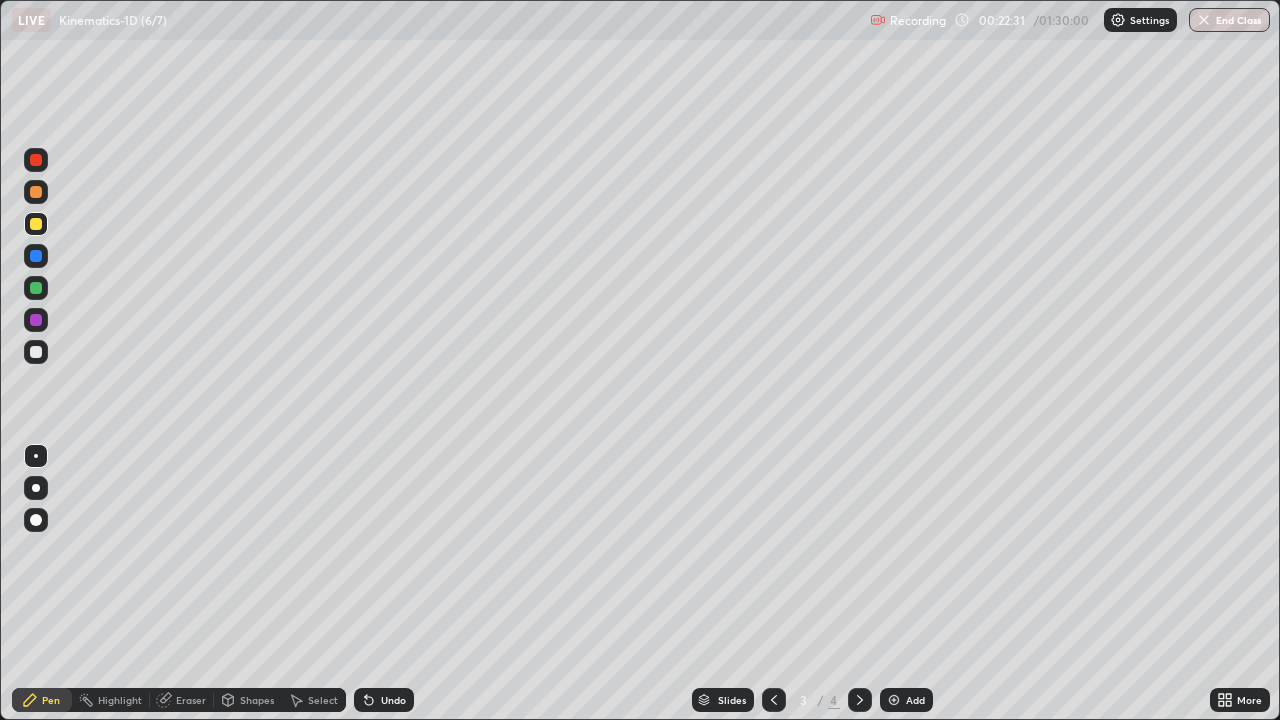 click 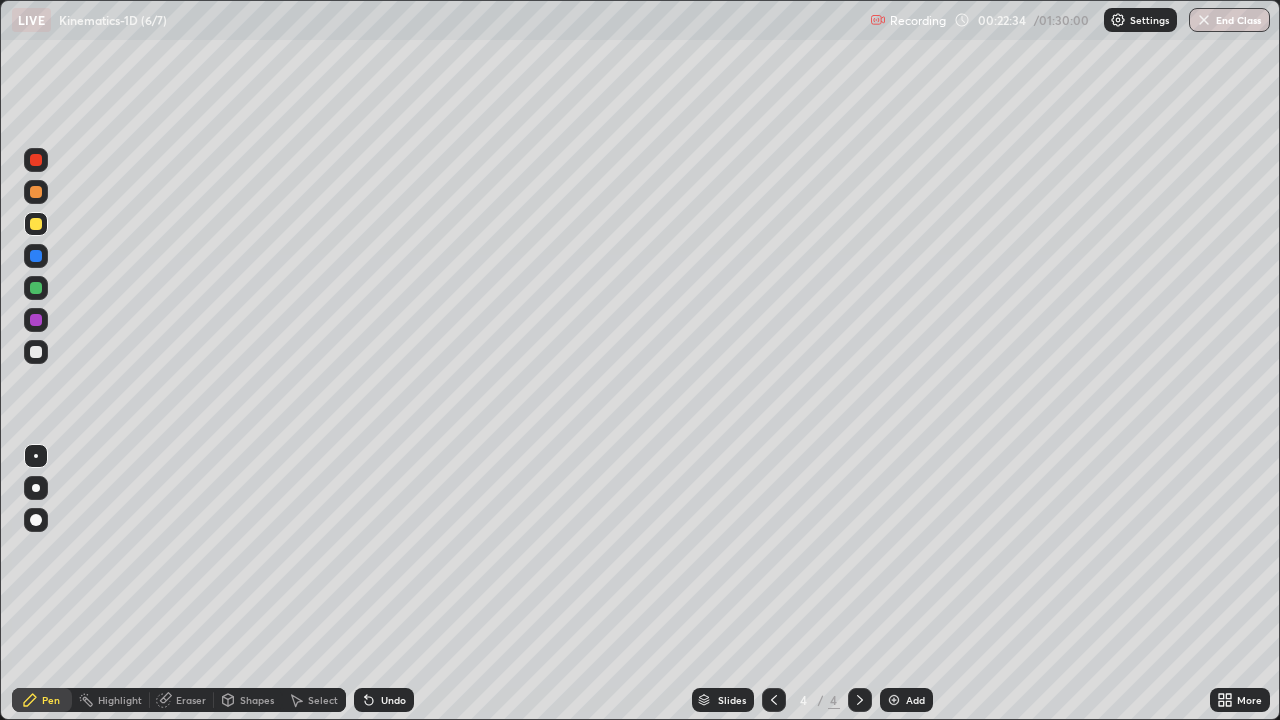 click on "Shapes" at bounding box center (257, 700) 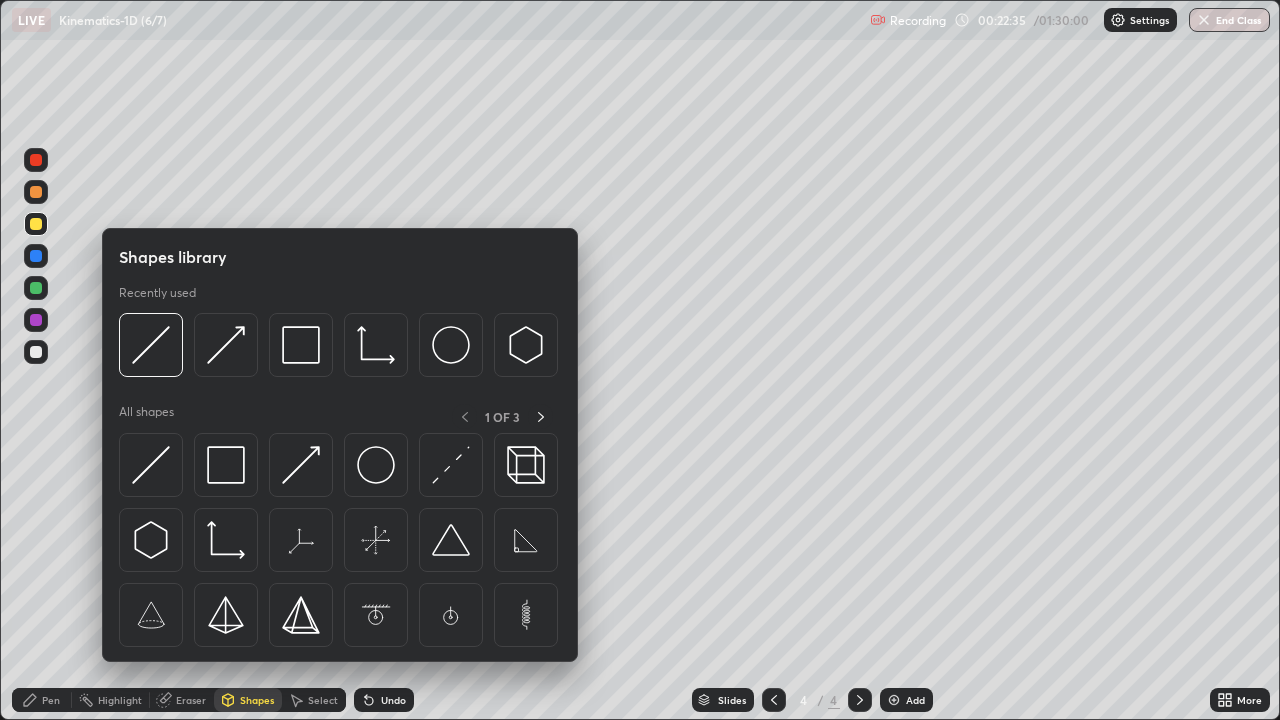 click at bounding box center [226, 465] 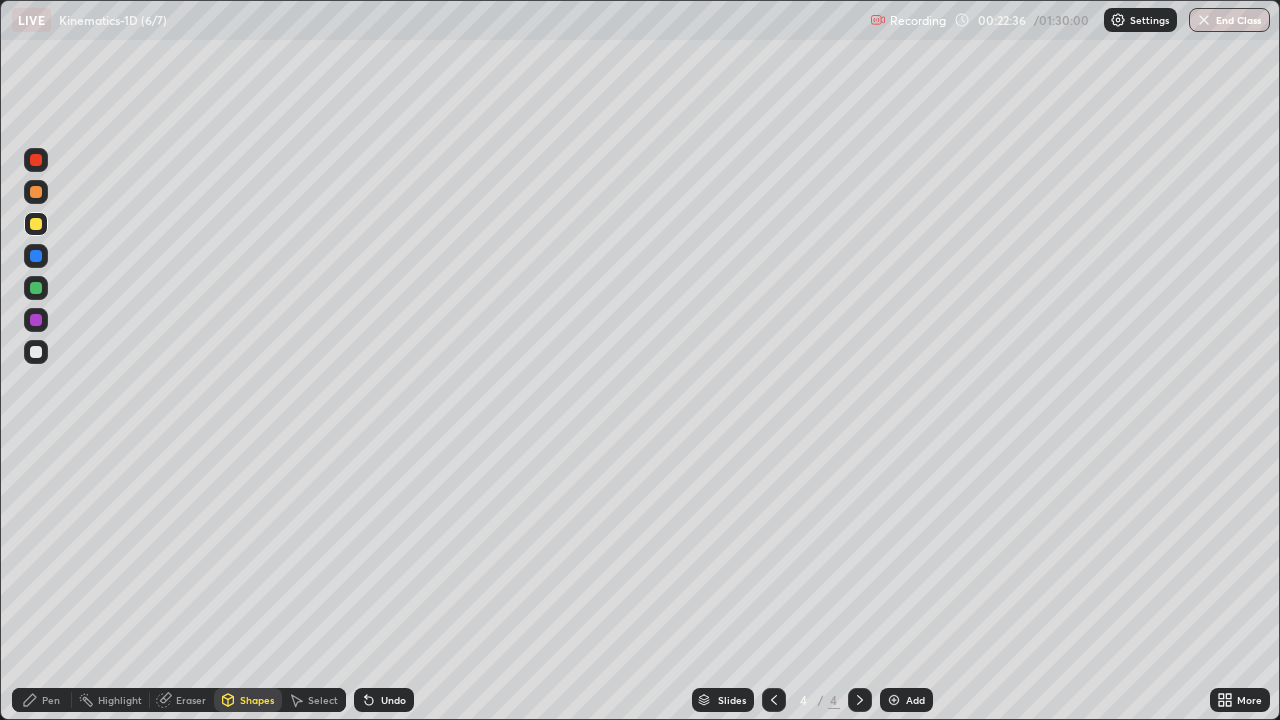 click at bounding box center [36, 352] 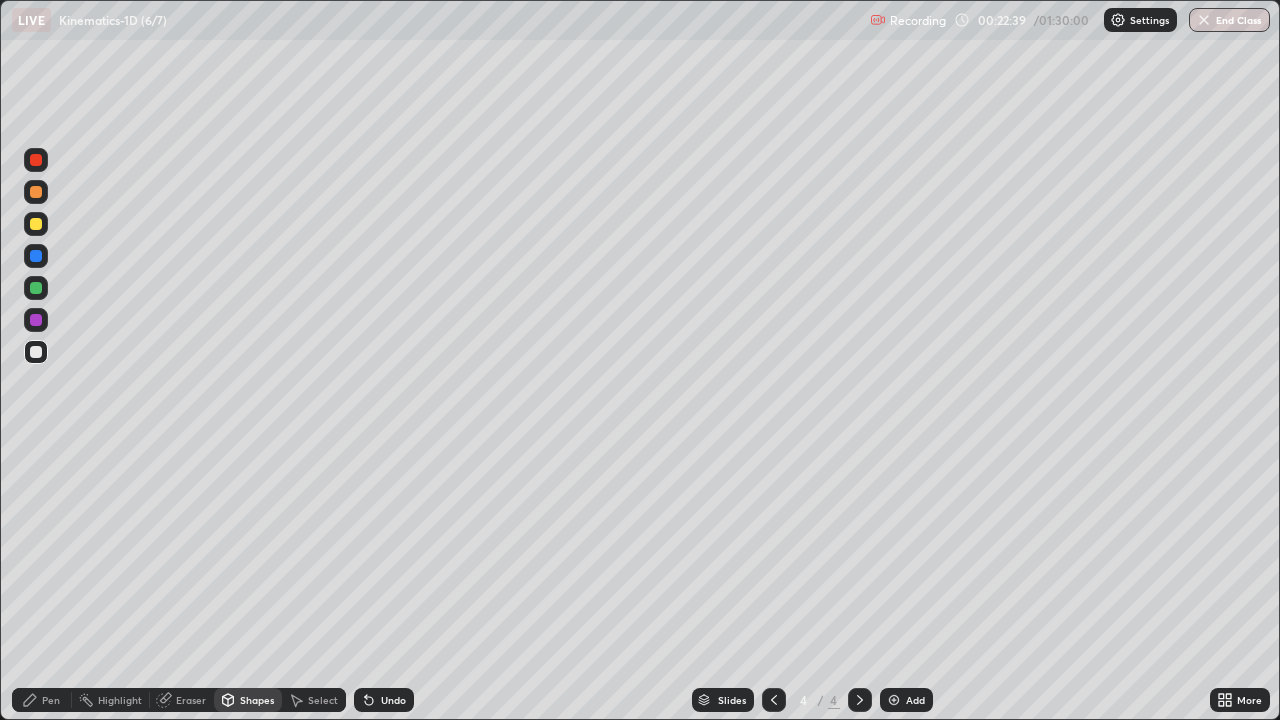 click on "Pen" at bounding box center (42, 700) 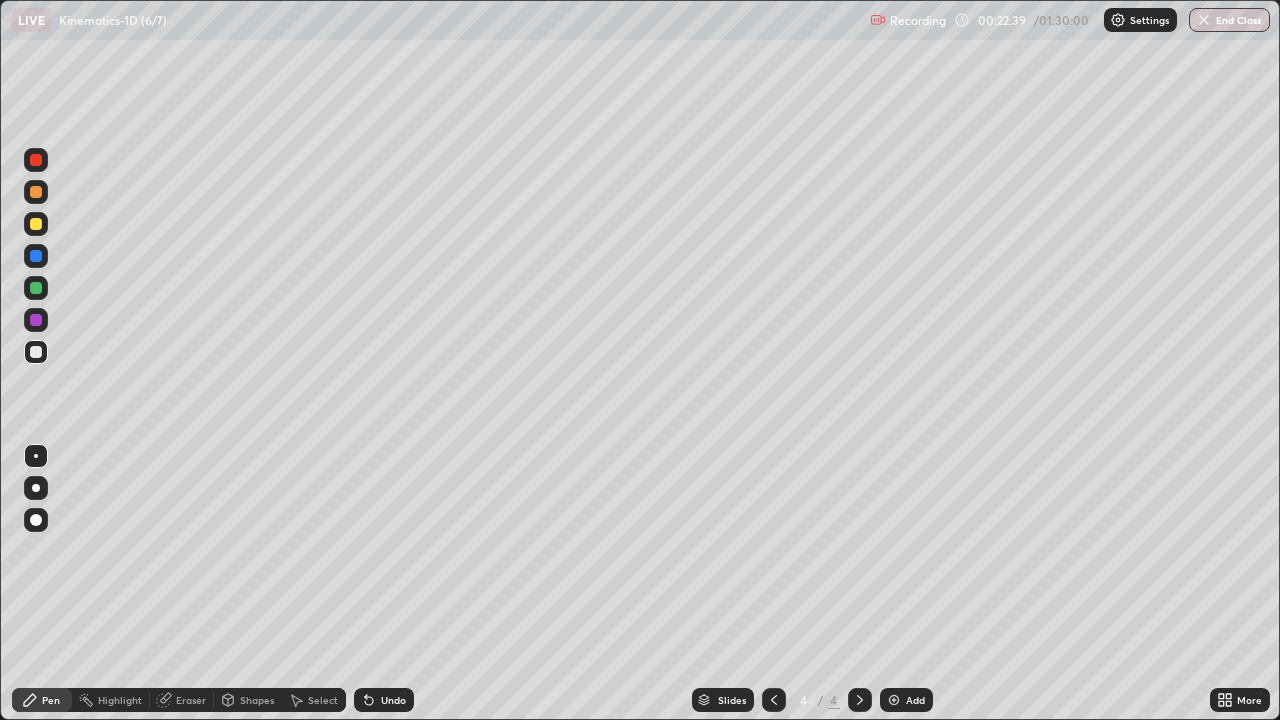 click at bounding box center (36, 288) 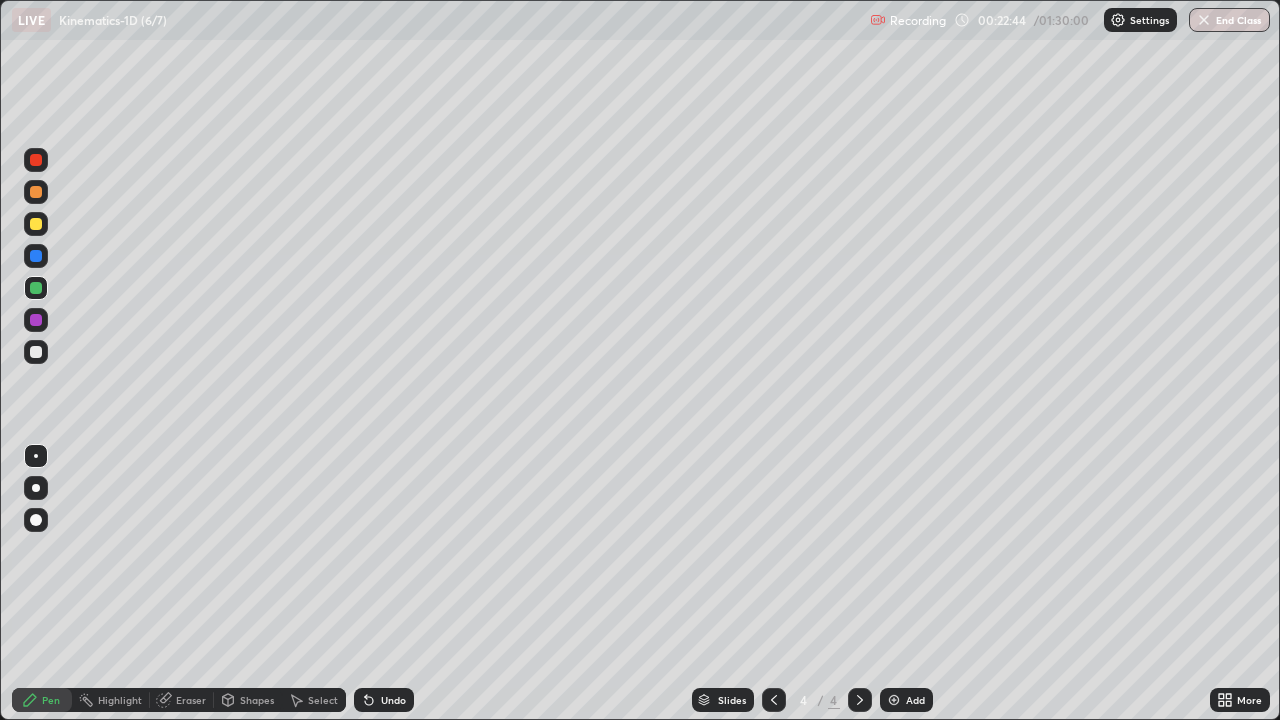 click at bounding box center (36, 160) 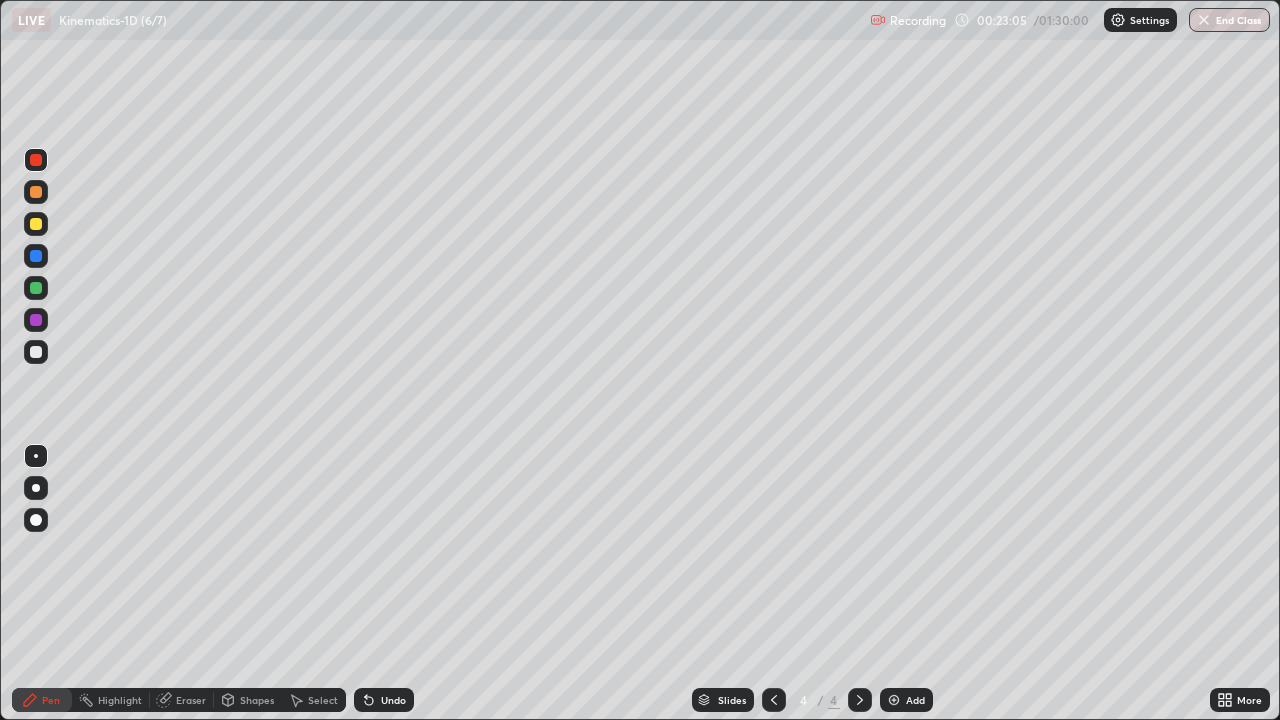 click at bounding box center [36, 352] 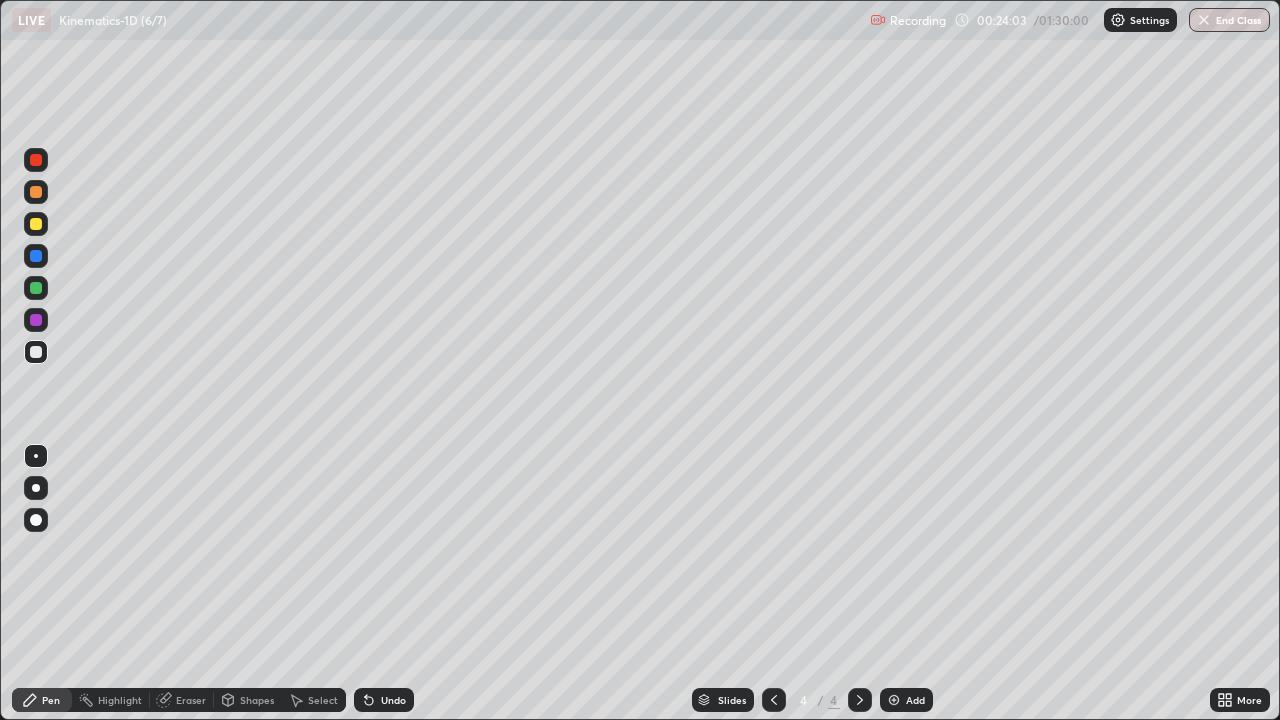 click at bounding box center [36, 256] 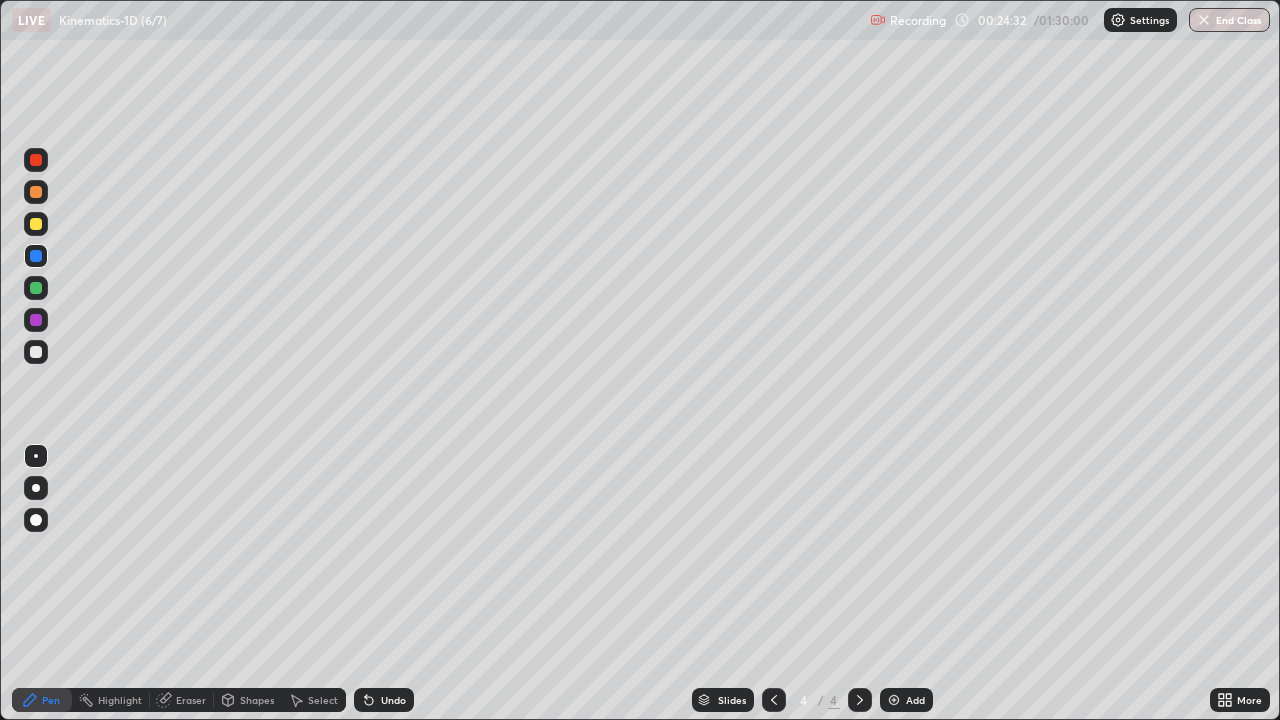 click at bounding box center (36, 320) 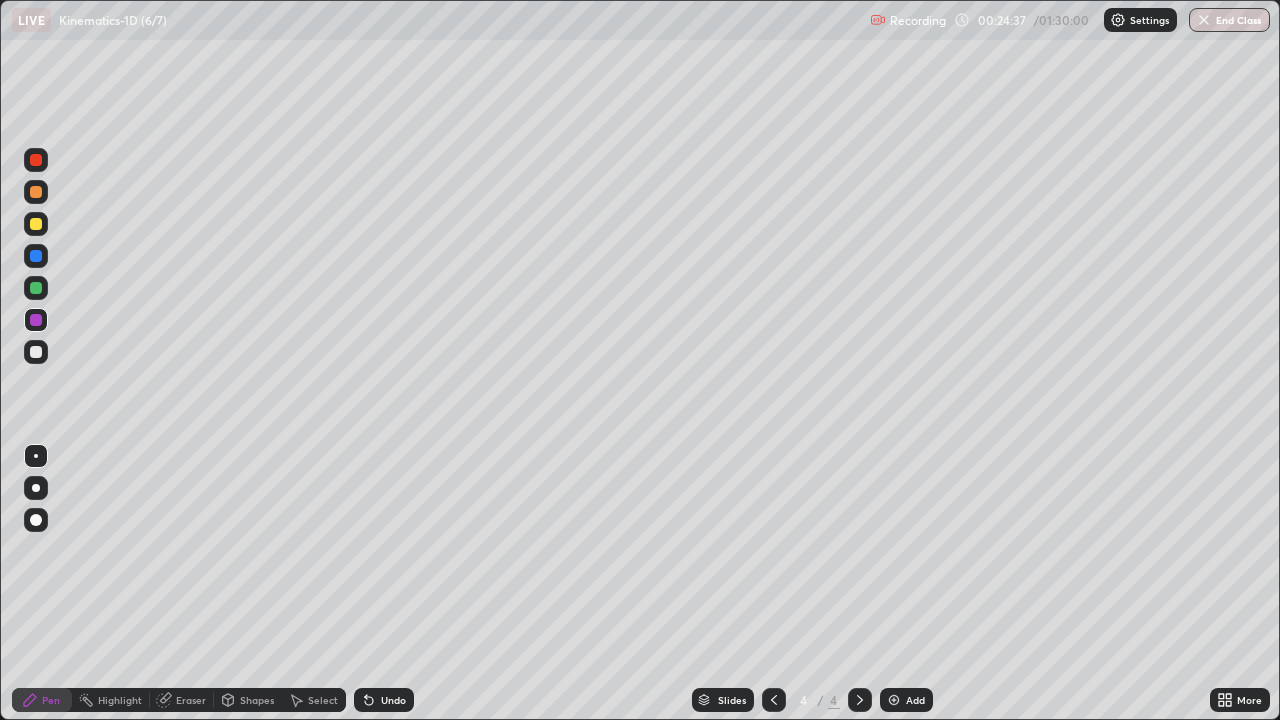 click at bounding box center [36, 352] 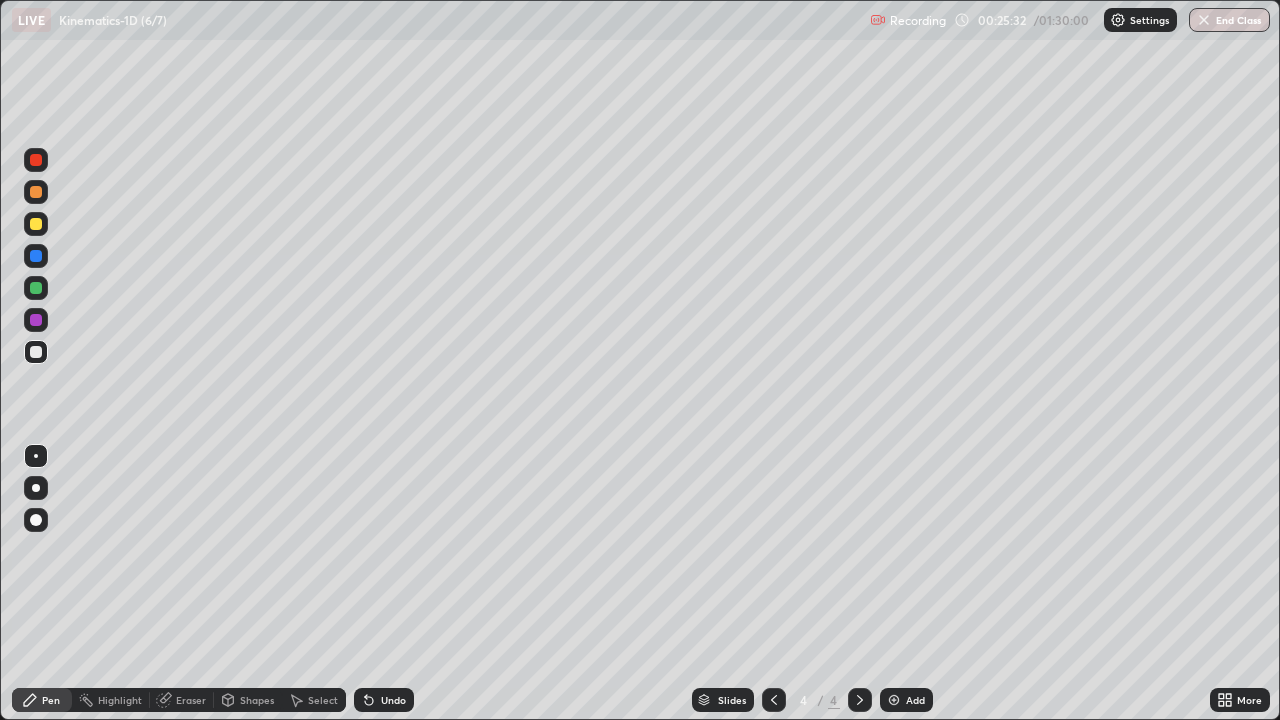 click at bounding box center (36, 288) 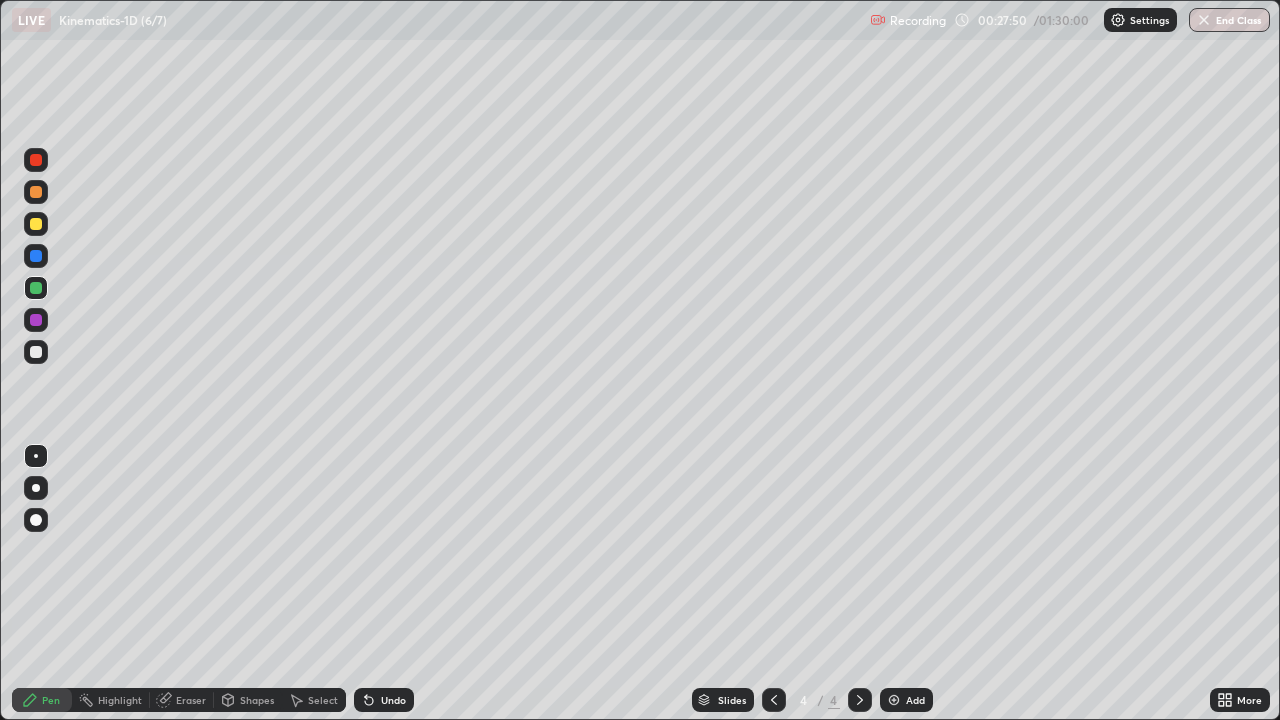click at bounding box center (36, 320) 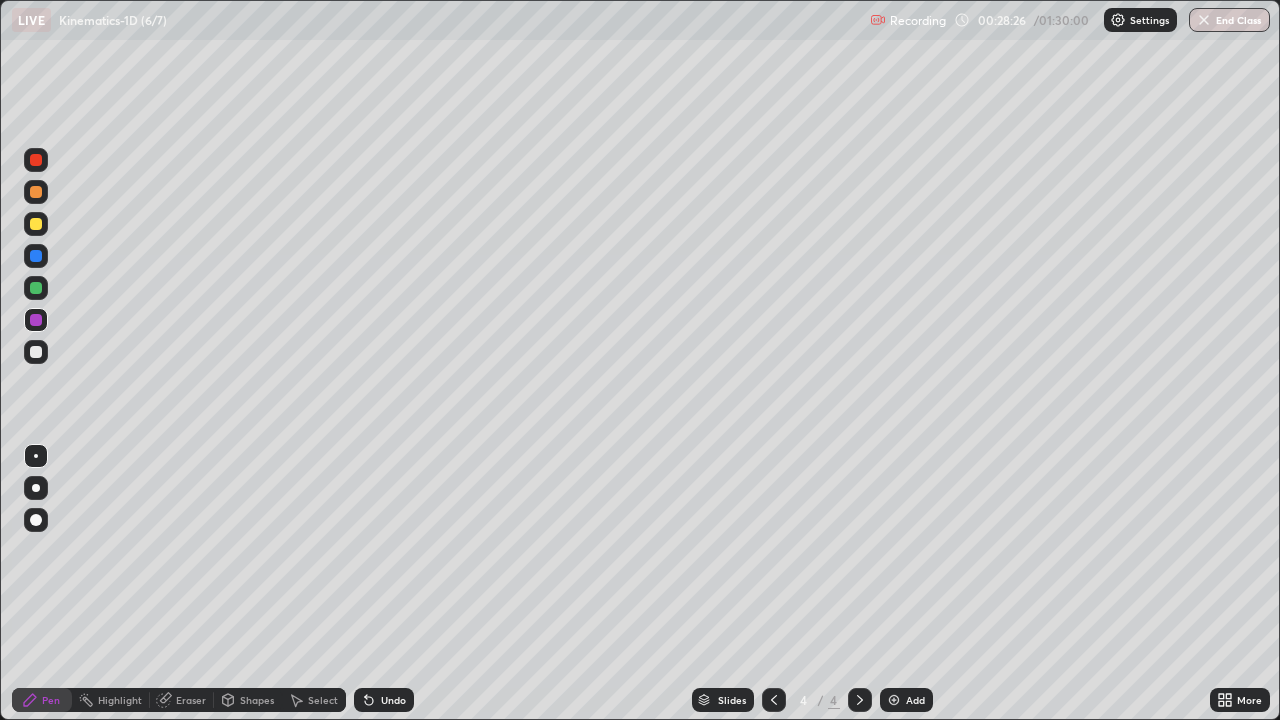 click at bounding box center [36, 352] 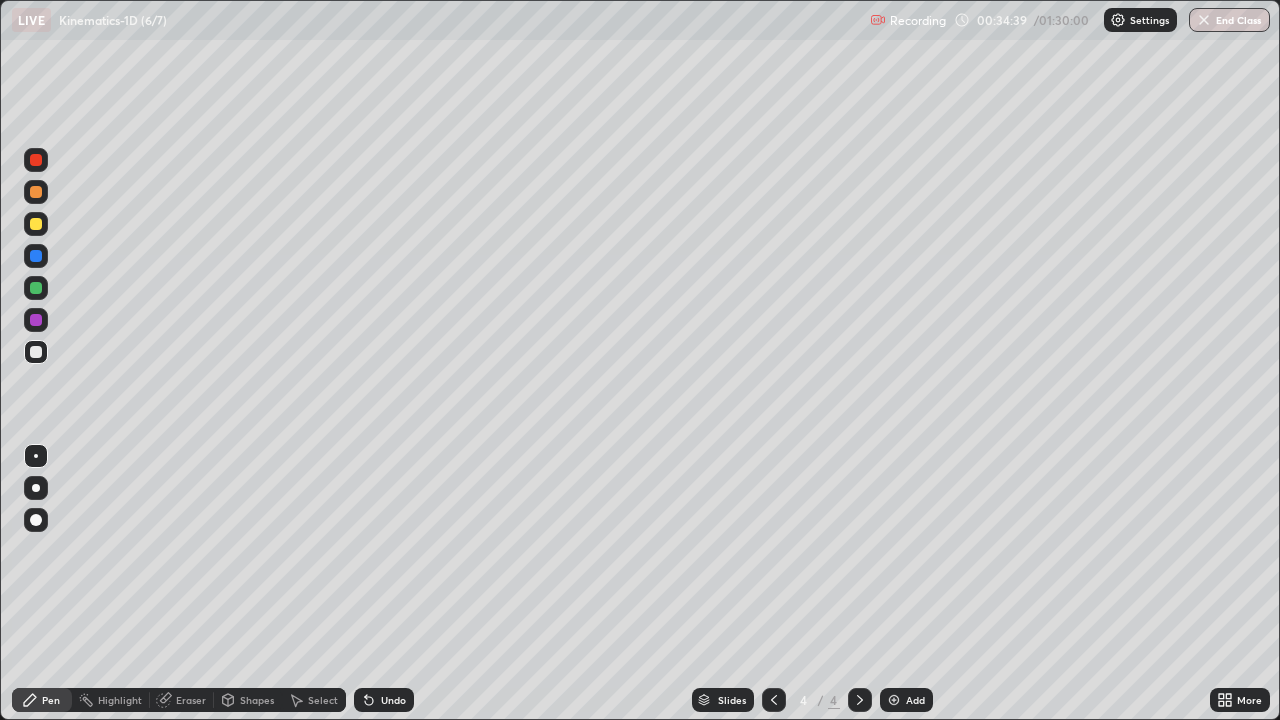 click at bounding box center (36, 256) 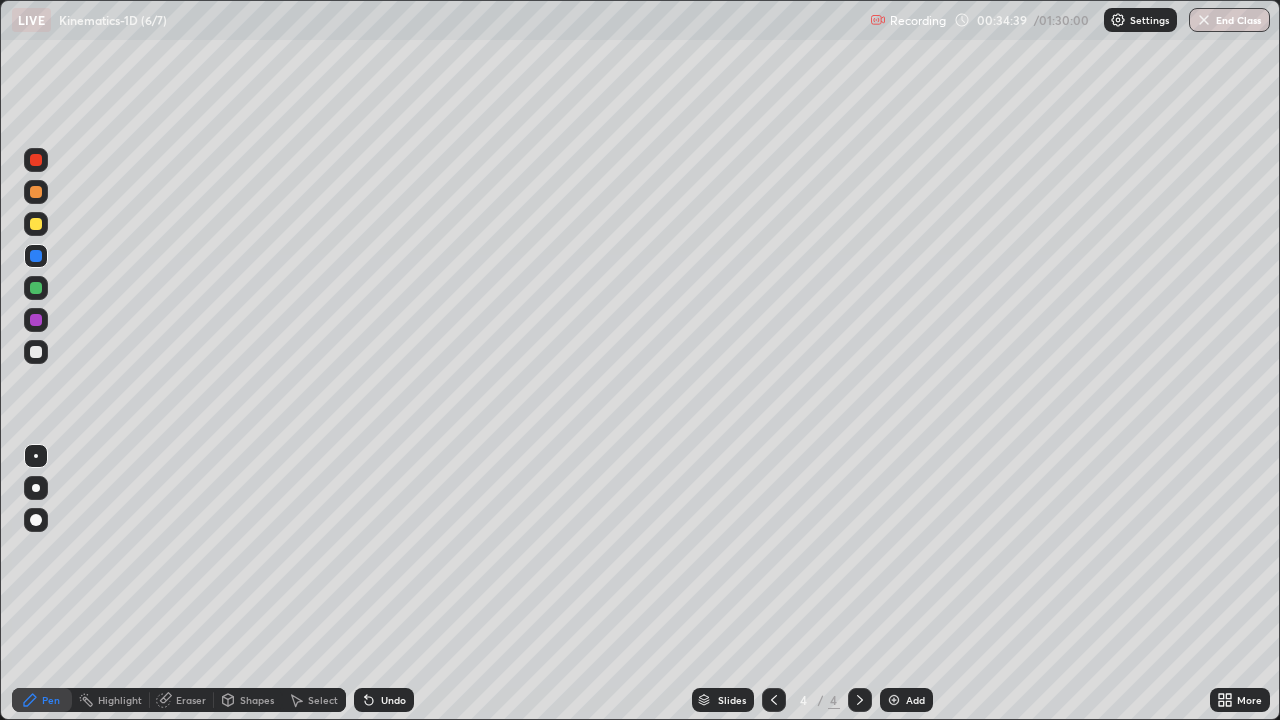 click at bounding box center [36, 256] 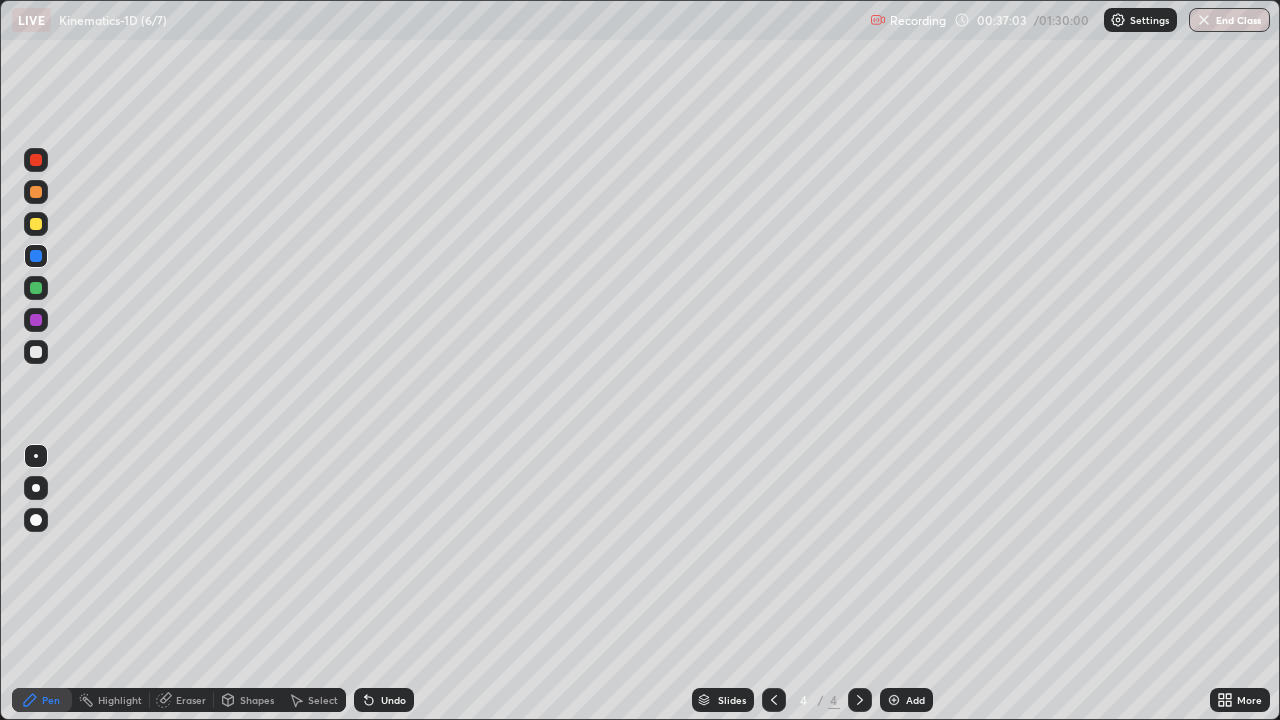 click on "Select" at bounding box center (323, 700) 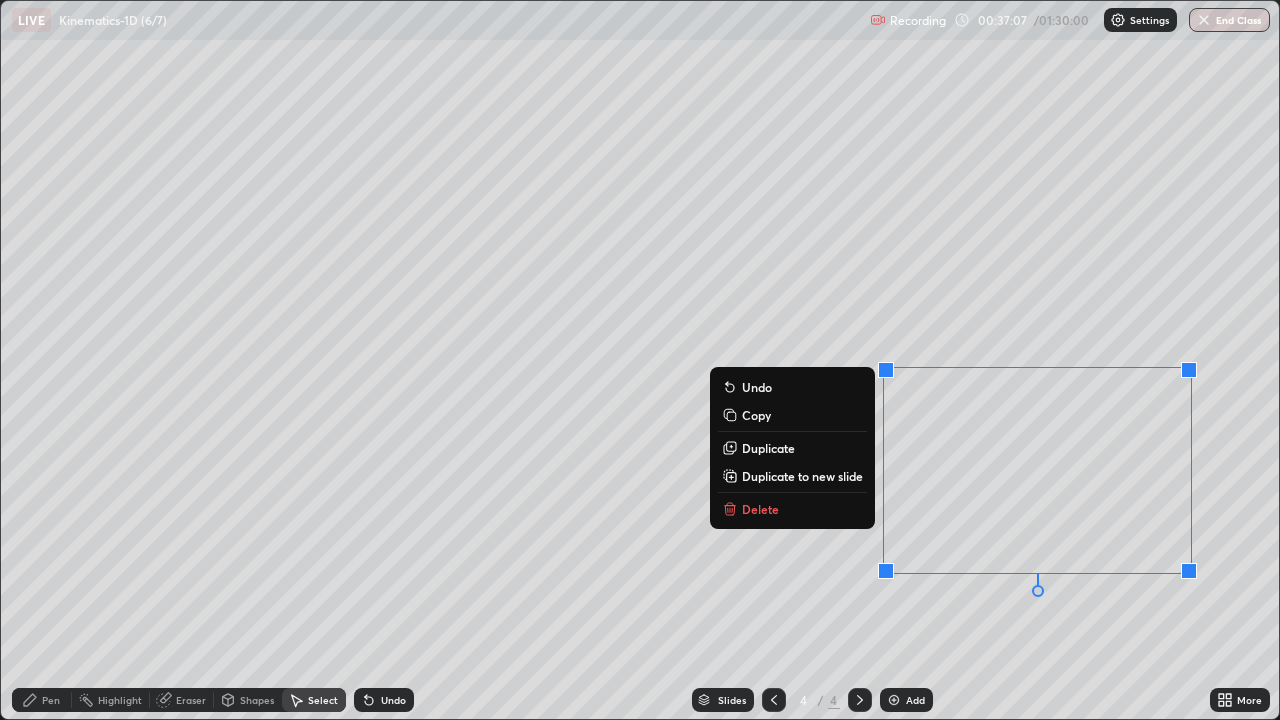 click on "Copy" at bounding box center (756, 415) 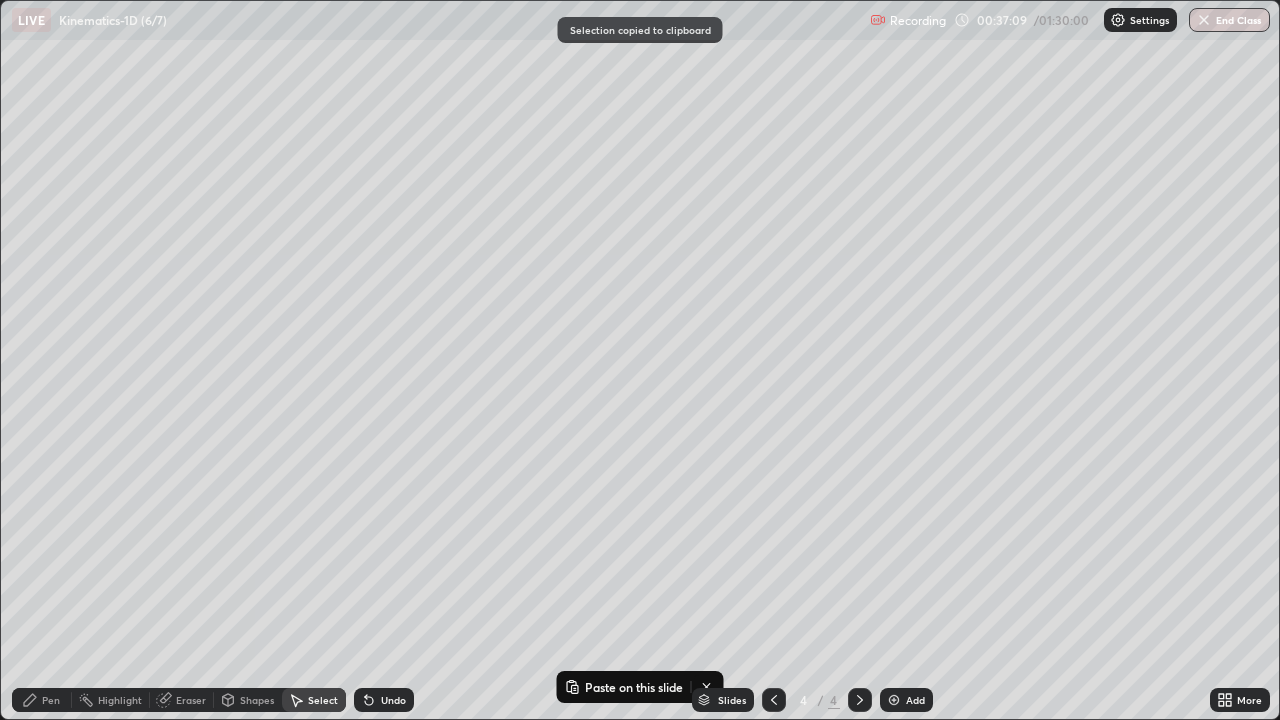 click at bounding box center (894, 700) 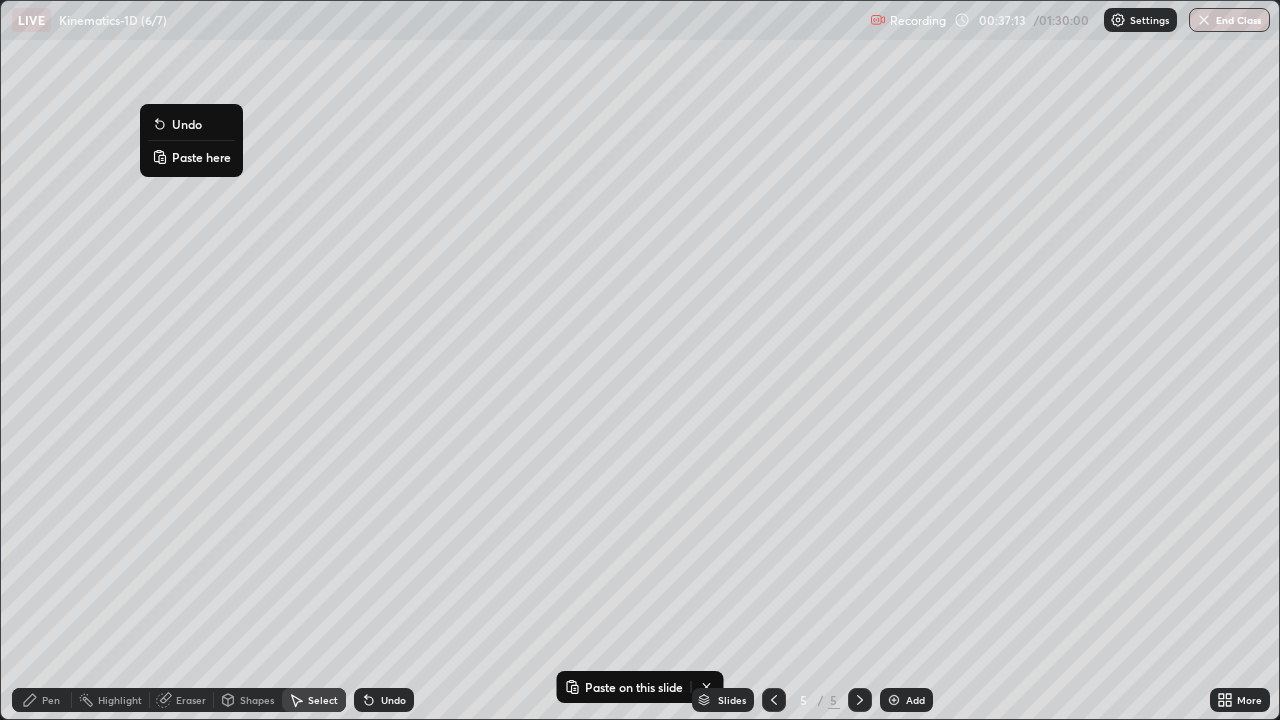 click on "Paste here" at bounding box center (201, 157) 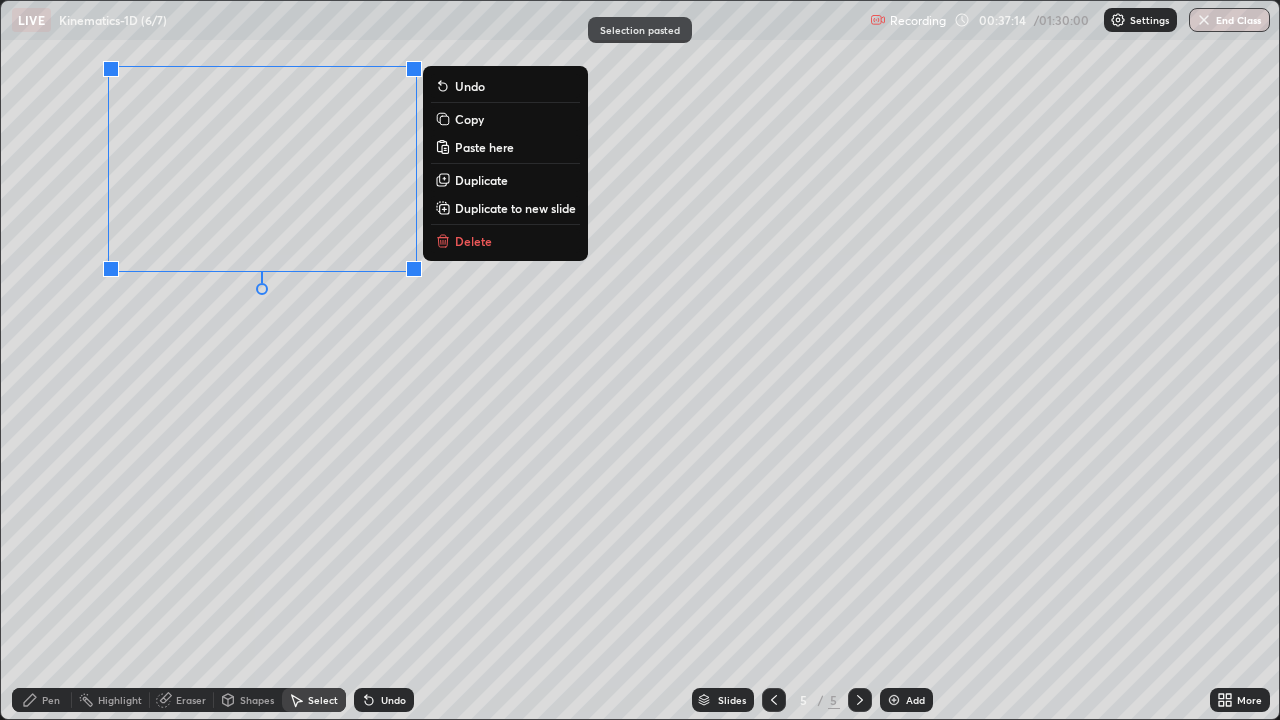 click on "0 ° Undo Copy Paste here Duplicate Duplicate to new slide Delete" at bounding box center (640, 360) 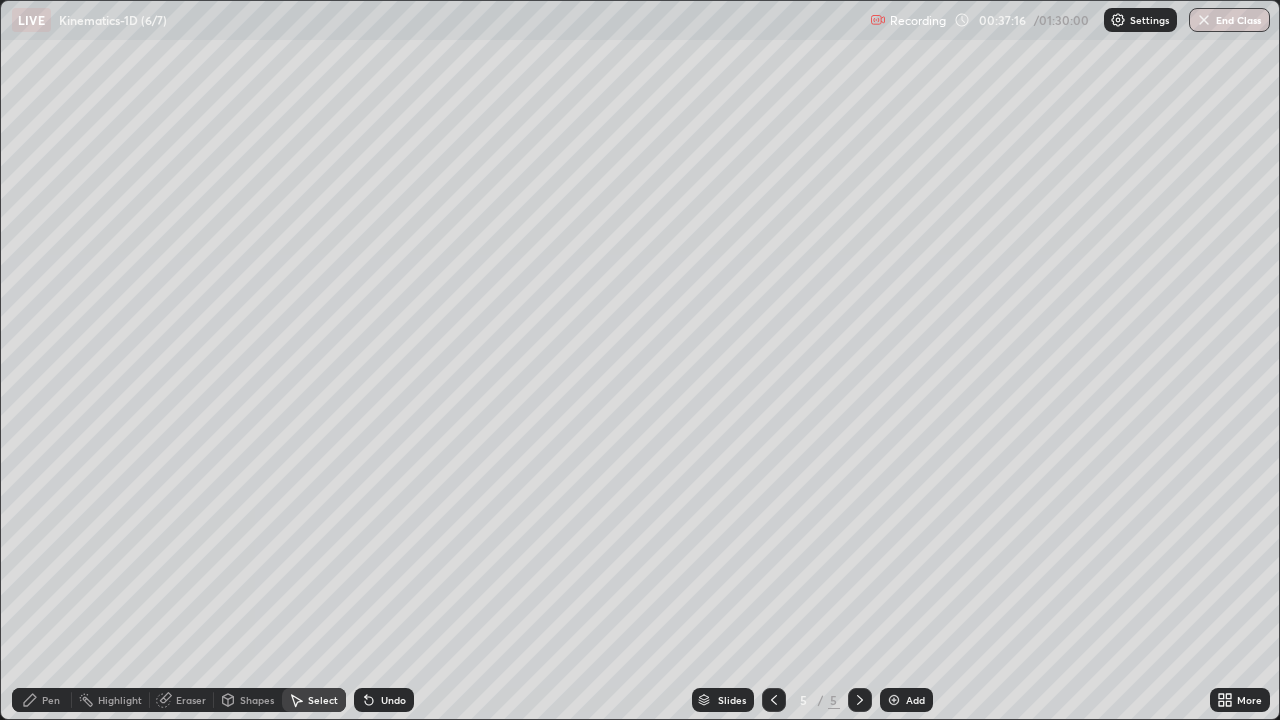 click on "Pen" at bounding box center (42, 700) 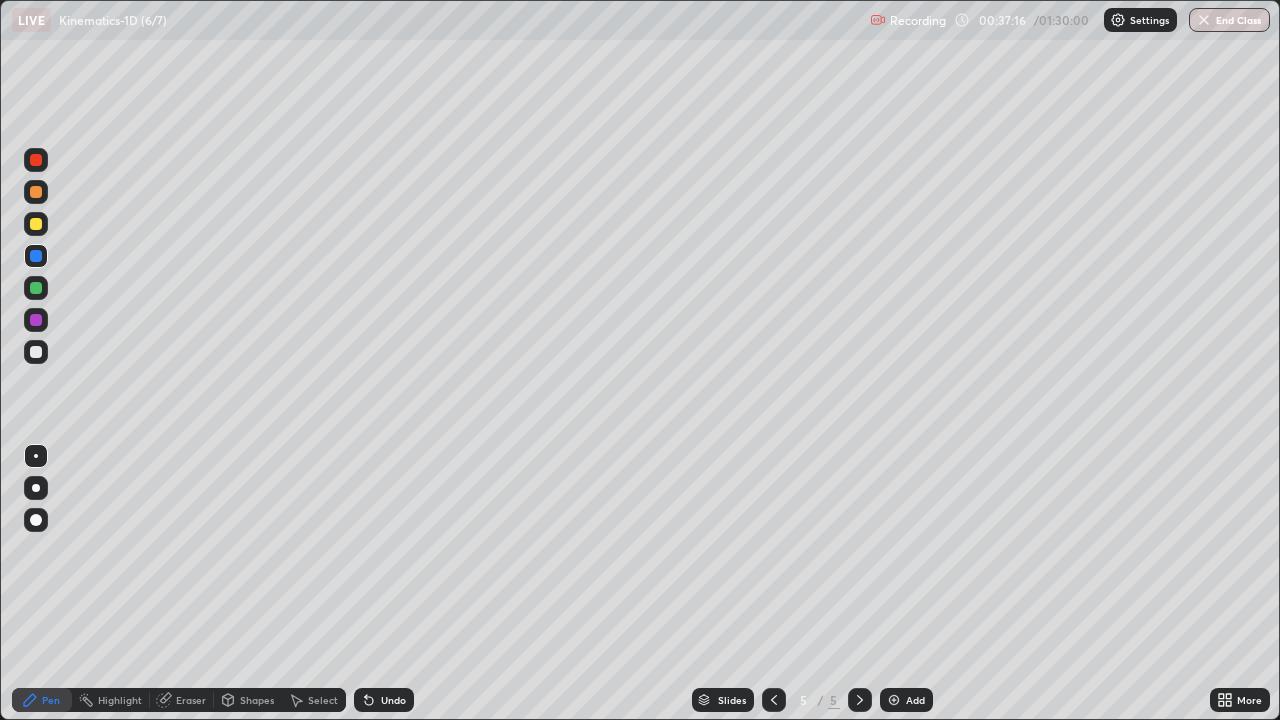 click at bounding box center [36, 352] 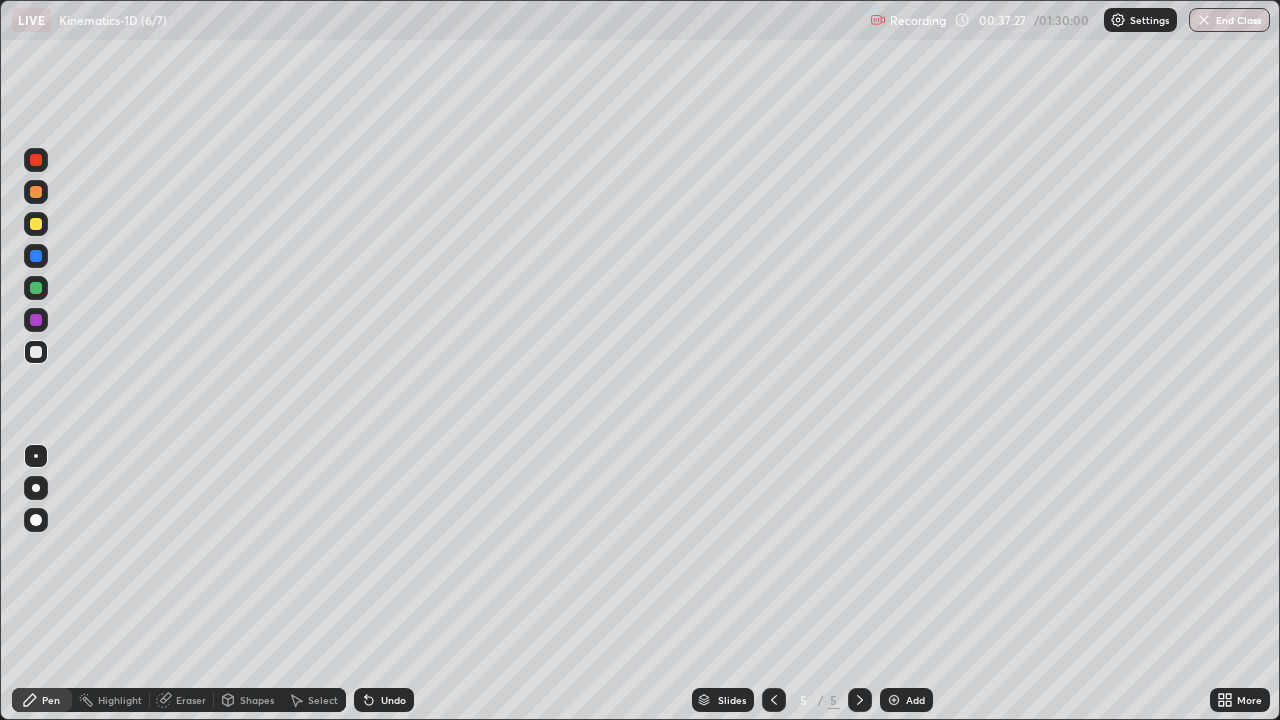 click at bounding box center [36, 288] 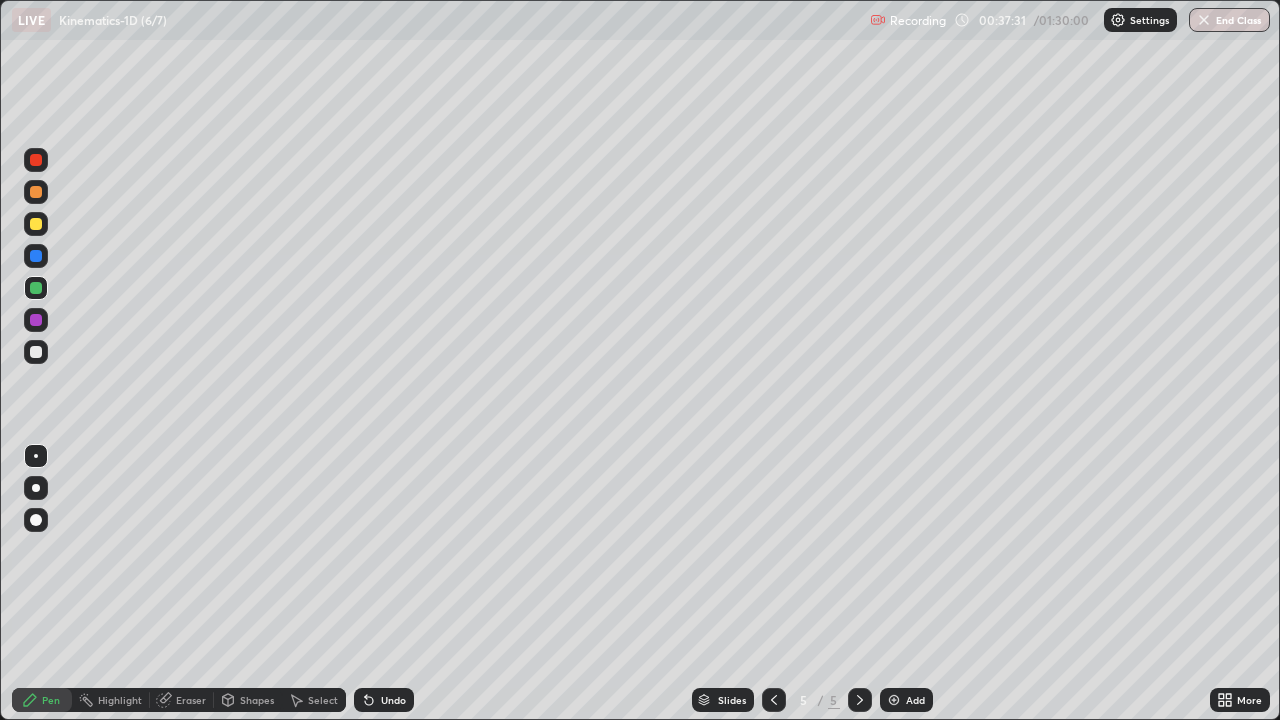click 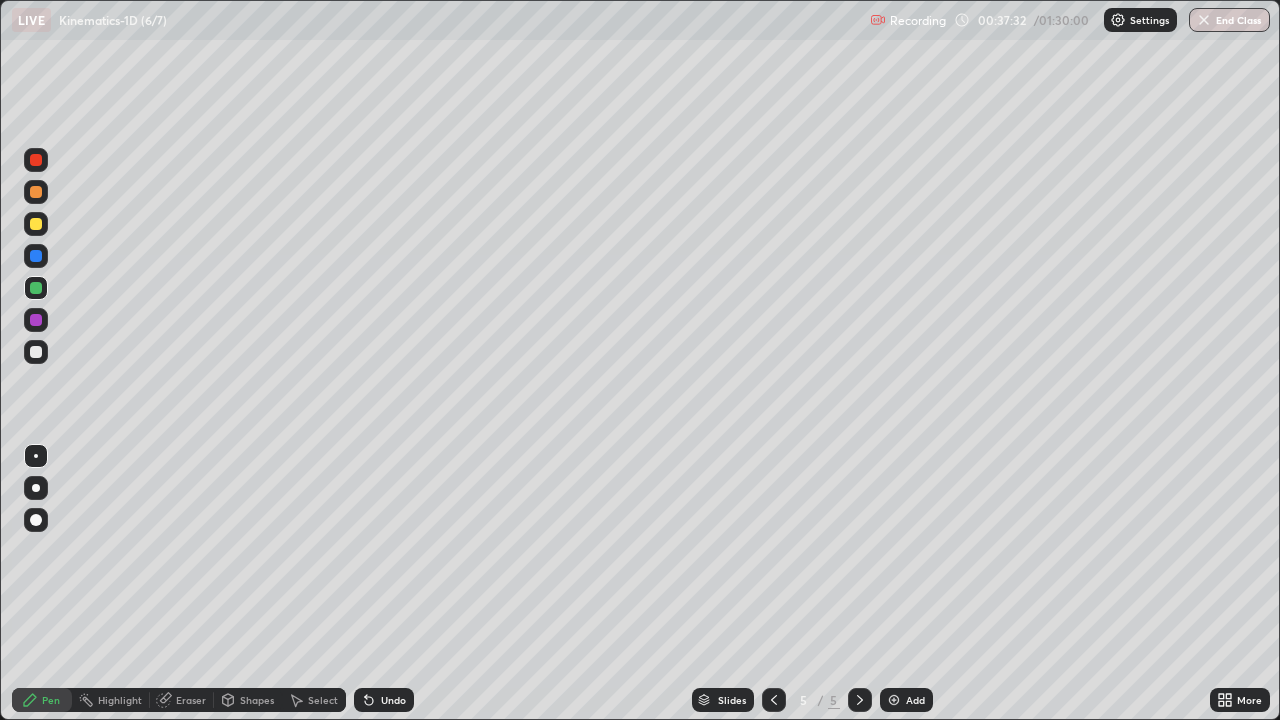 click on "Undo" at bounding box center [384, 700] 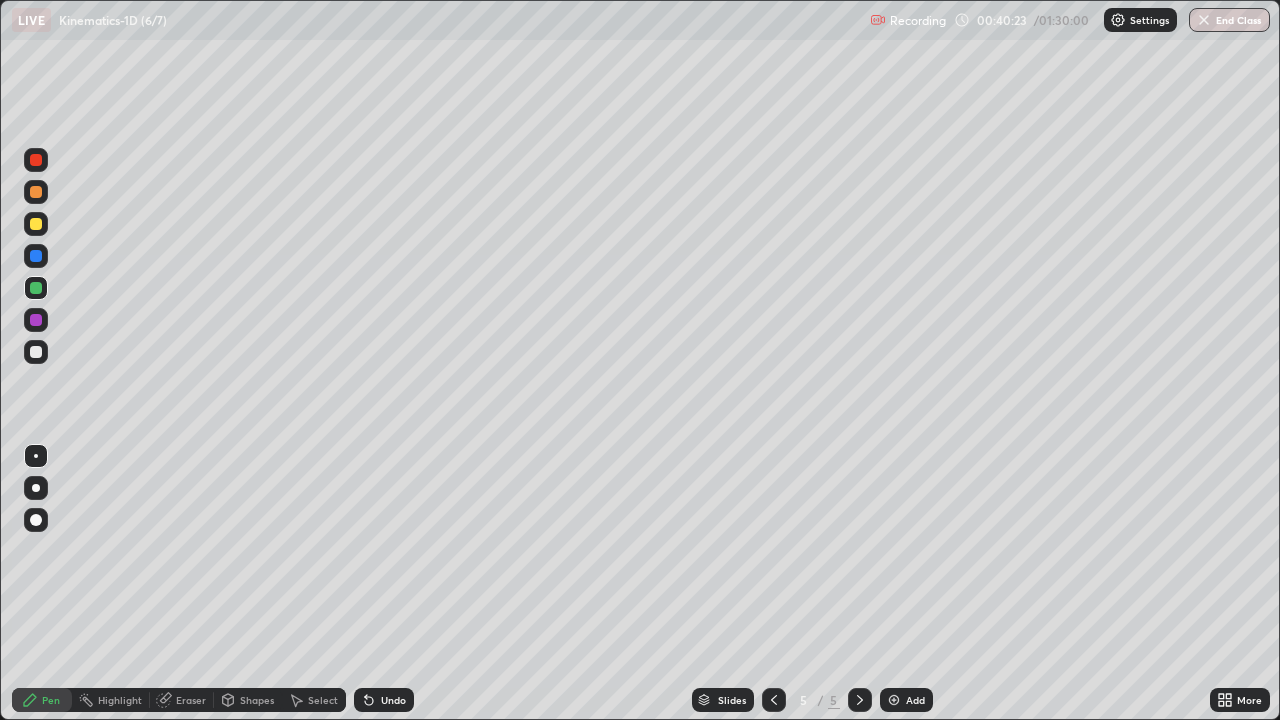 click at bounding box center [36, 352] 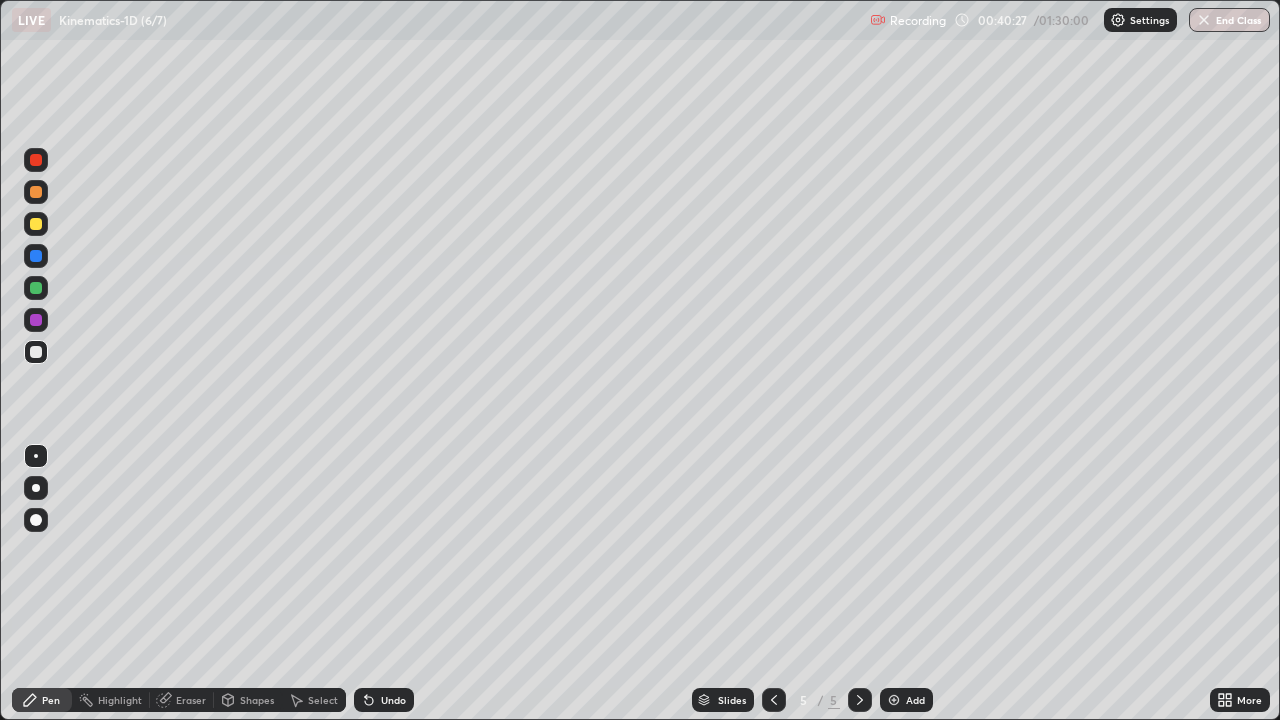 click on "Shapes" at bounding box center [257, 700] 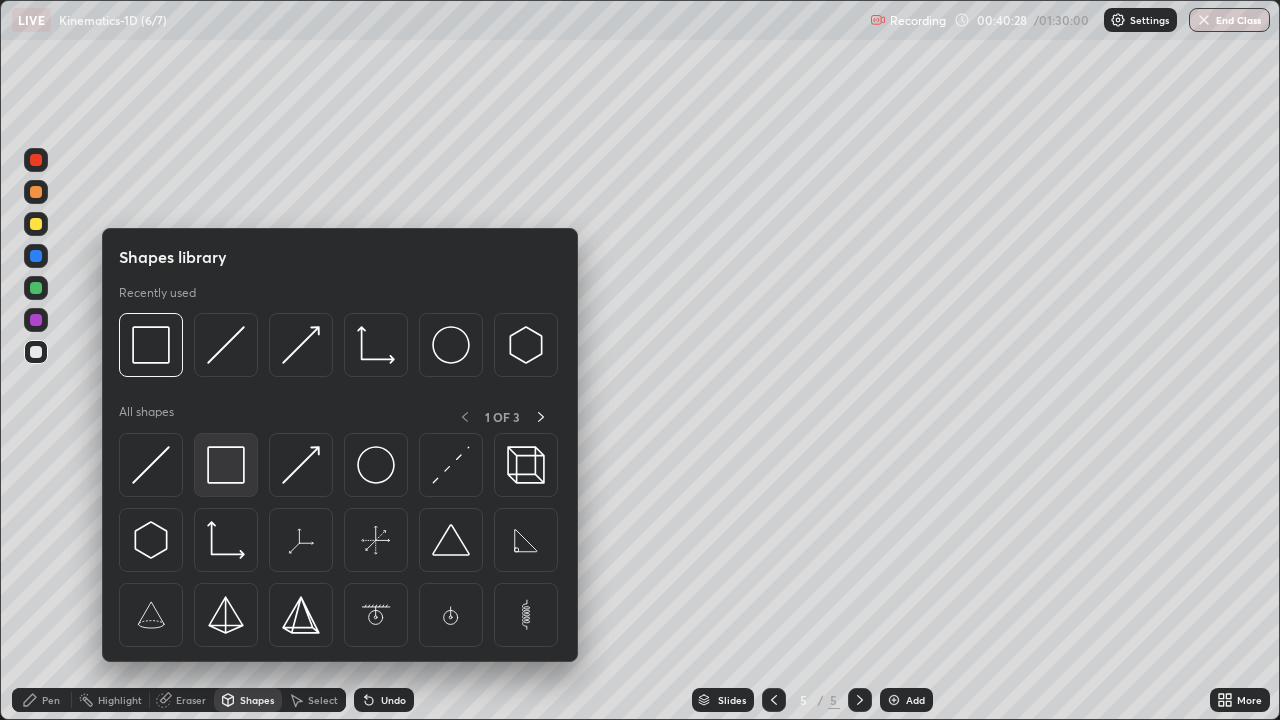 click at bounding box center [226, 465] 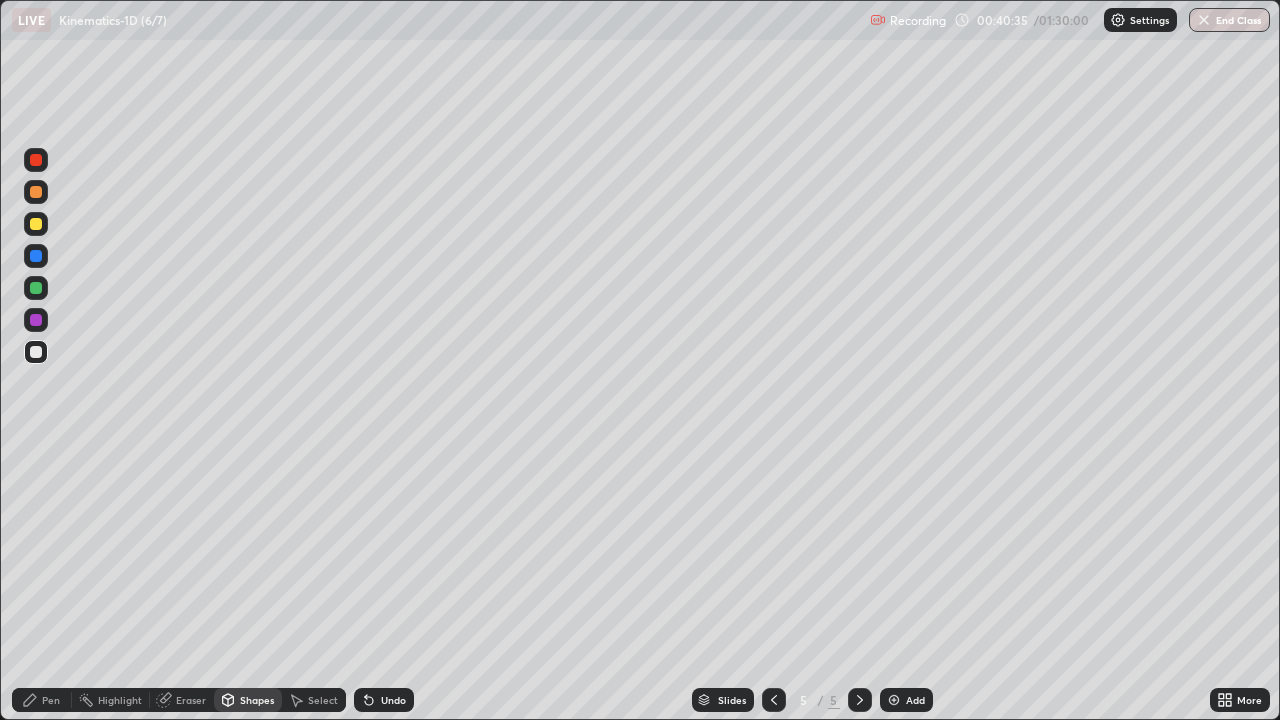 click on "Pen" at bounding box center [42, 700] 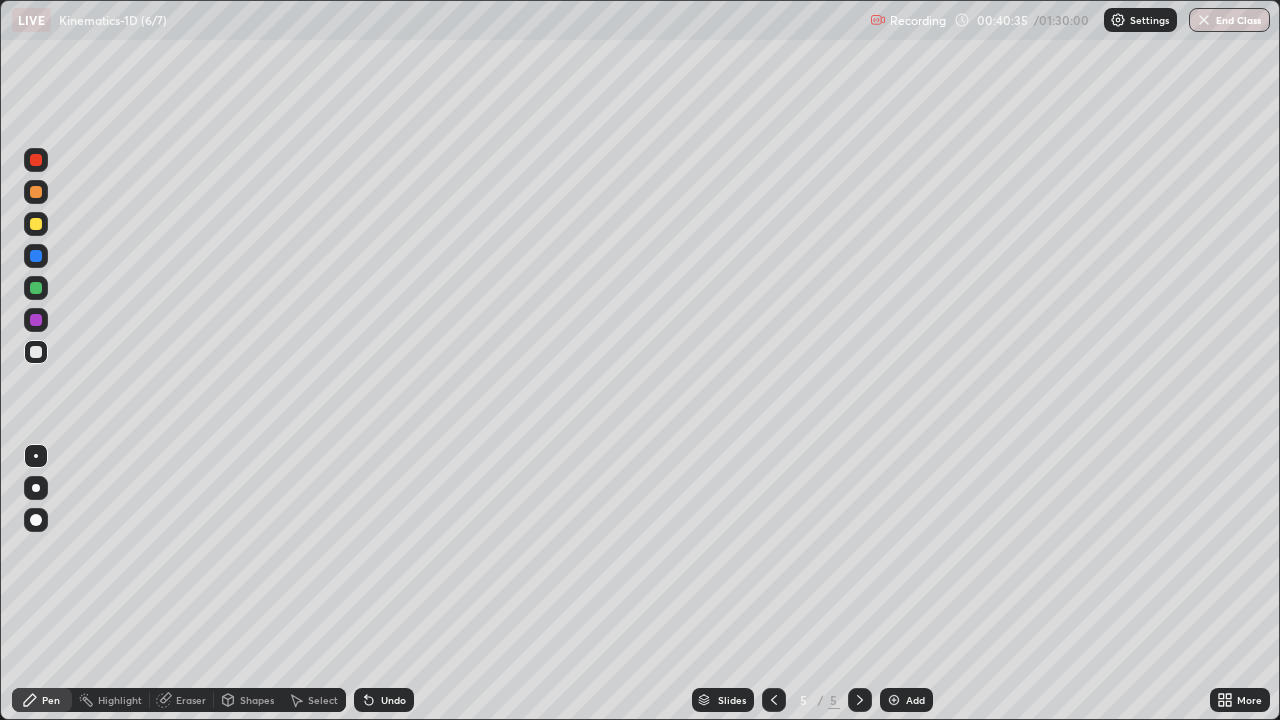 click at bounding box center [36, 288] 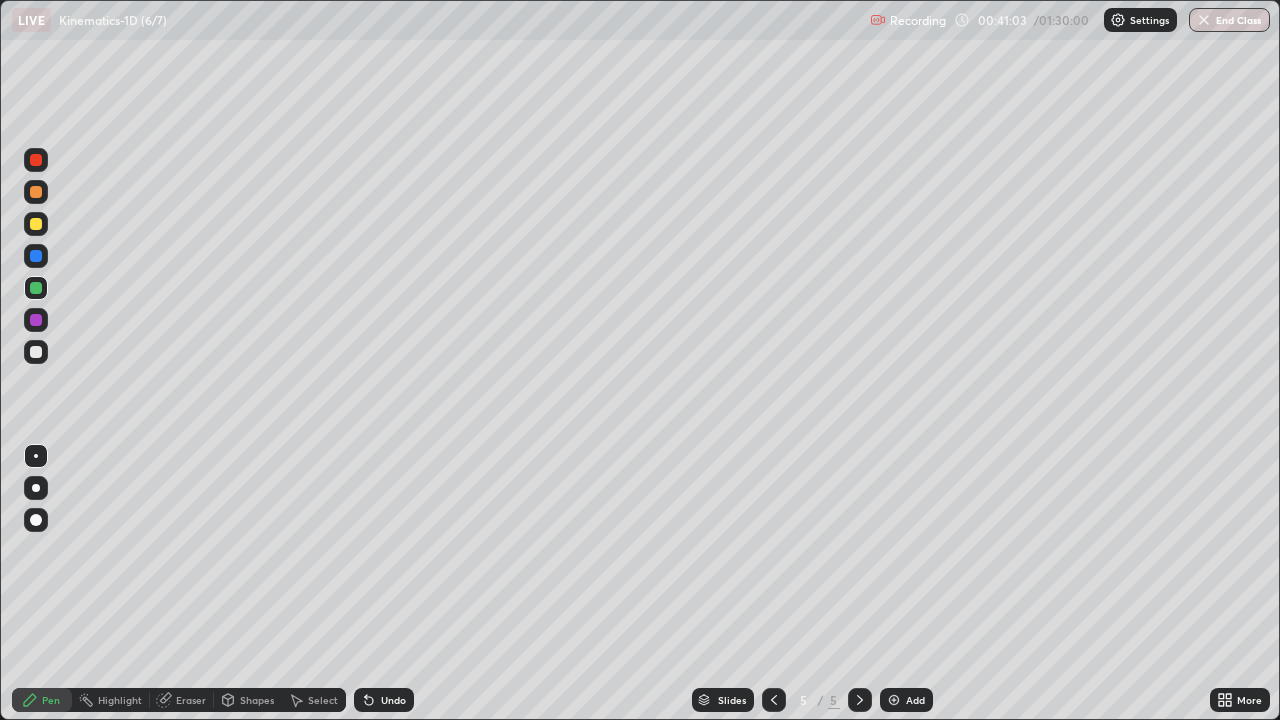 click at bounding box center [36, 352] 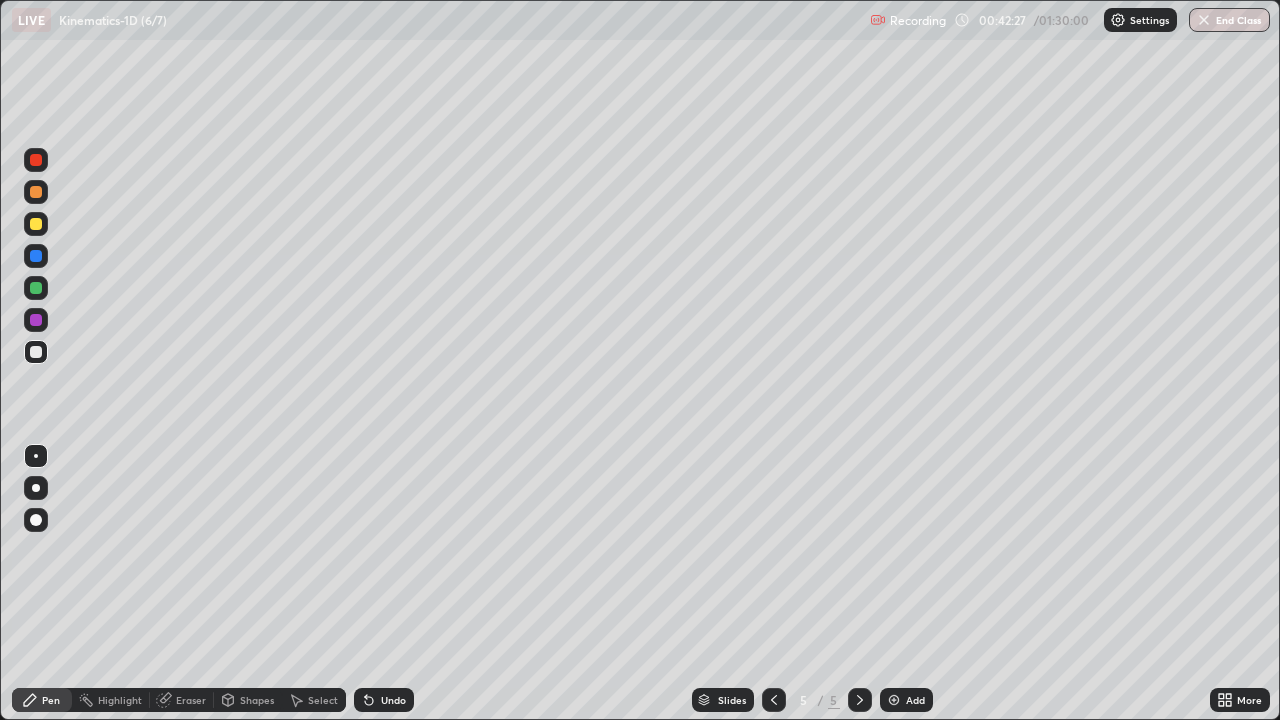 click on "Undo" at bounding box center [393, 700] 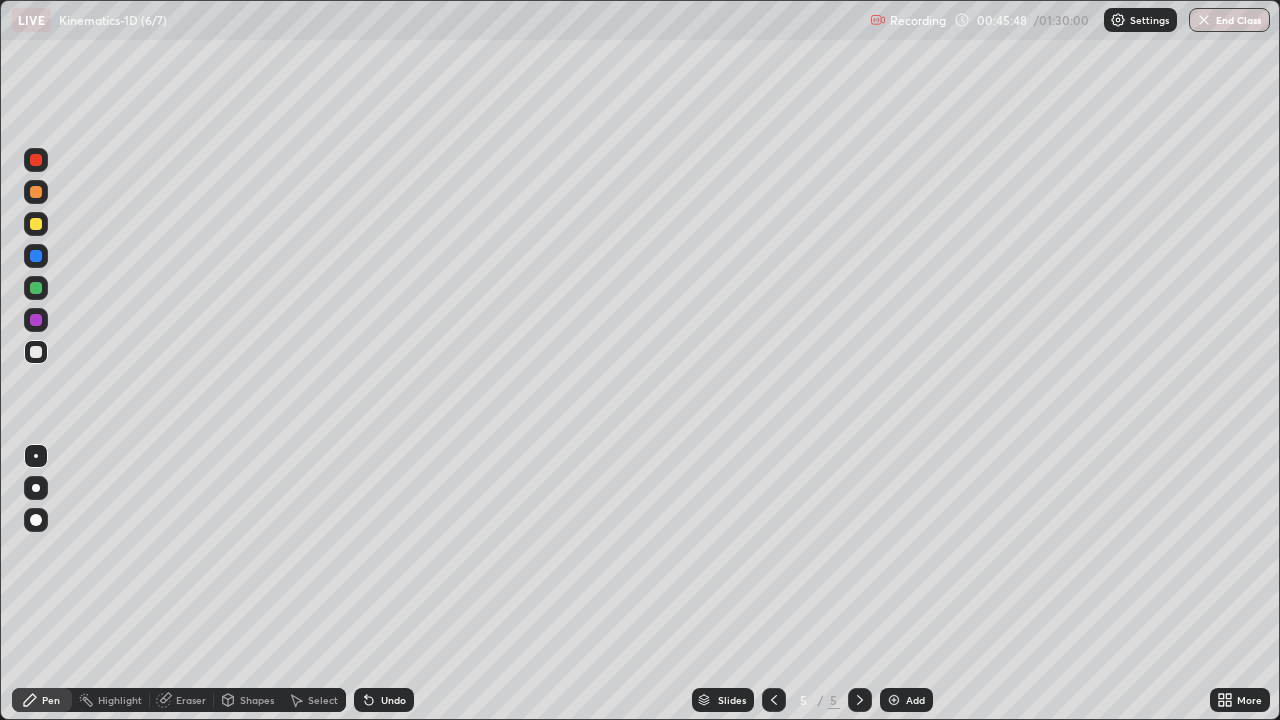 click on "Eraser" at bounding box center (191, 700) 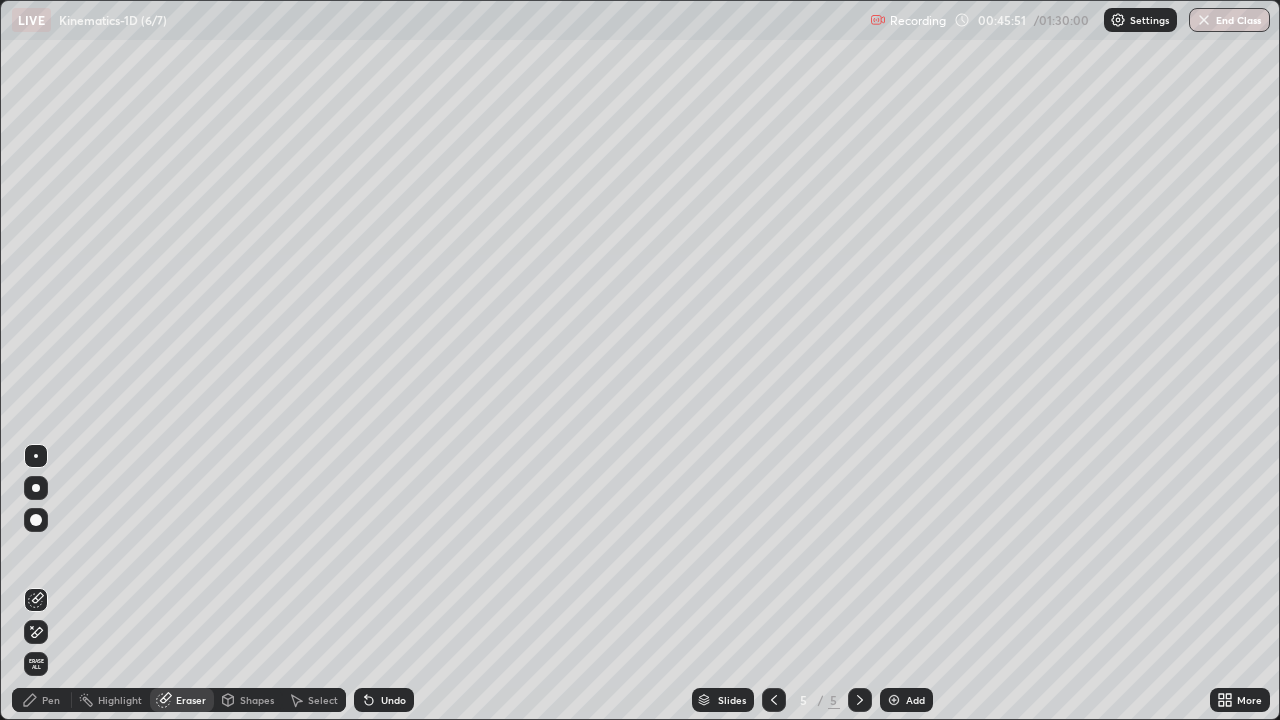click on "Pen" at bounding box center [42, 700] 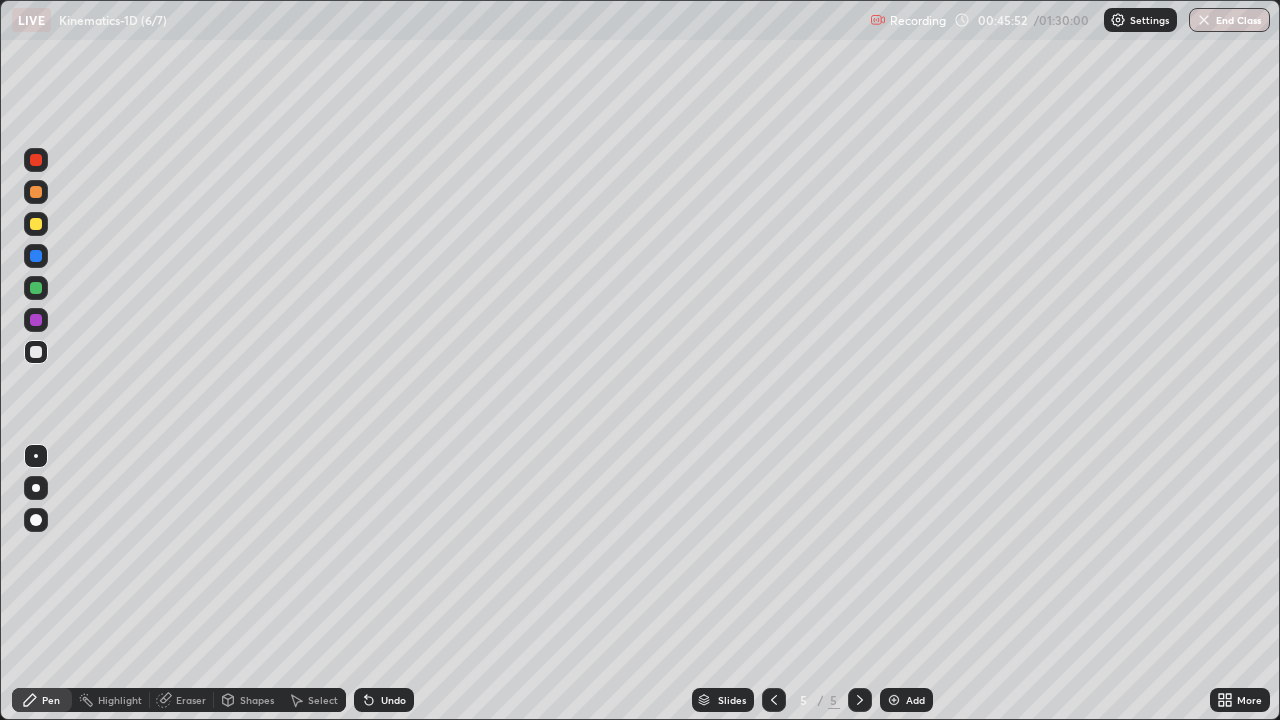 click at bounding box center [36, 320] 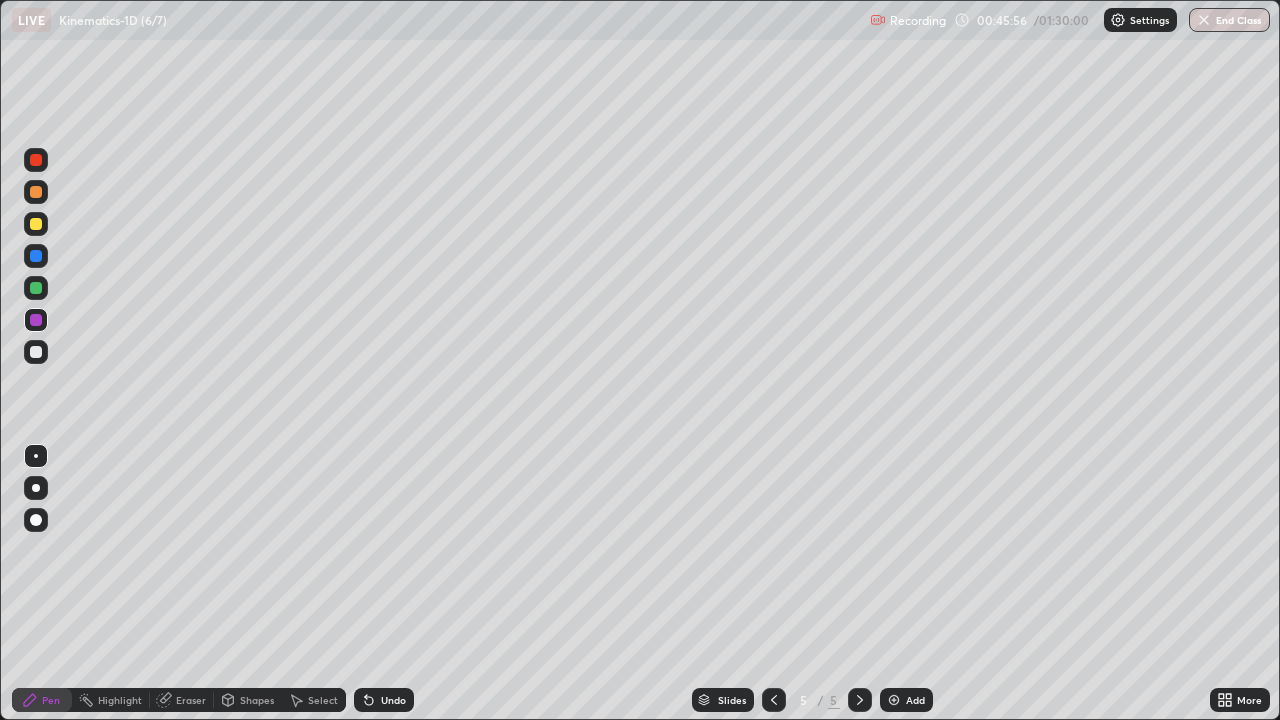 click at bounding box center [36, 352] 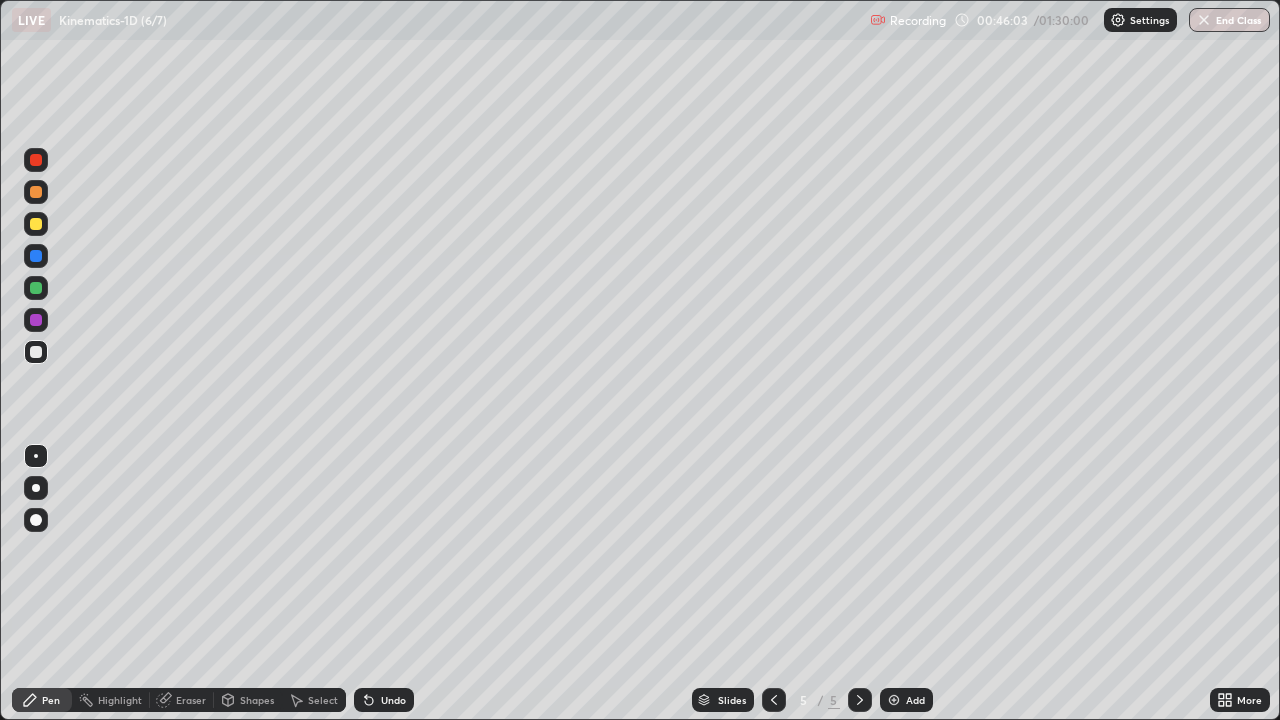 click at bounding box center [36, 288] 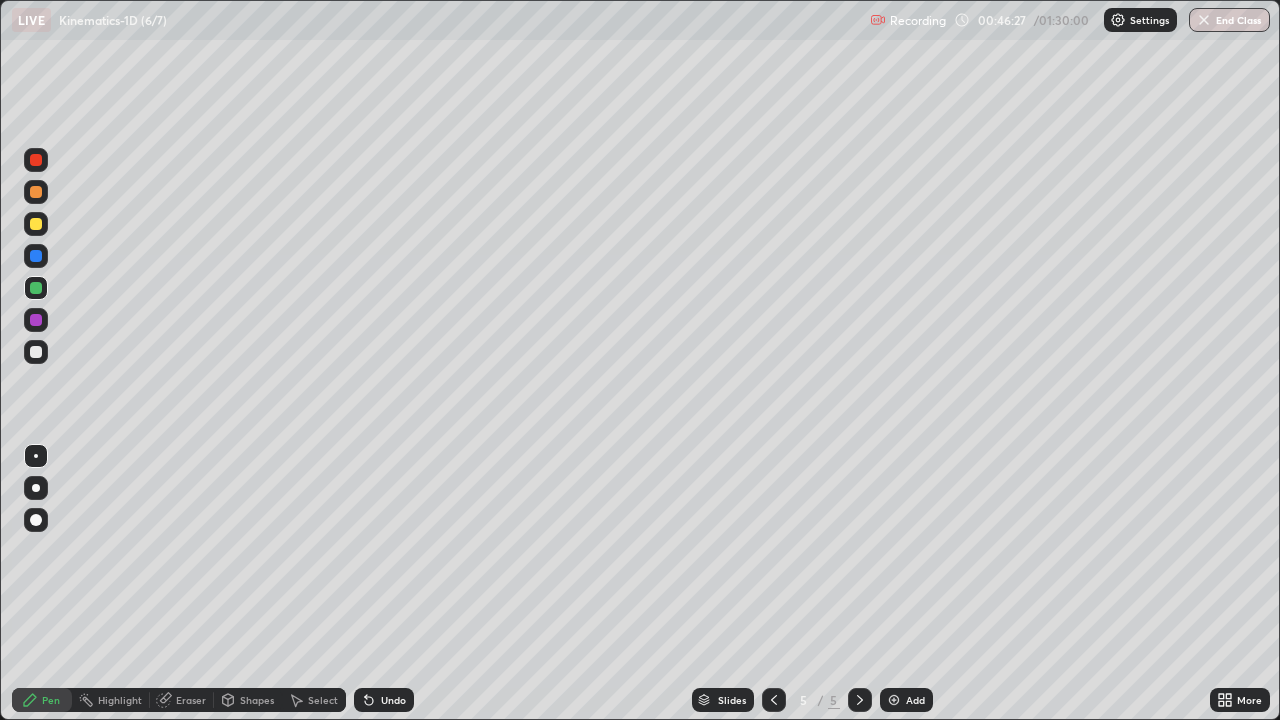 click at bounding box center (36, 320) 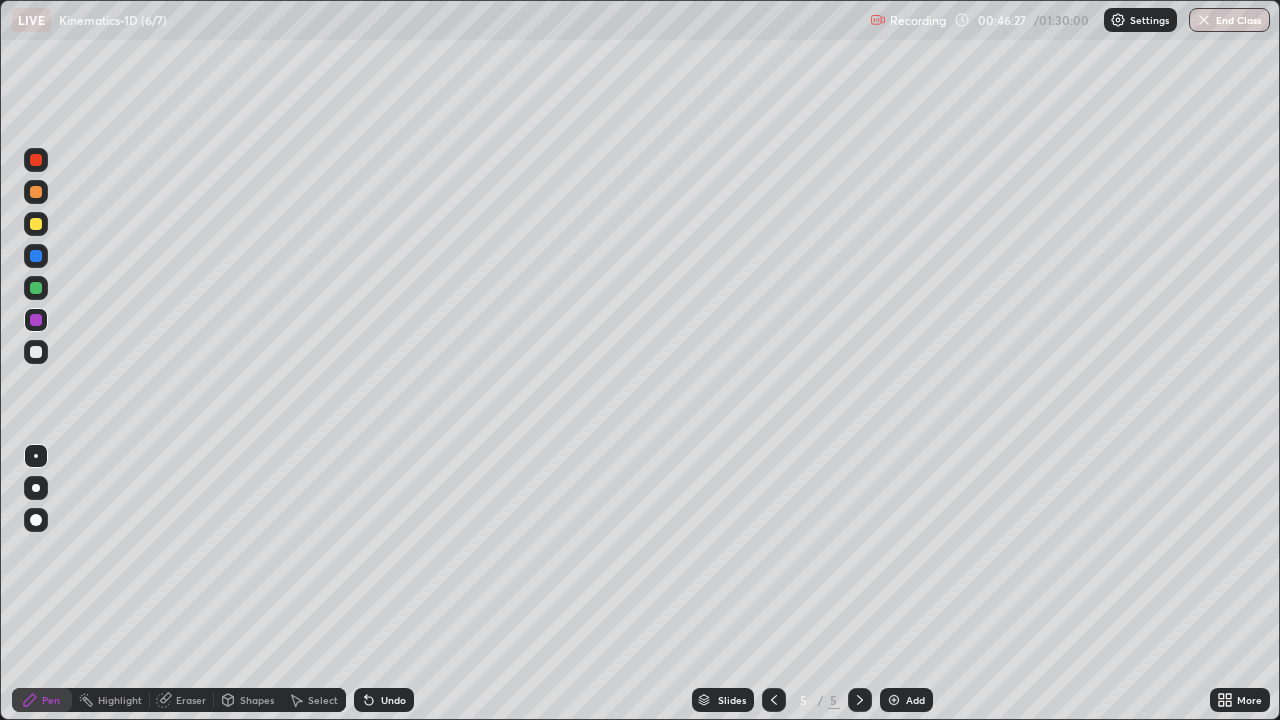 click at bounding box center (36, 320) 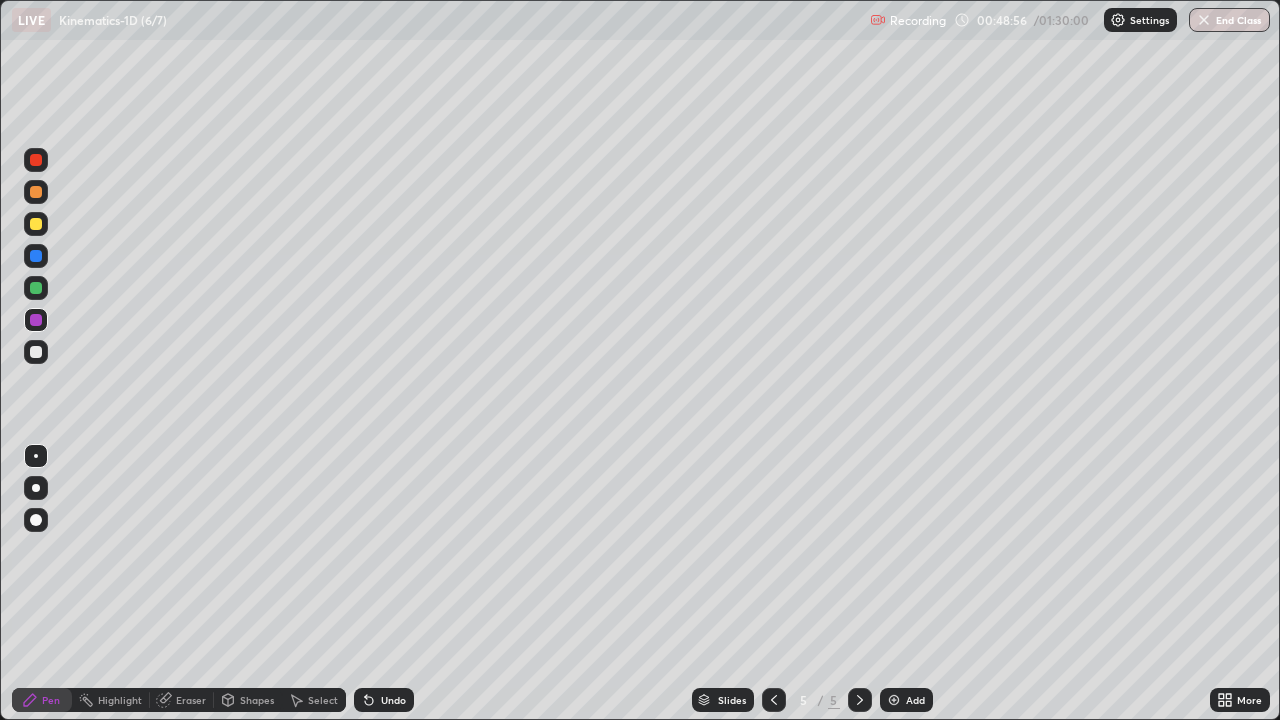 click on "Eraser" at bounding box center (191, 700) 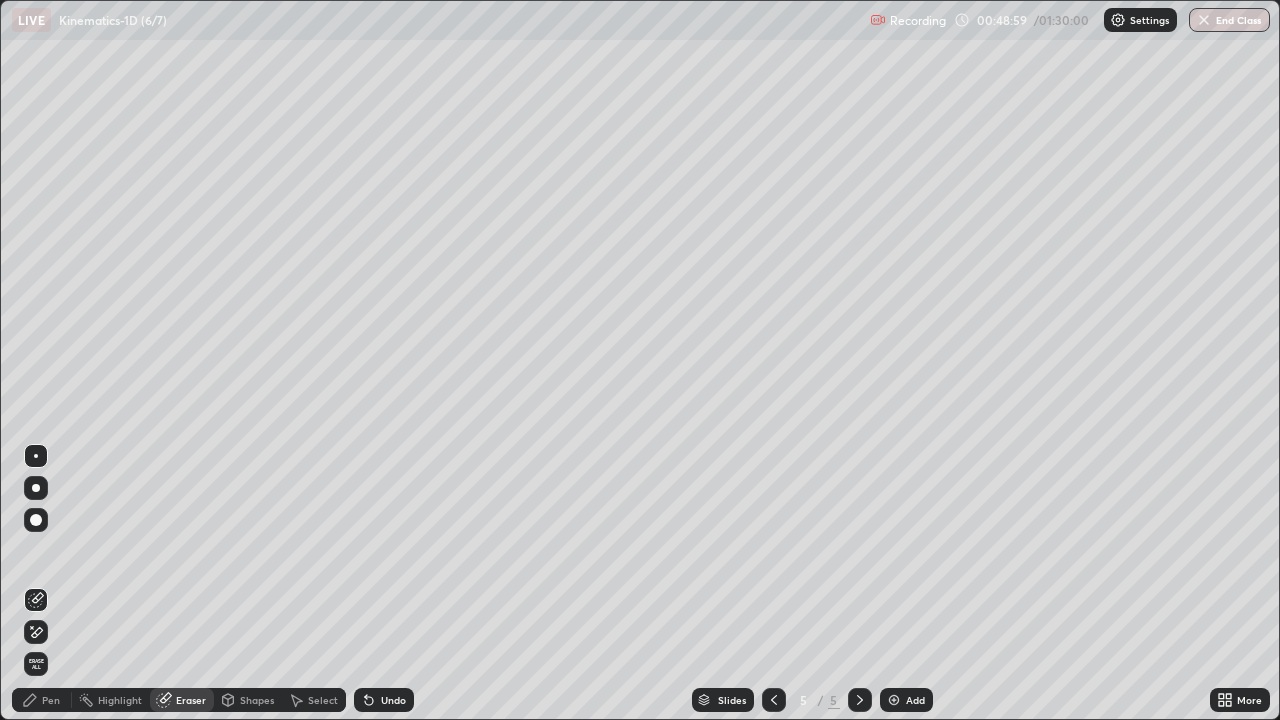 click on "Pen" at bounding box center [51, 700] 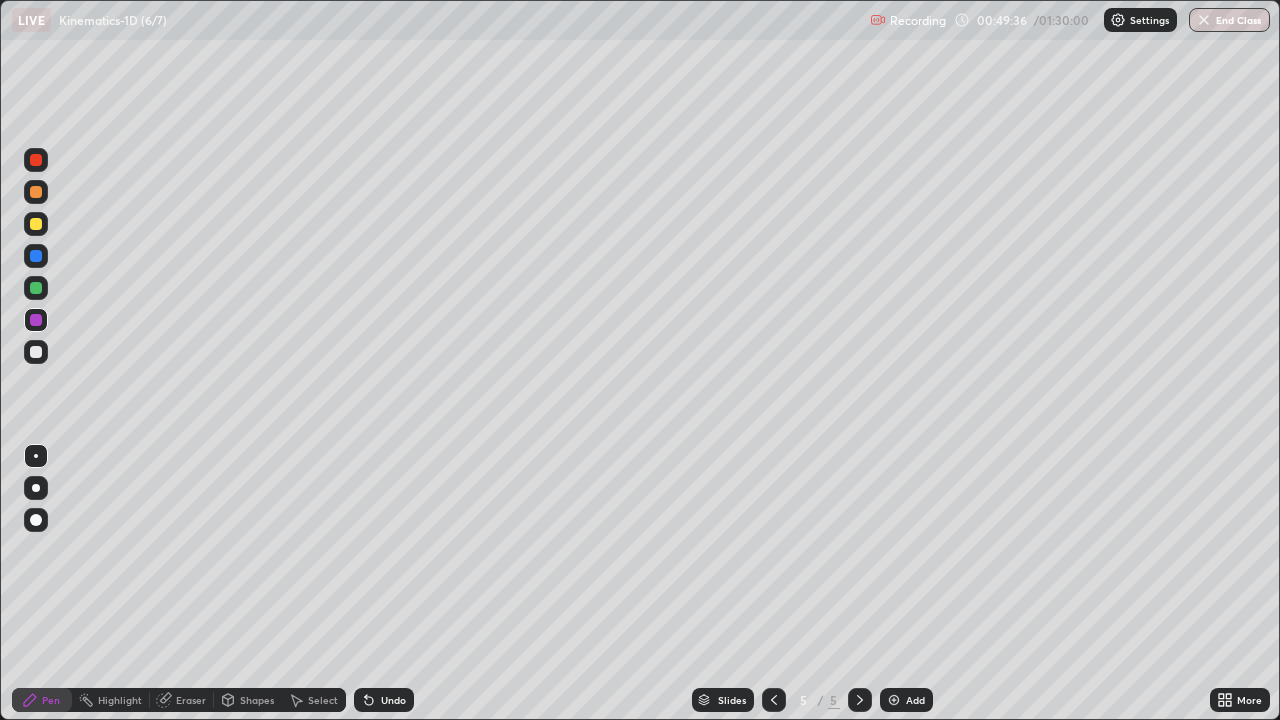 click at bounding box center (36, 352) 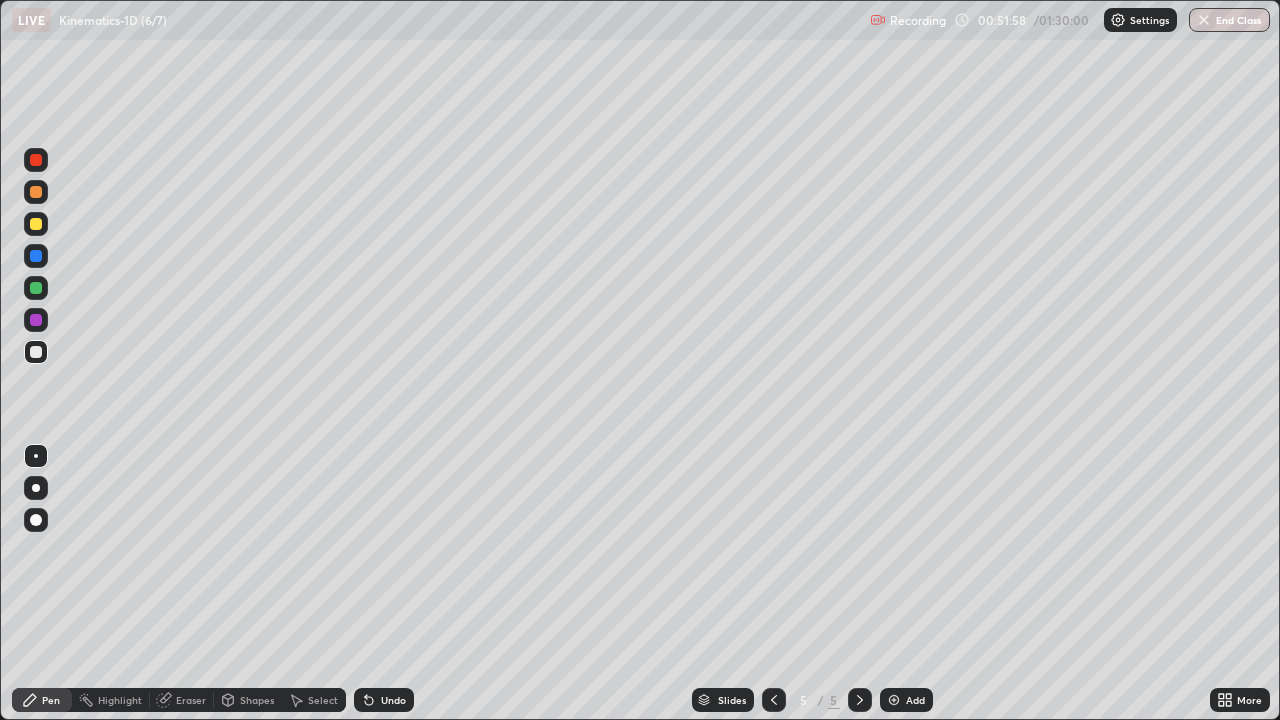 click at bounding box center [894, 700] 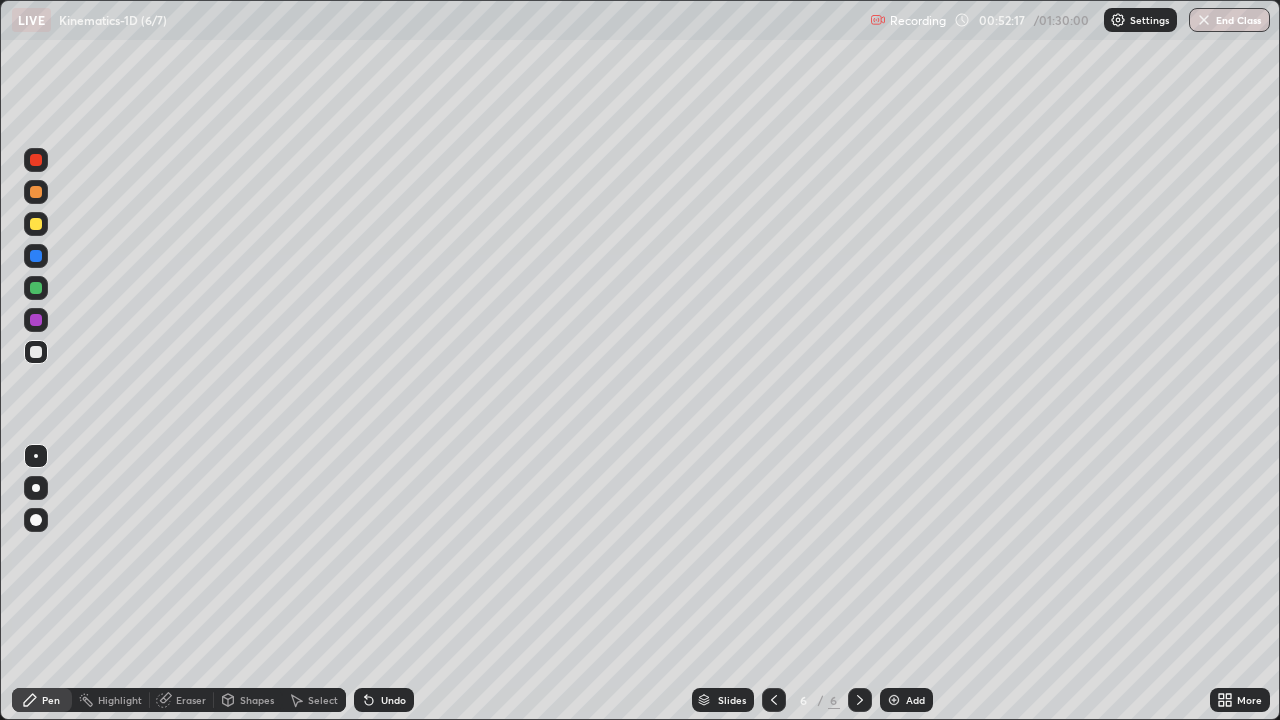 click on "Eraser" at bounding box center (191, 700) 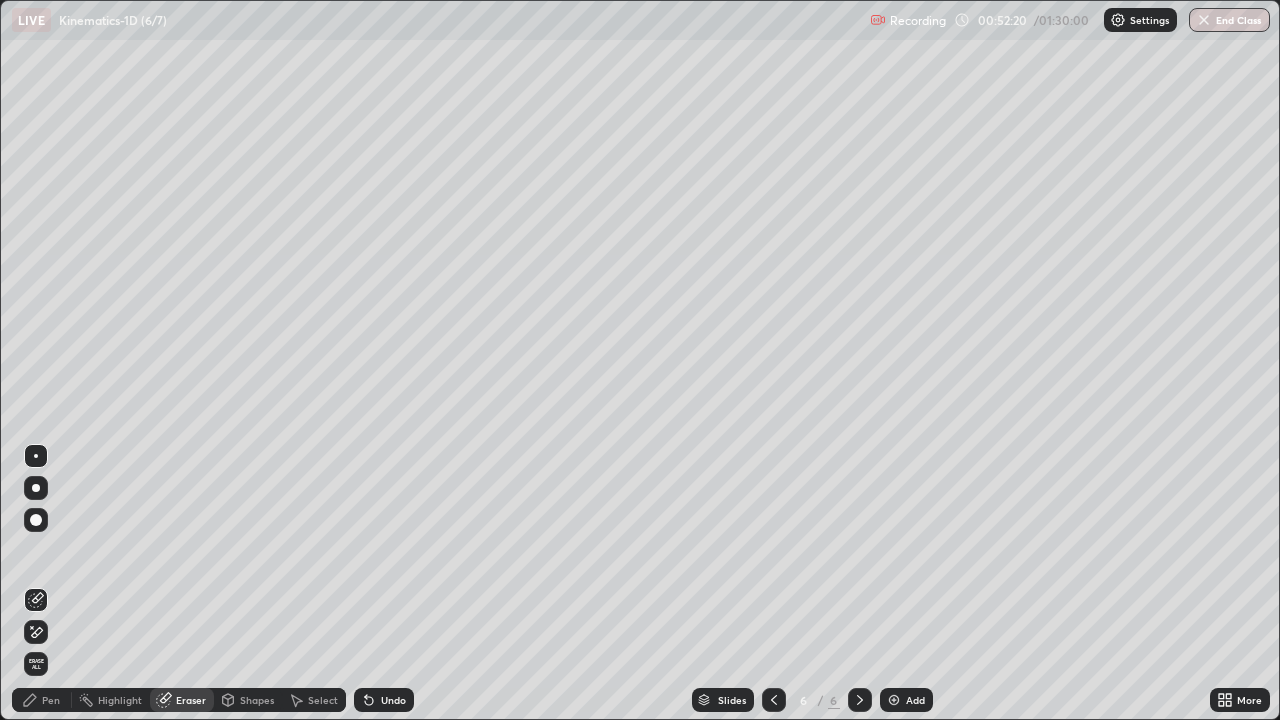 click on "Pen" at bounding box center [42, 700] 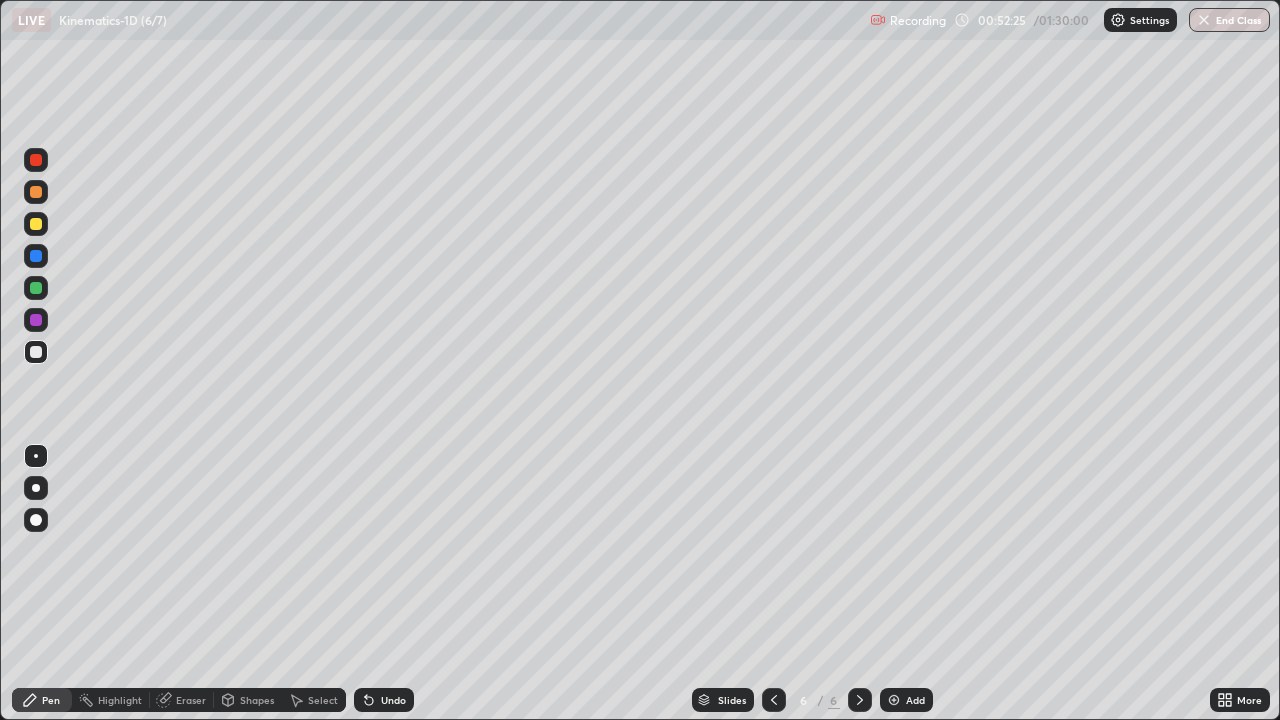 click on "Eraser" at bounding box center (191, 700) 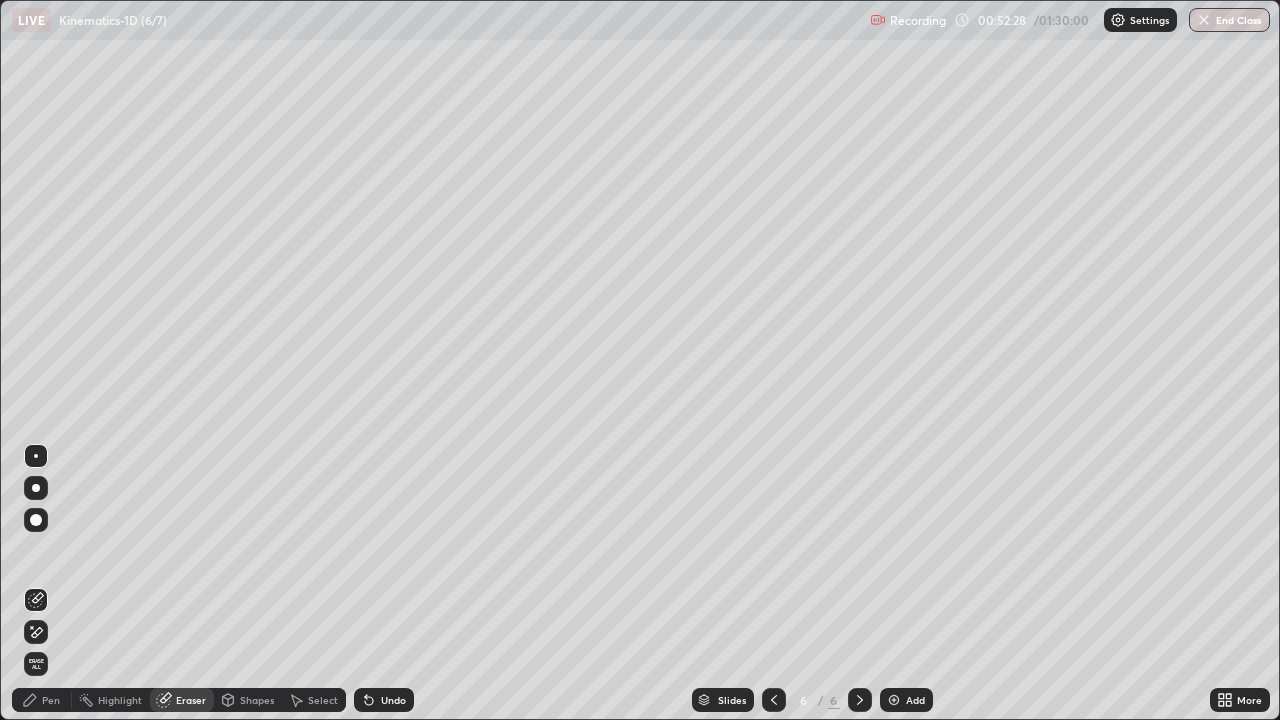 click on "Pen" at bounding box center (51, 700) 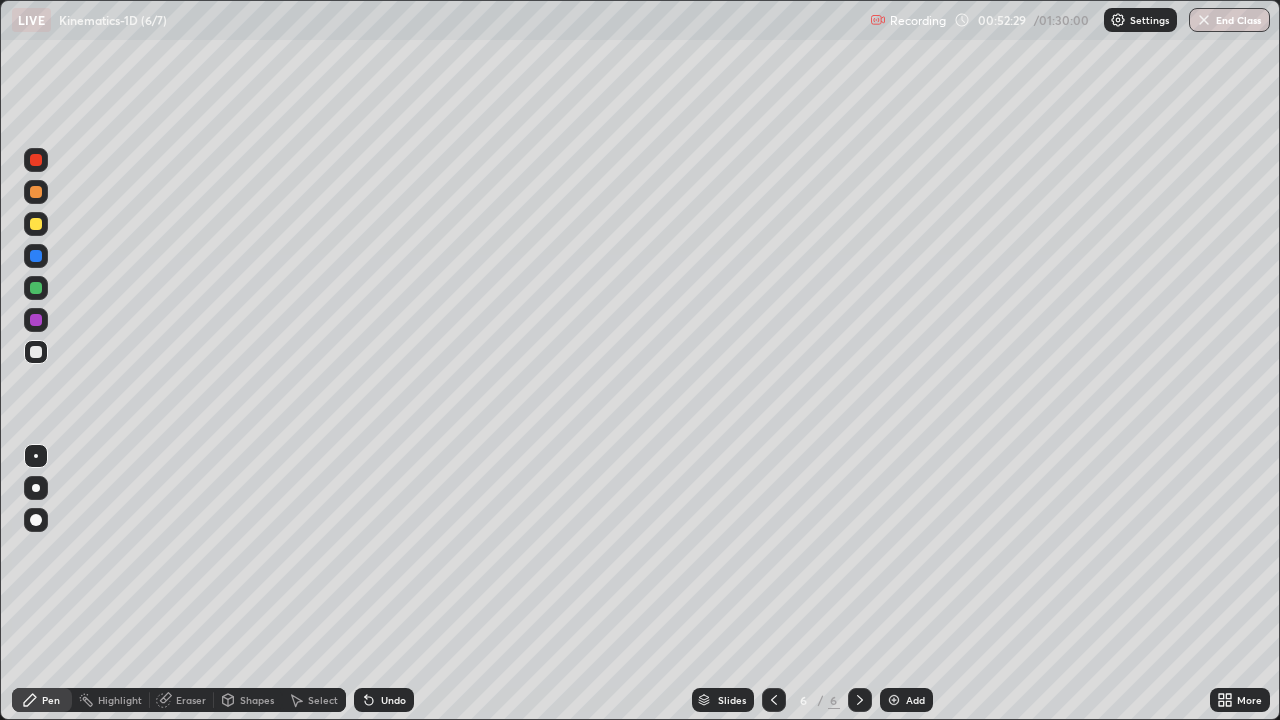 click at bounding box center [36, 224] 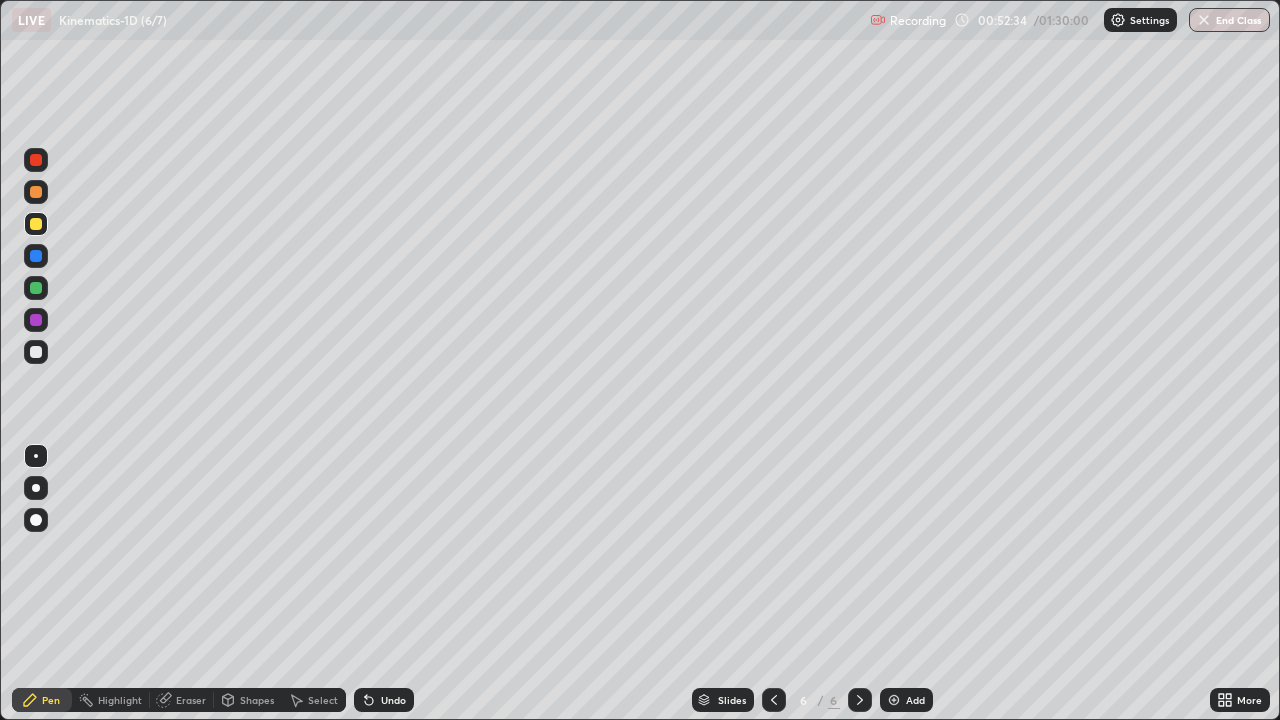 click at bounding box center [36, 352] 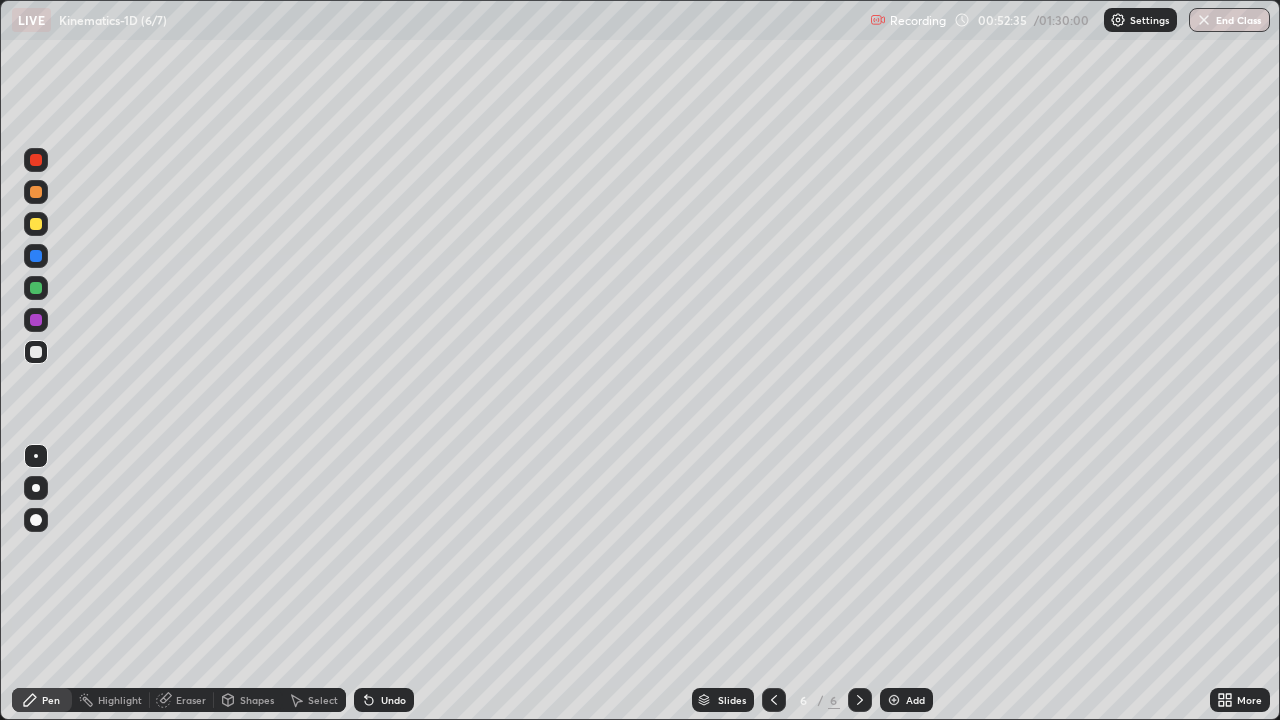 click on "Shapes" at bounding box center (257, 700) 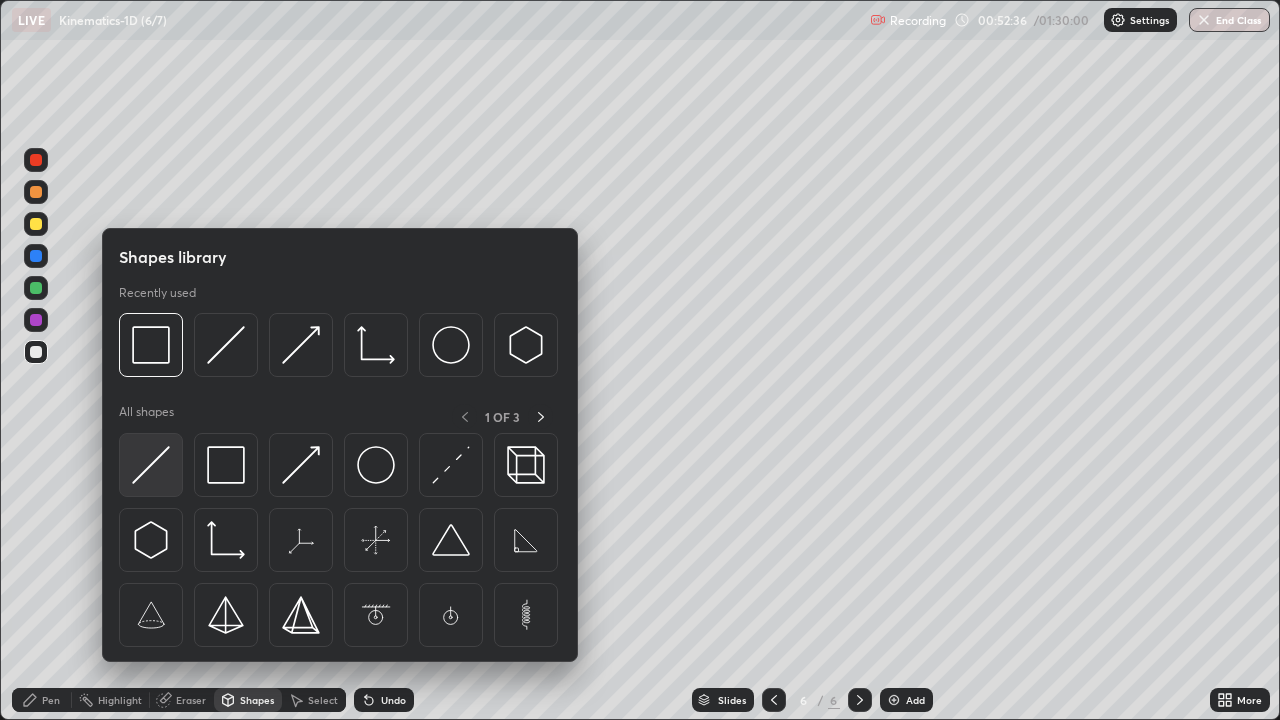 click at bounding box center (151, 465) 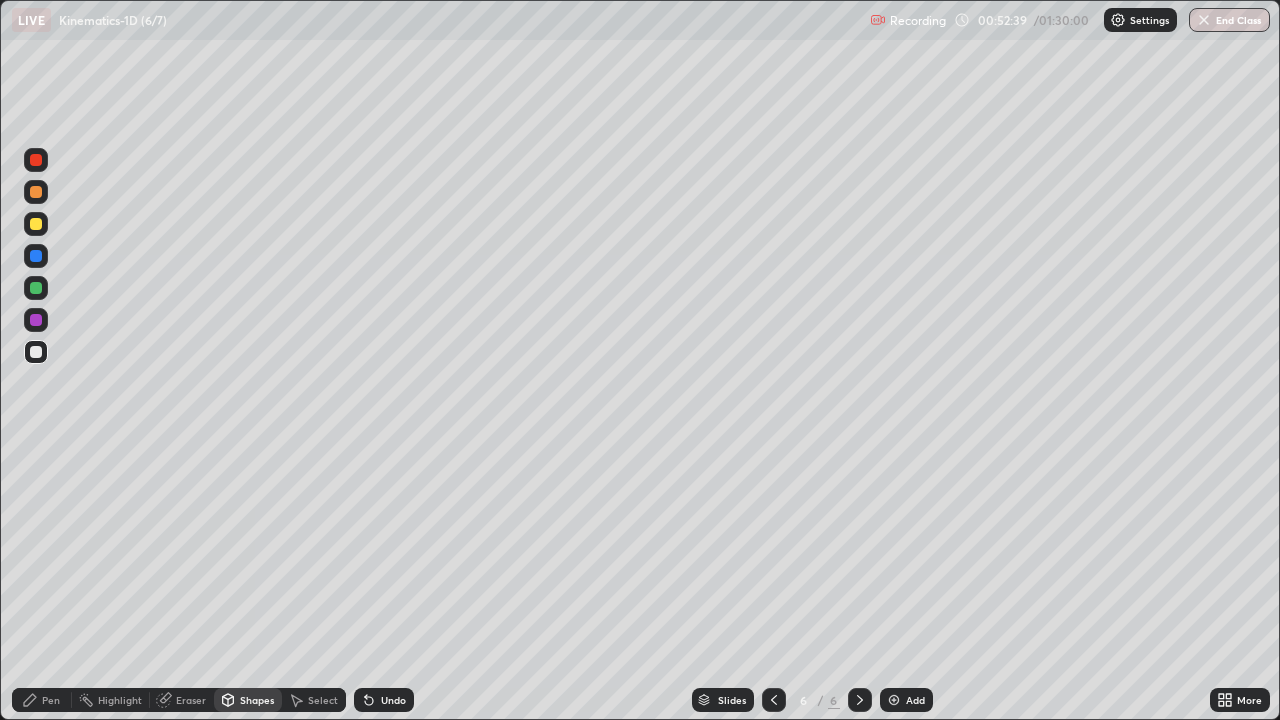 click on "Pen" at bounding box center (51, 700) 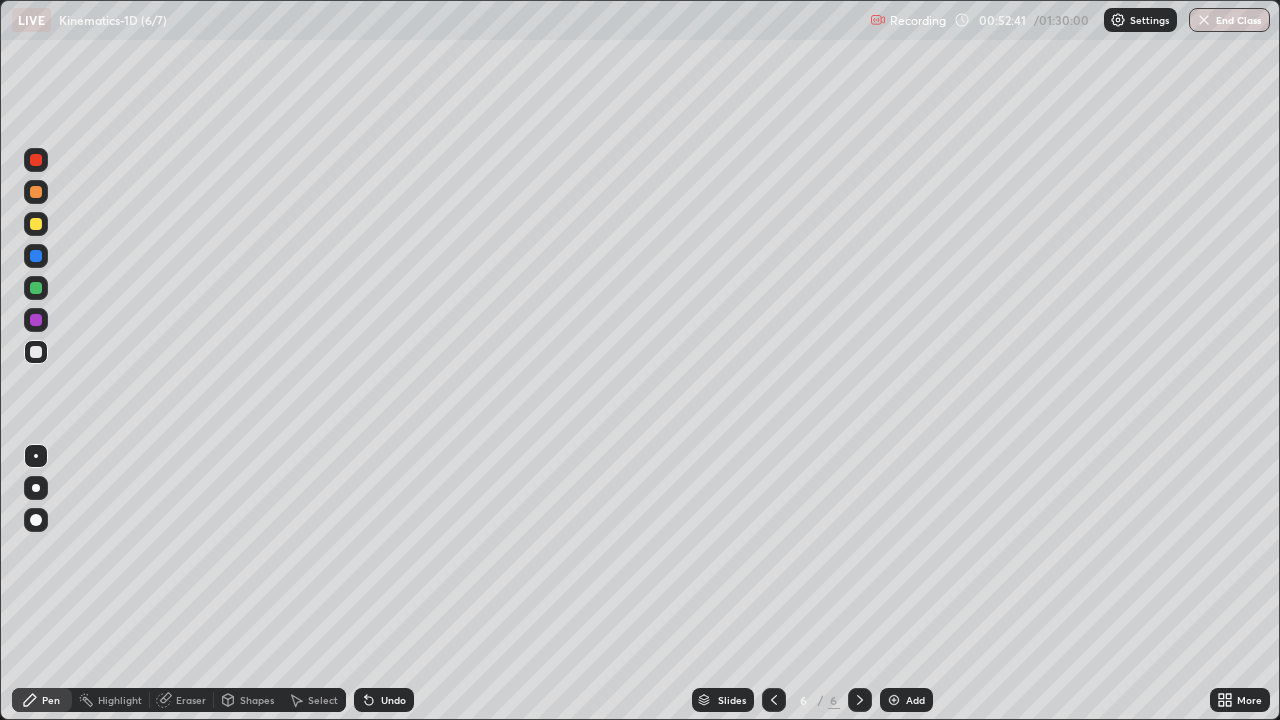 click at bounding box center [36, 224] 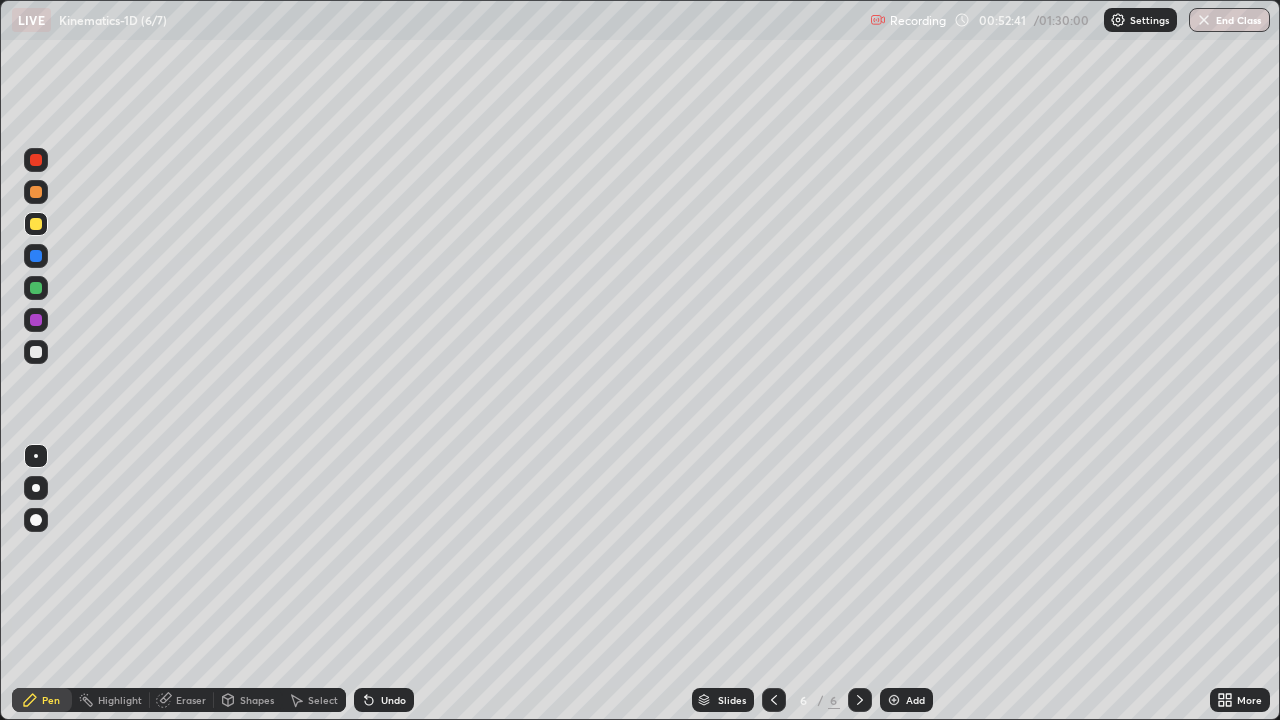 click at bounding box center [36, 224] 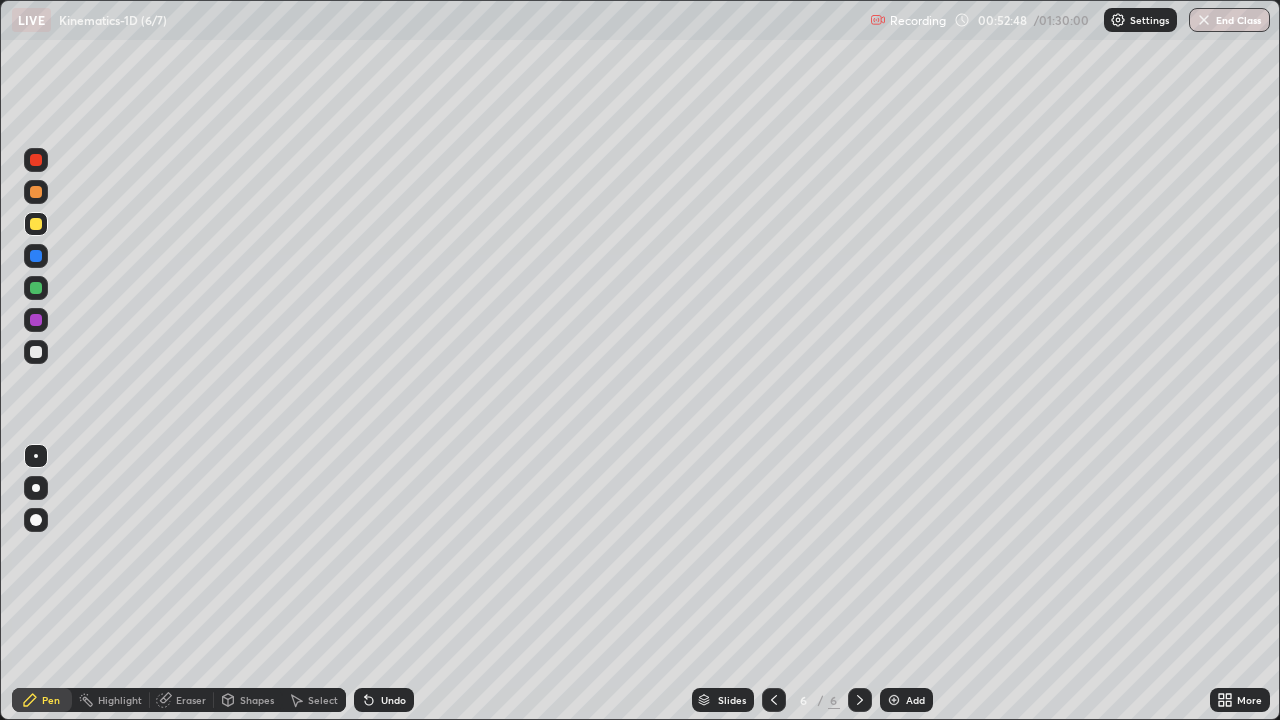 click on "Undo" at bounding box center (384, 700) 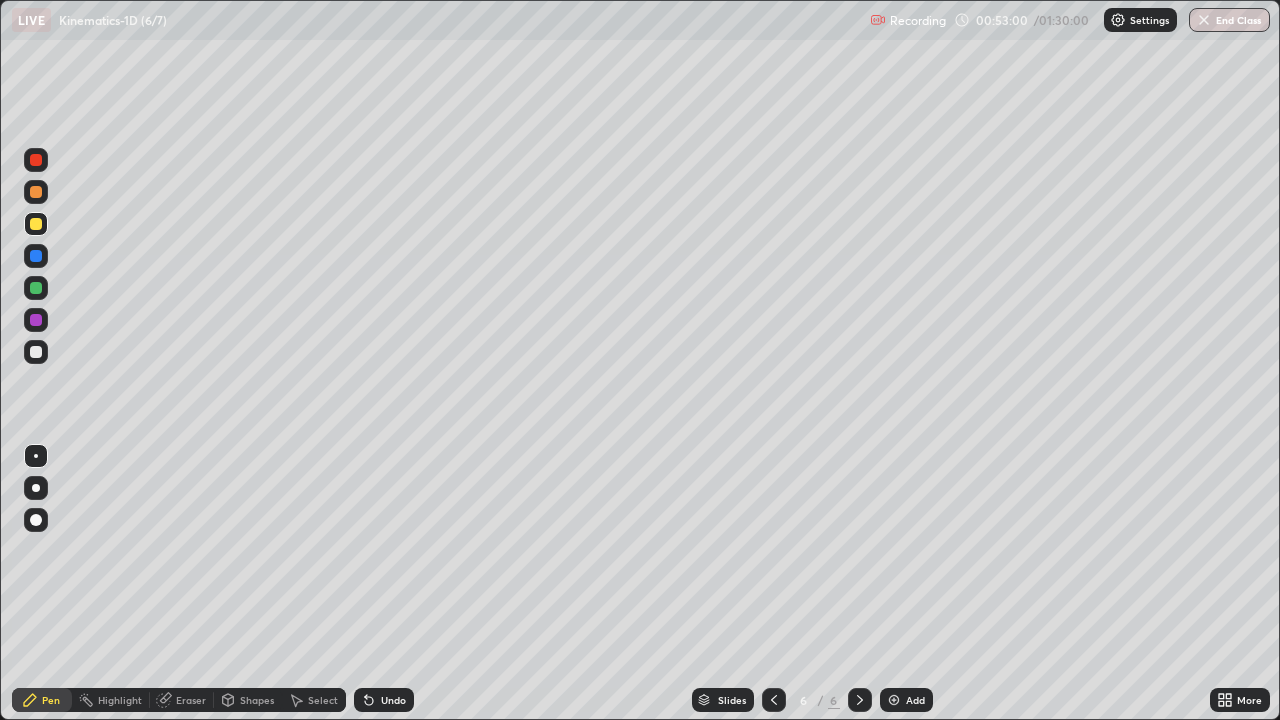 click at bounding box center (36, 352) 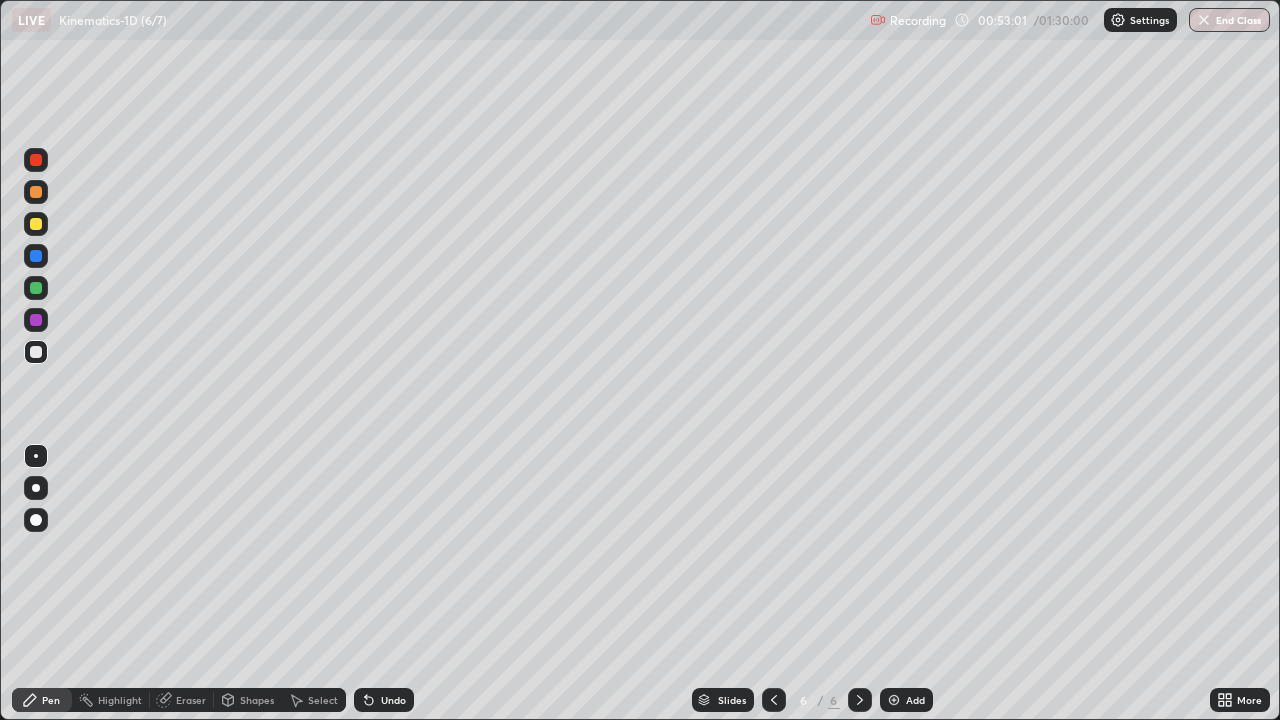 click on "Pen" at bounding box center [42, 700] 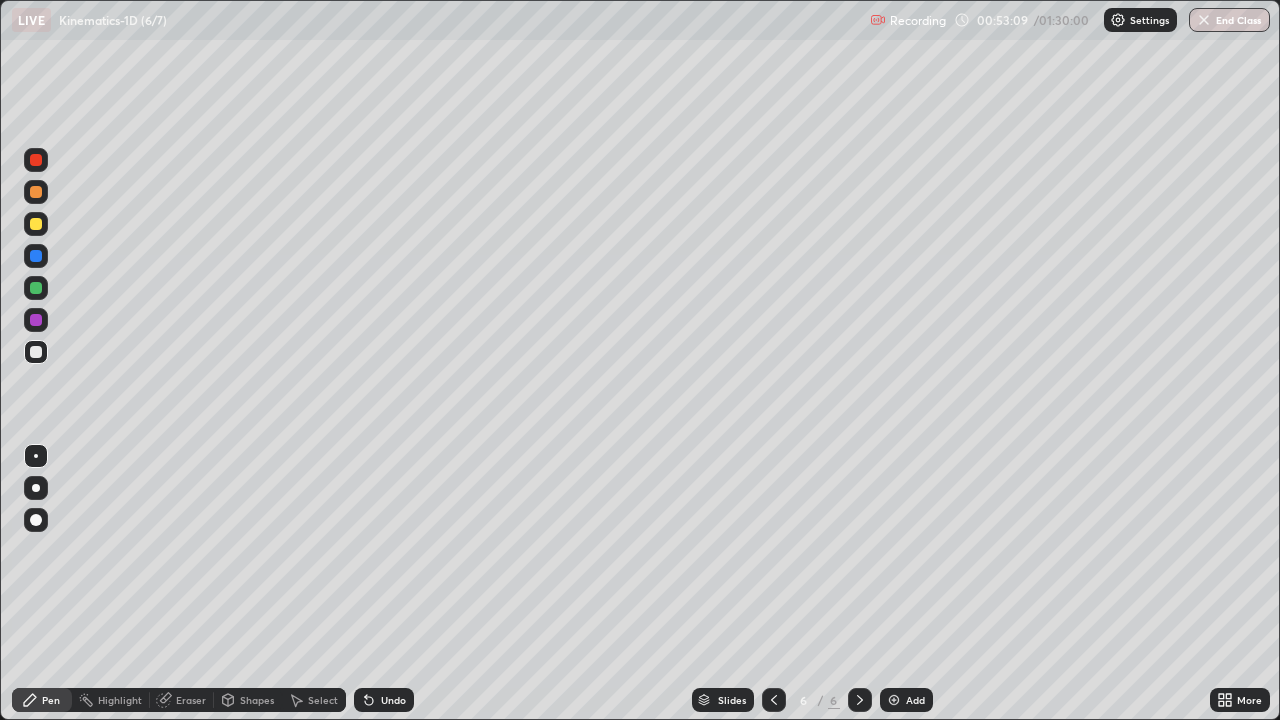 click at bounding box center [36, 288] 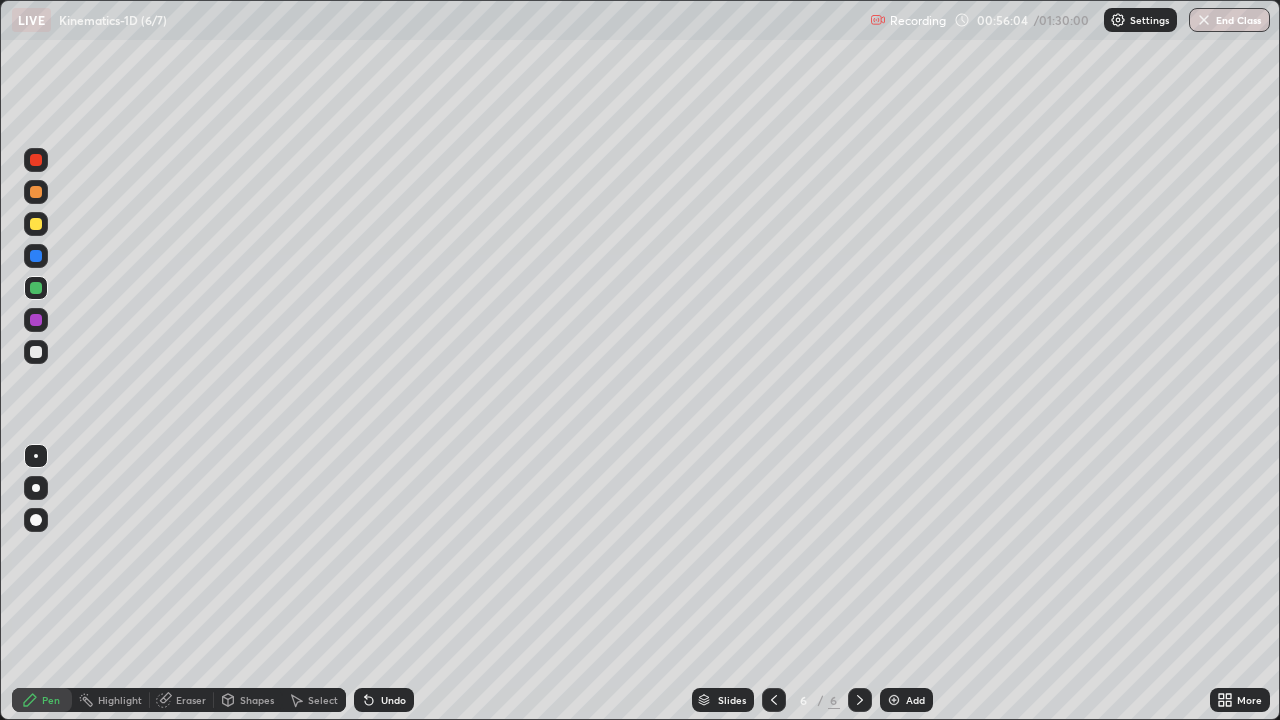 click at bounding box center (36, 352) 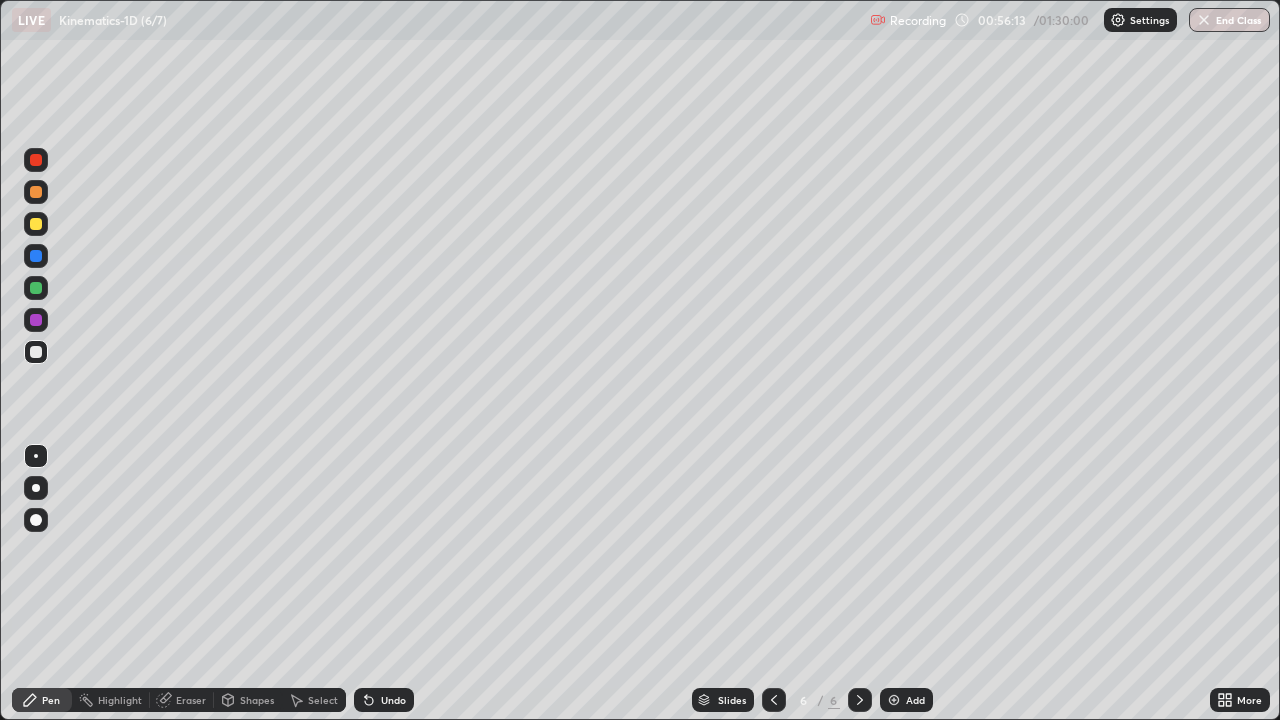 click at bounding box center [36, 160] 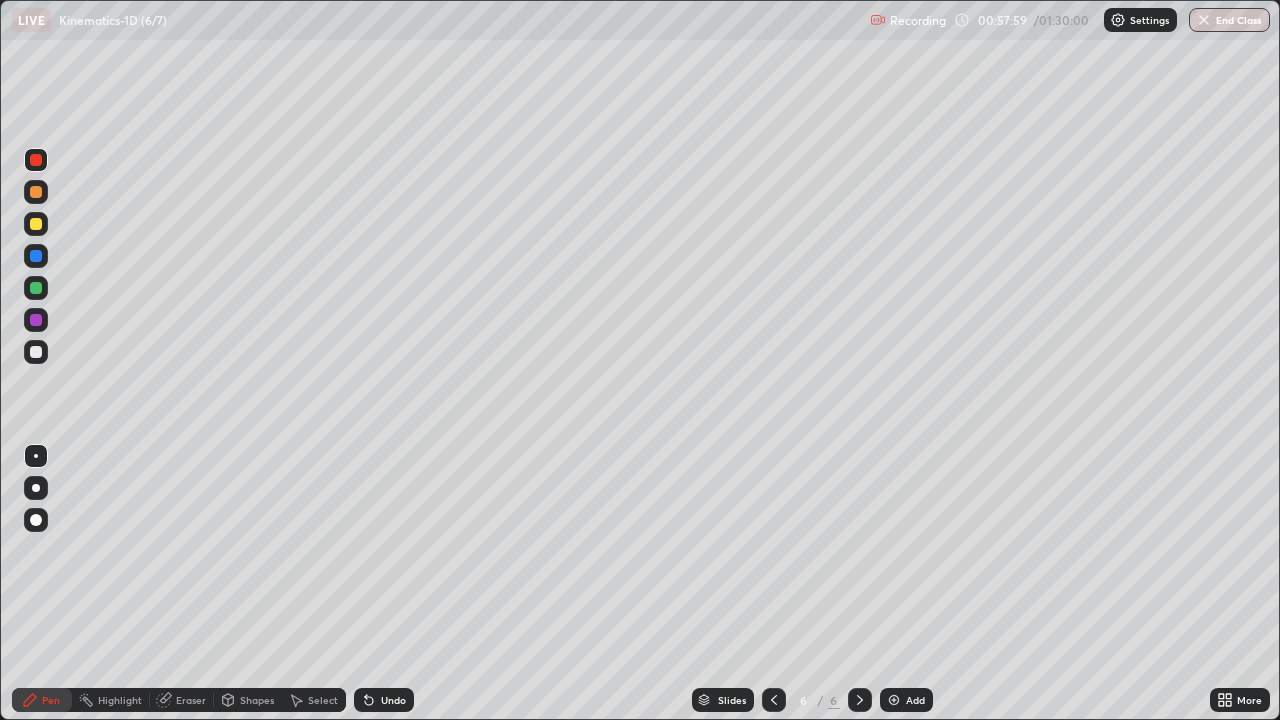 click on "Undo" at bounding box center [384, 700] 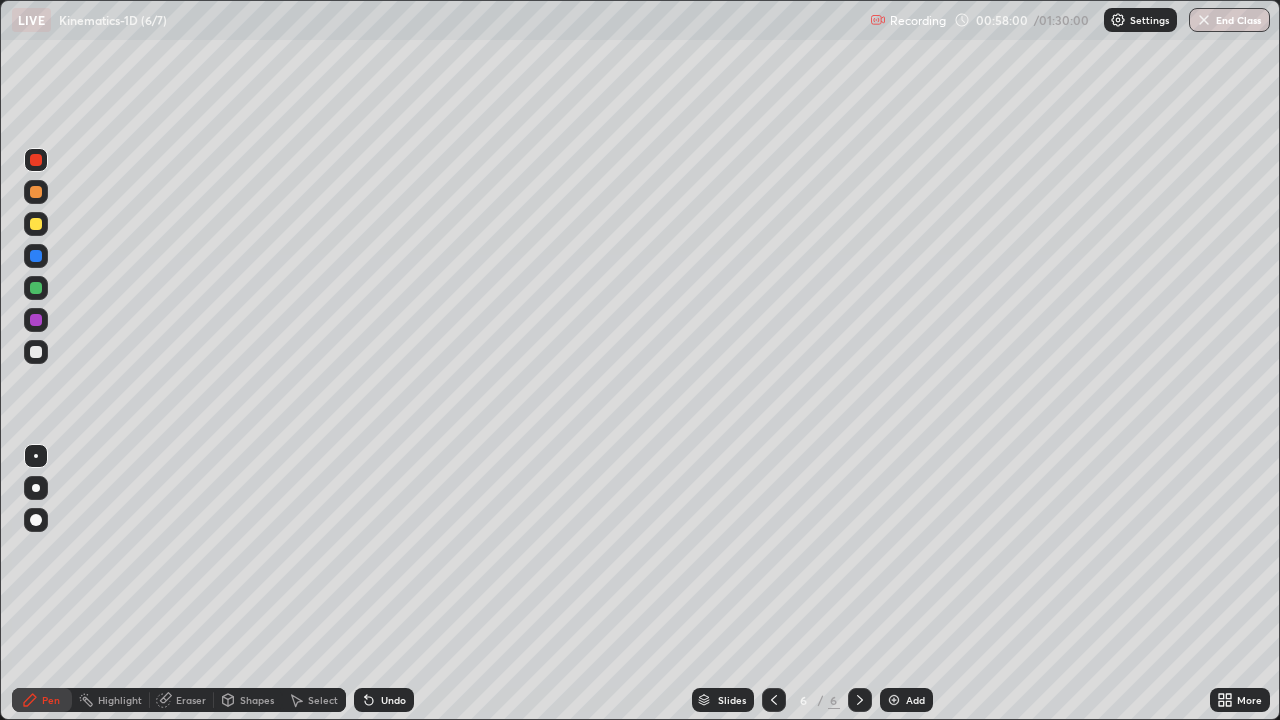 click on "Undo" at bounding box center (384, 700) 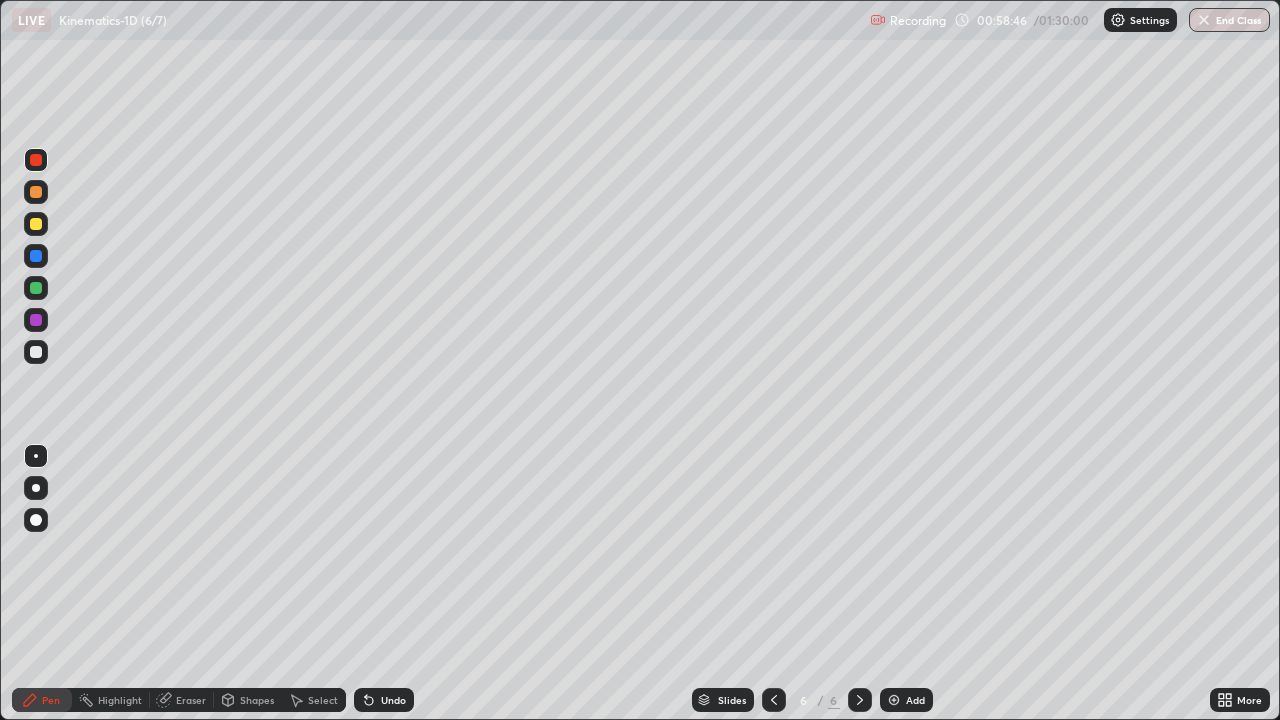 click at bounding box center [36, 256] 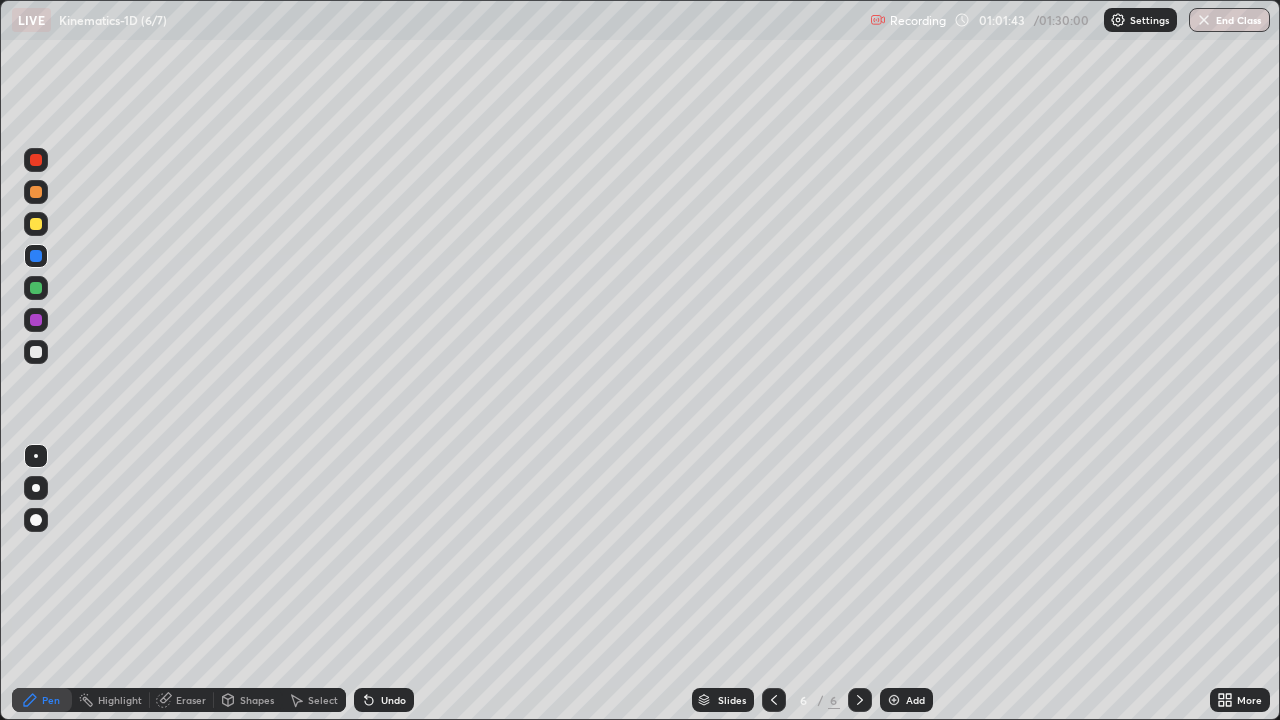 click at bounding box center (36, 352) 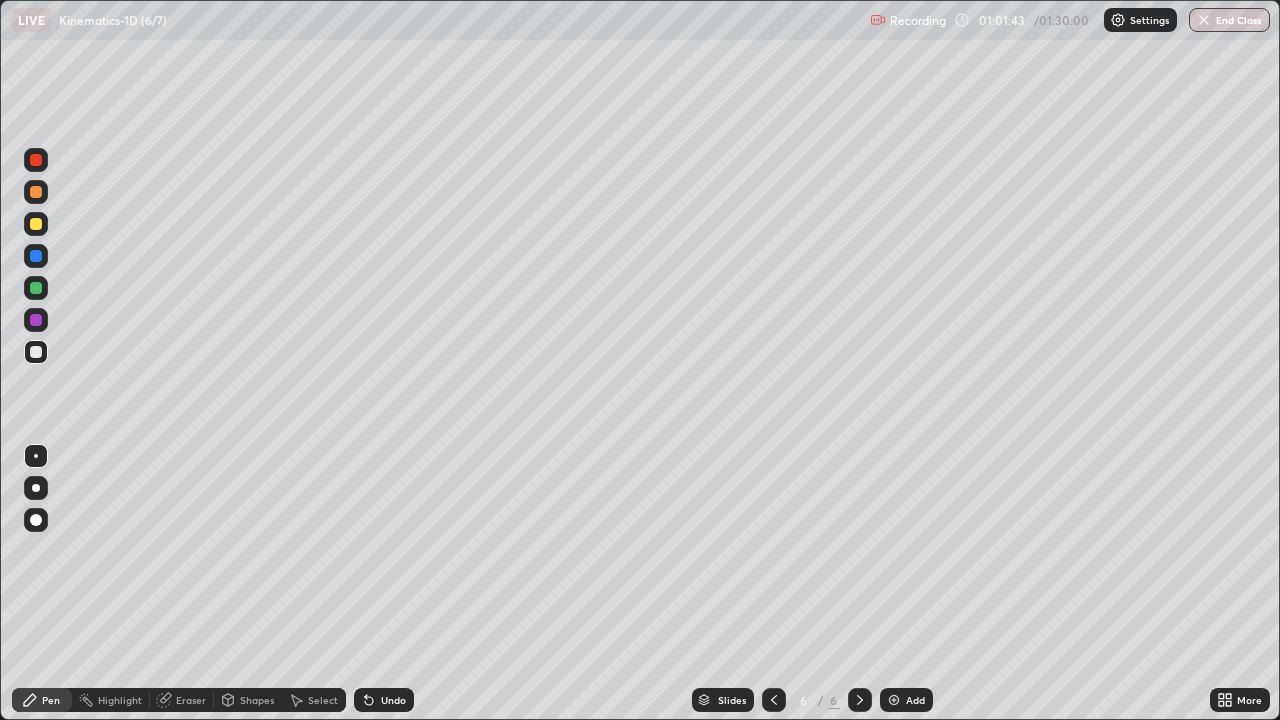 click at bounding box center [36, 352] 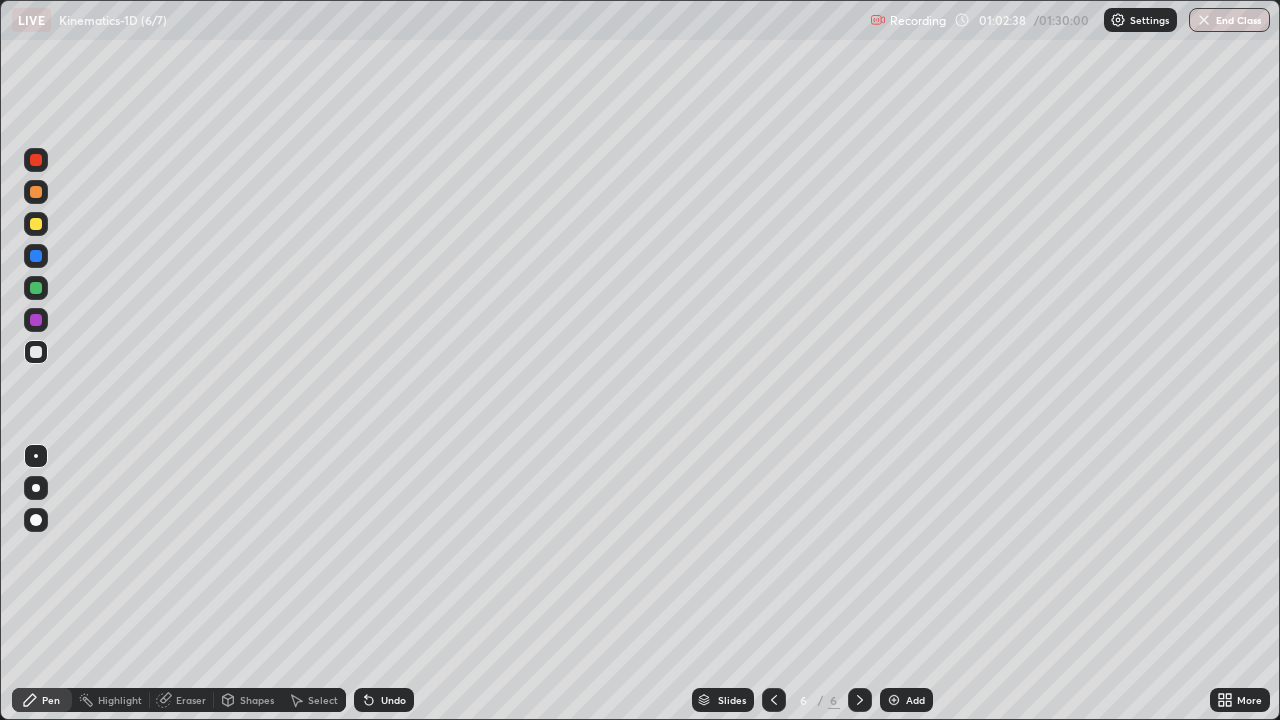 click on "Undo" at bounding box center [393, 700] 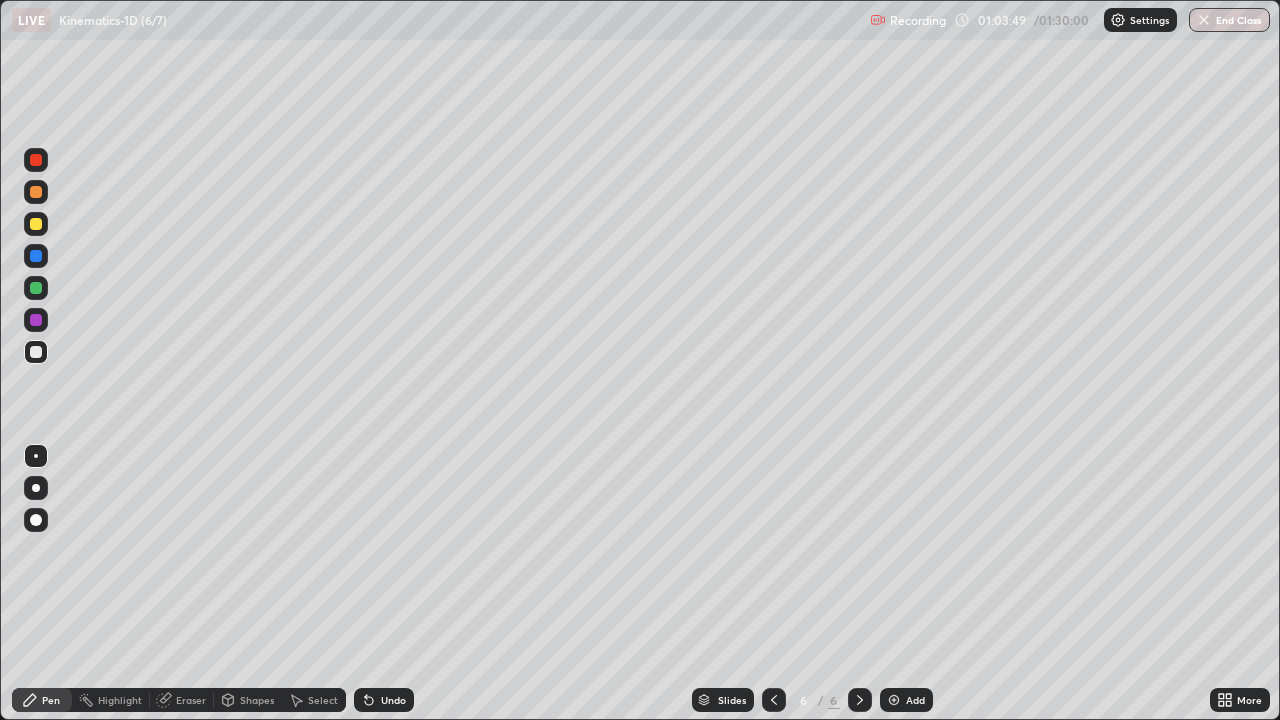 click at bounding box center (36, 288) 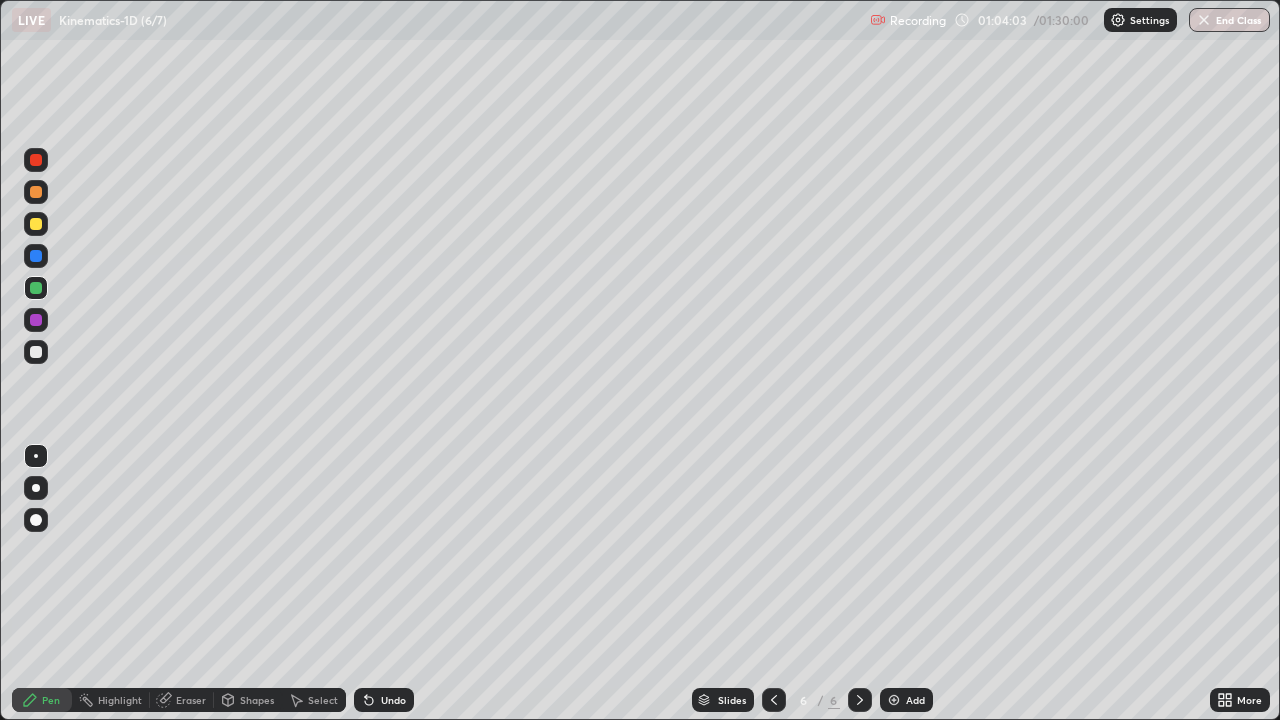click on "Undo" at bounding box center [384, 700] 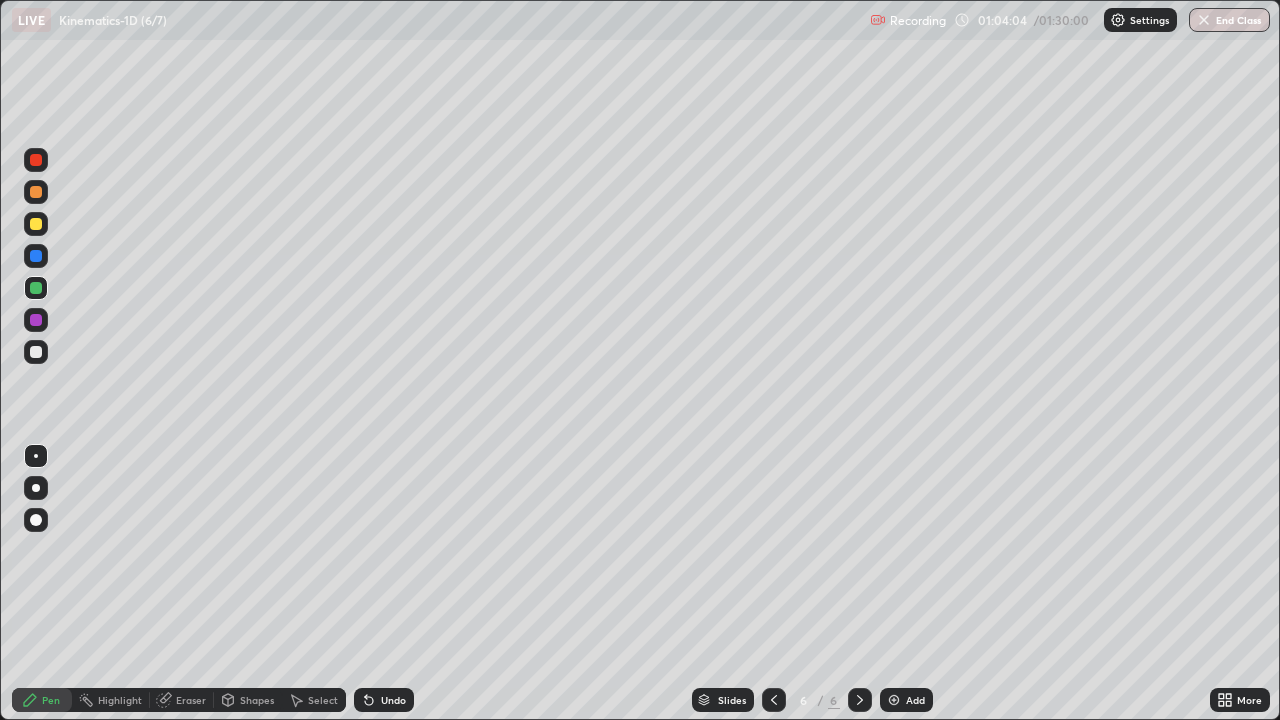 click on "Undo" at bounding box center [384, 700] 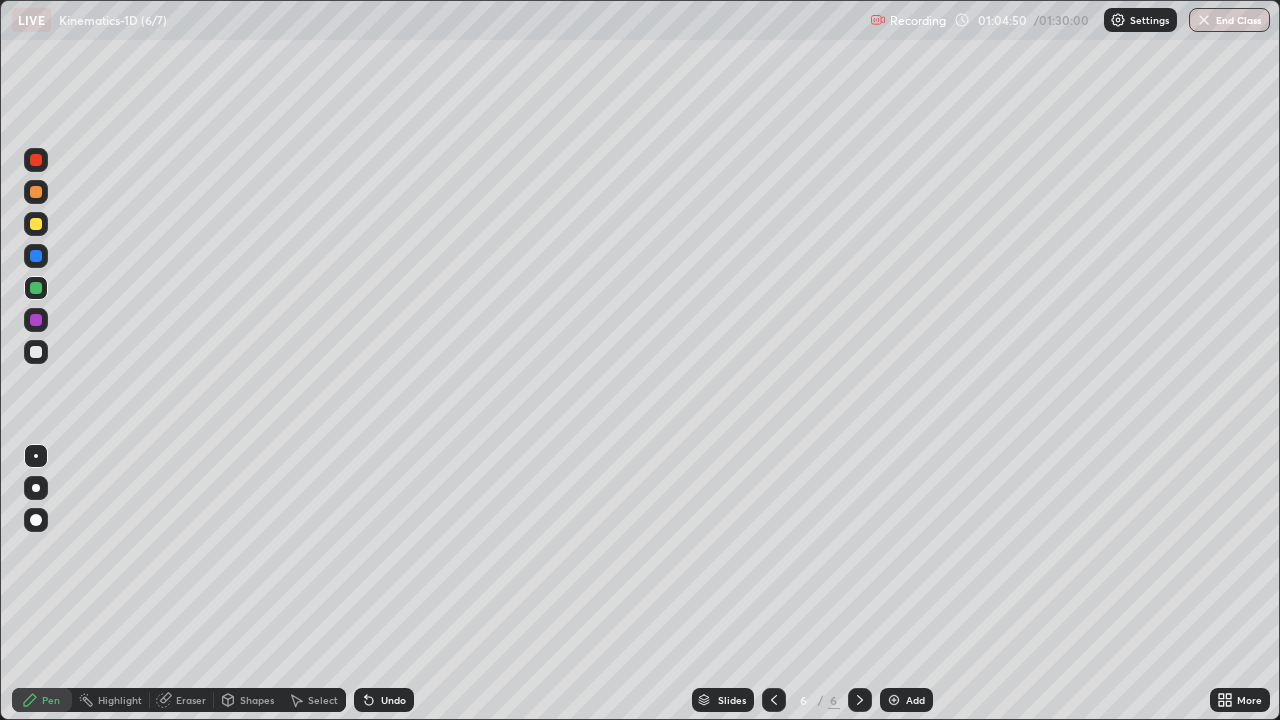 click at bounding box center [36, 320] 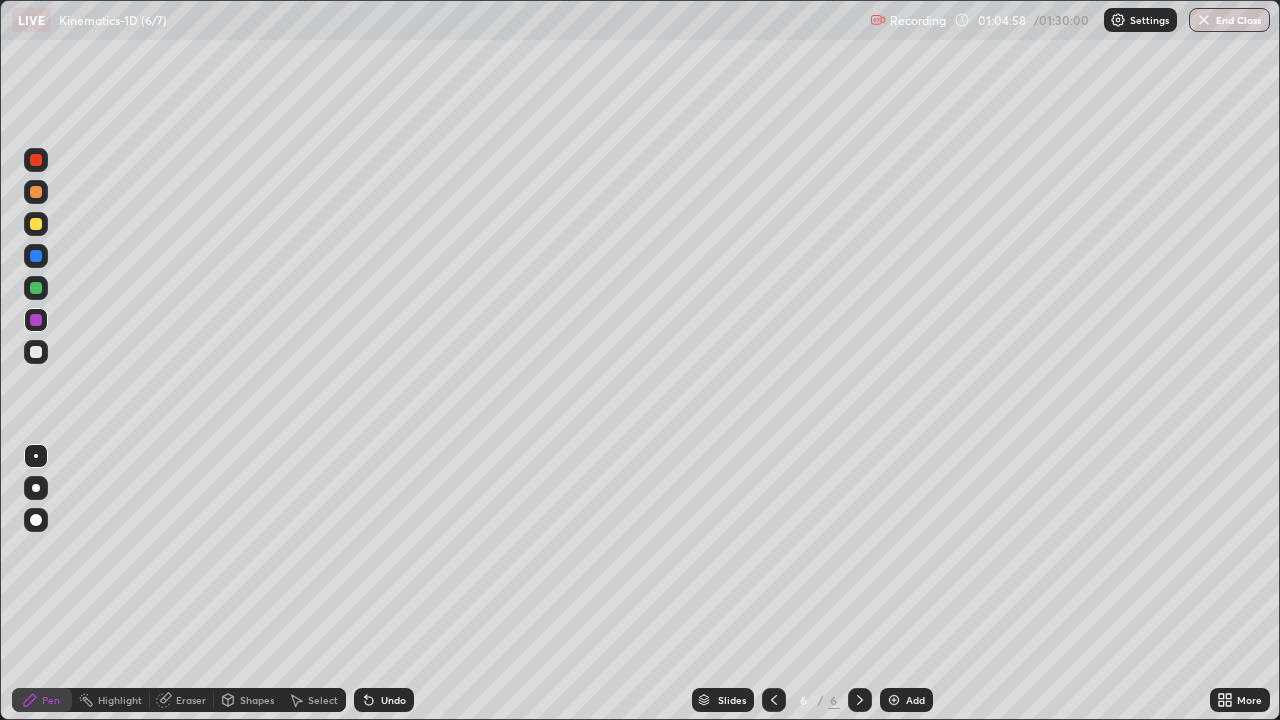 click at bounding box center [36, 288] 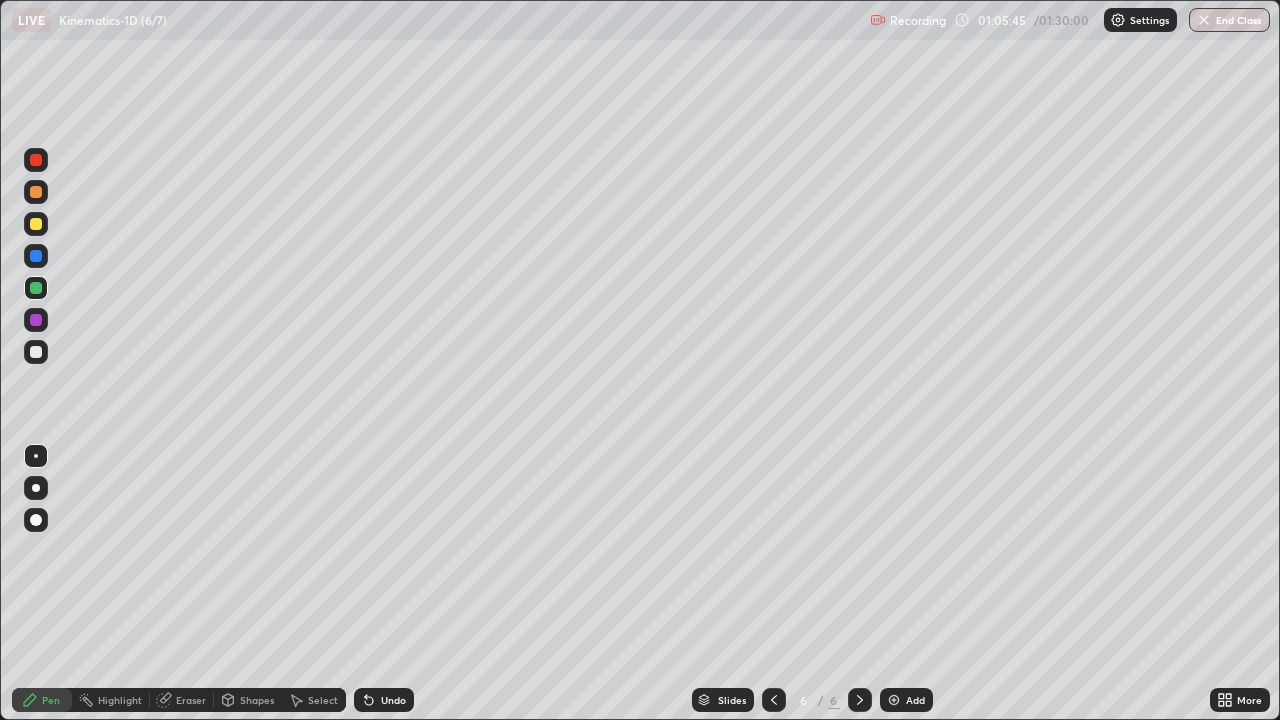 click at bounding box center (894, 700) 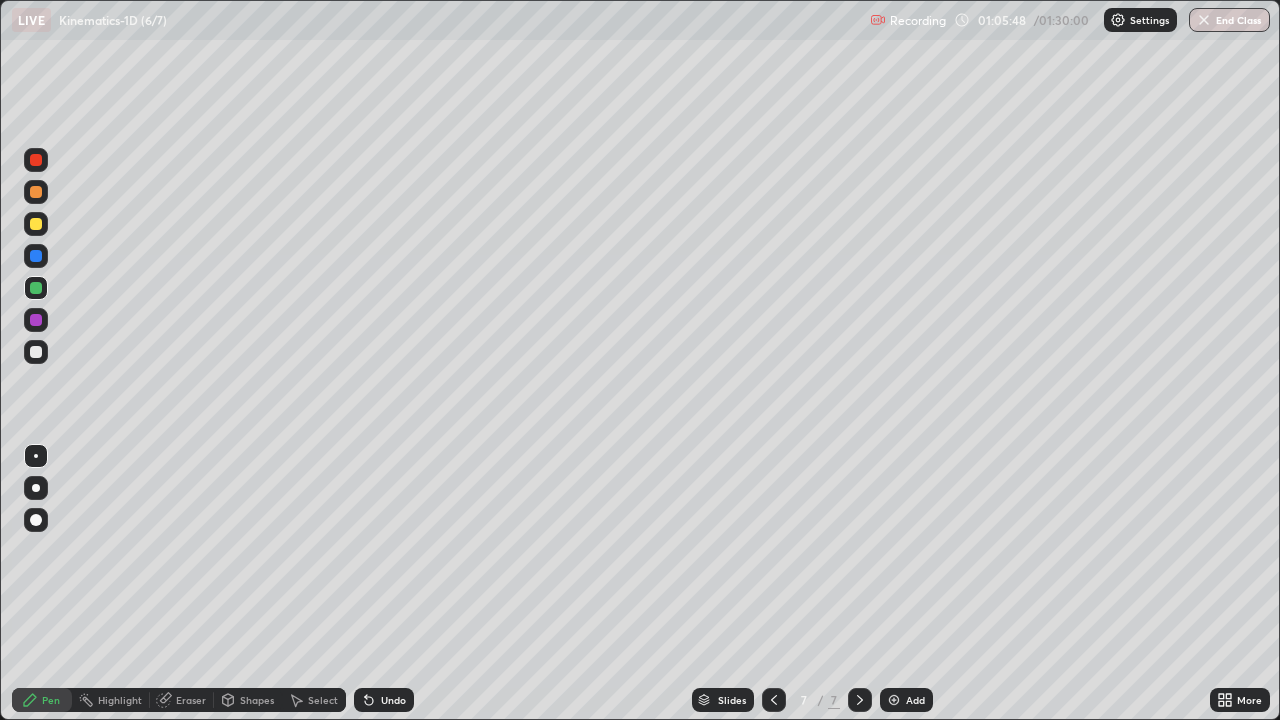 click at bounding box center (36, 352) 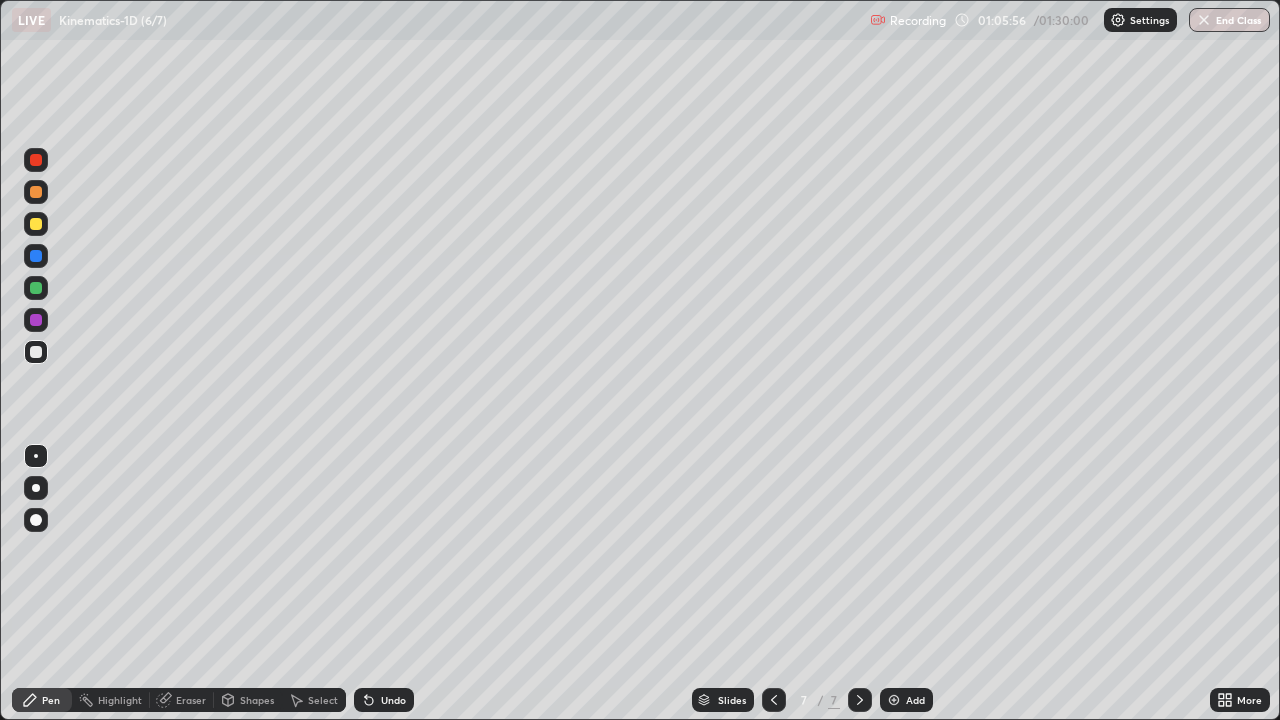 click at bounding box center [36, 288] 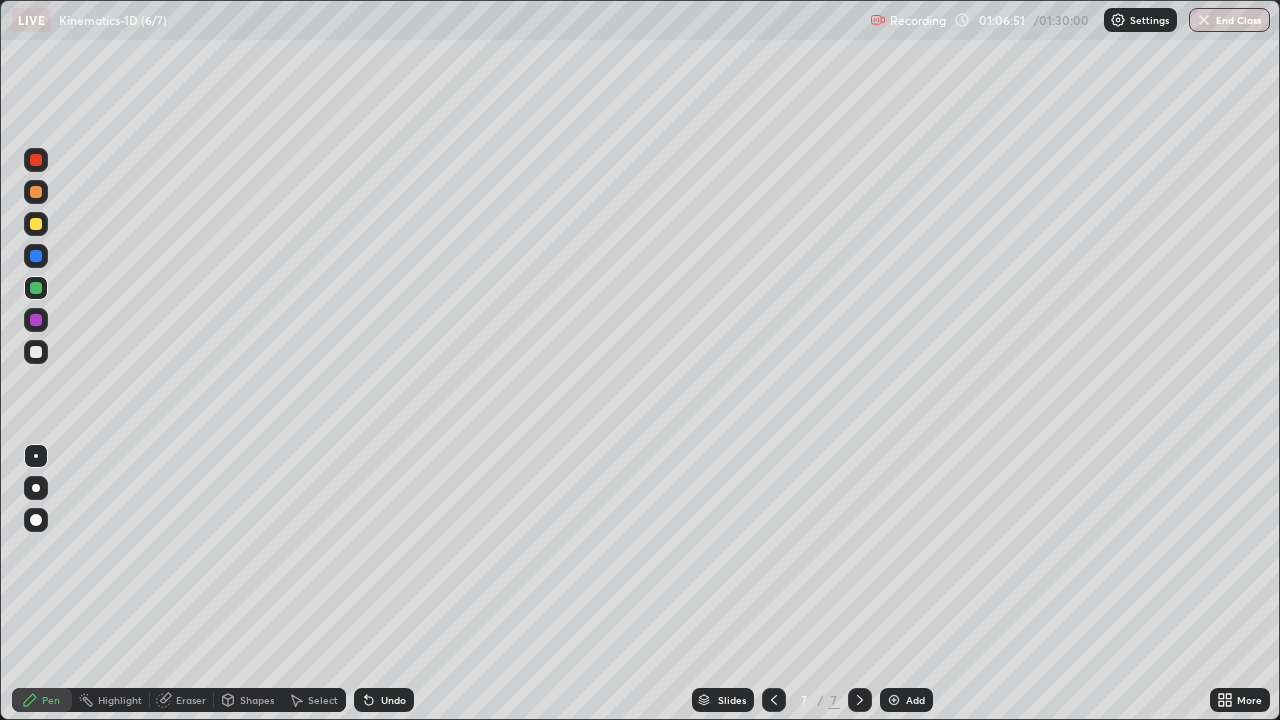 click 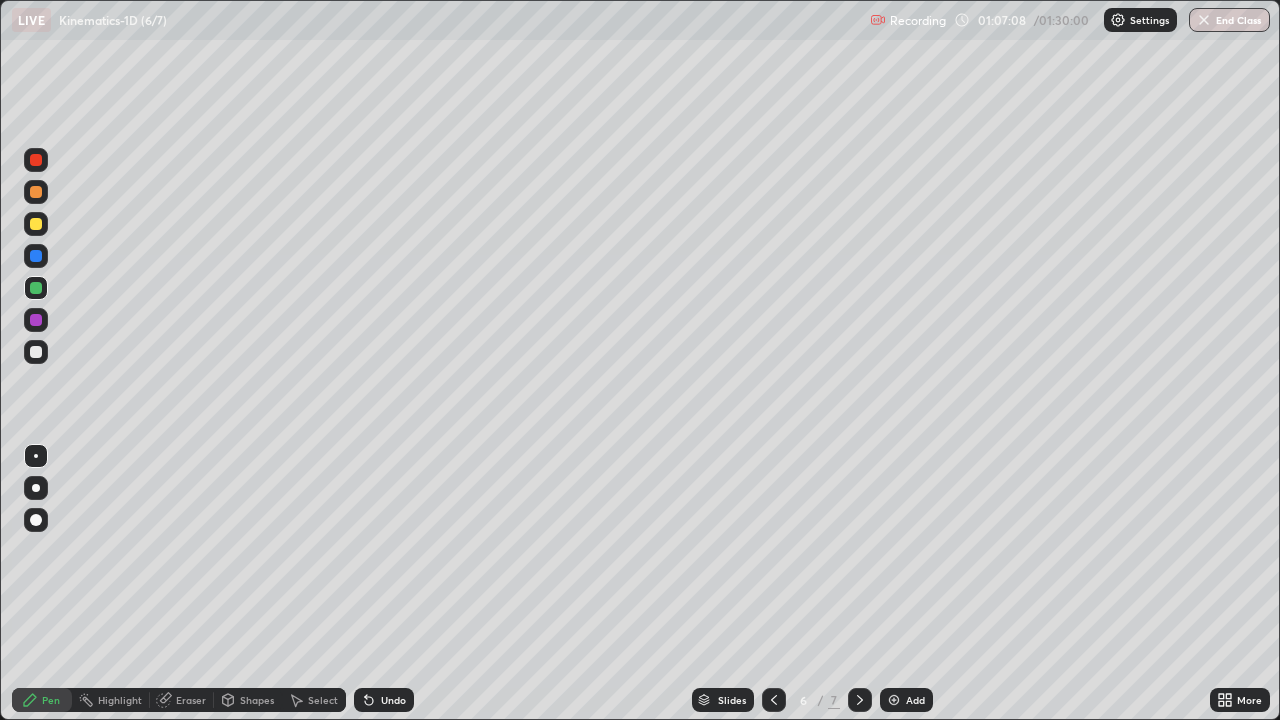 click on "Select" at bounding box center [323, 700] 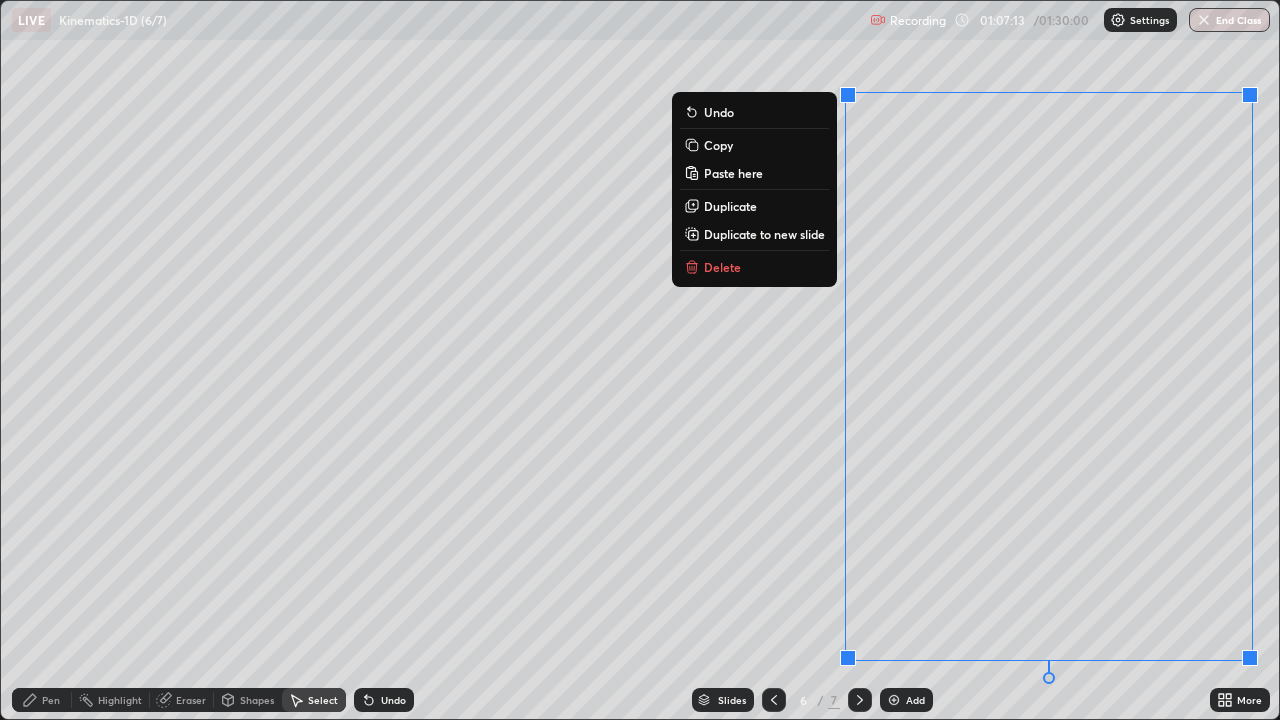 click on "Copy" at bounding box center (718, 145) 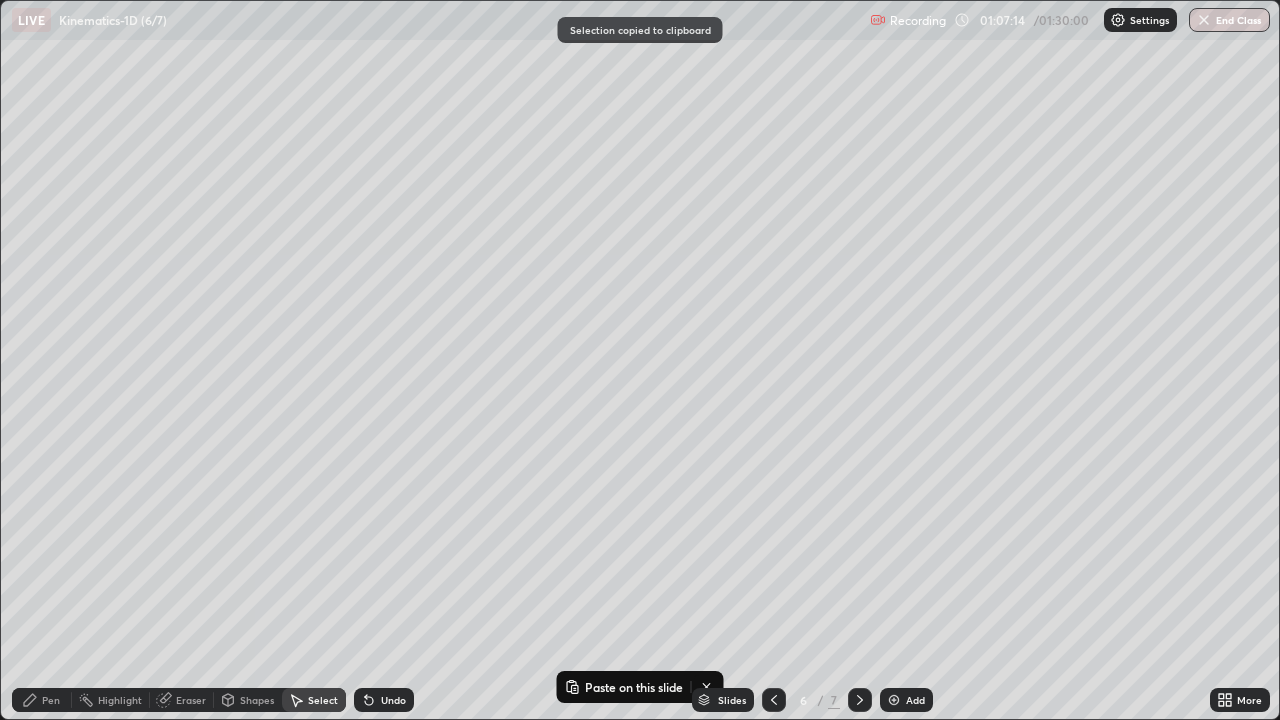 click at bounding box center (894, 700) 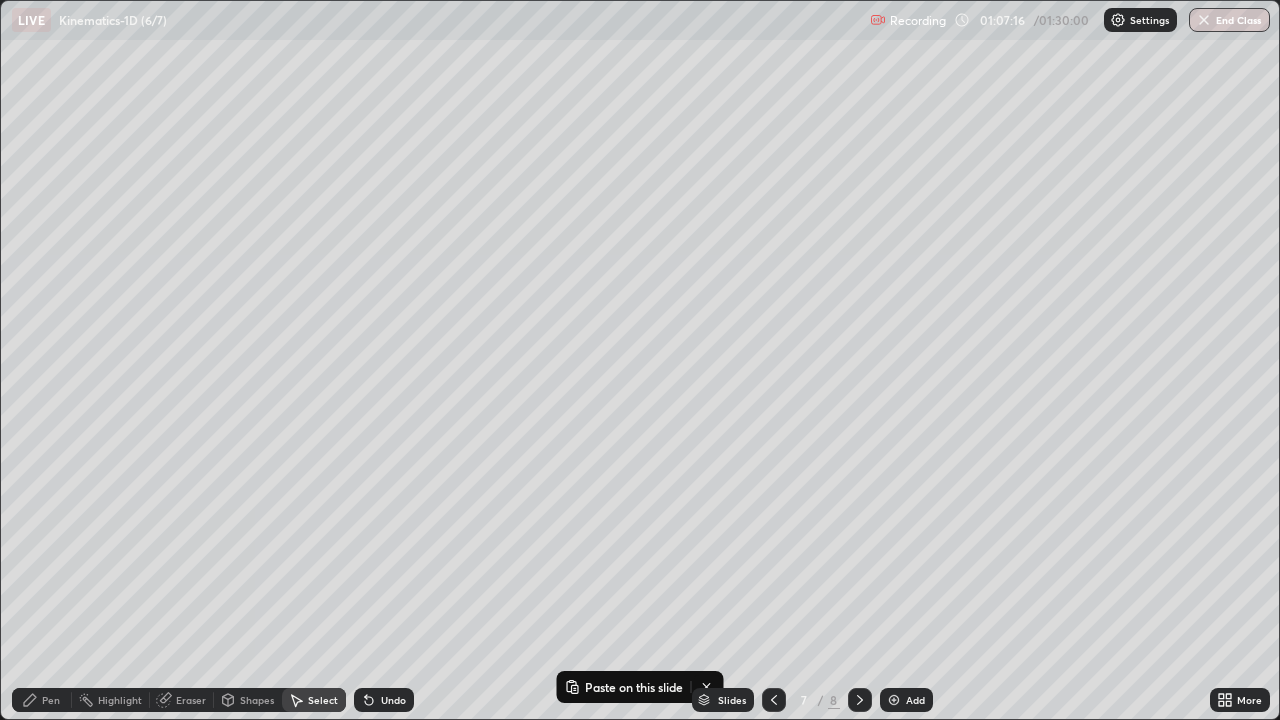 click 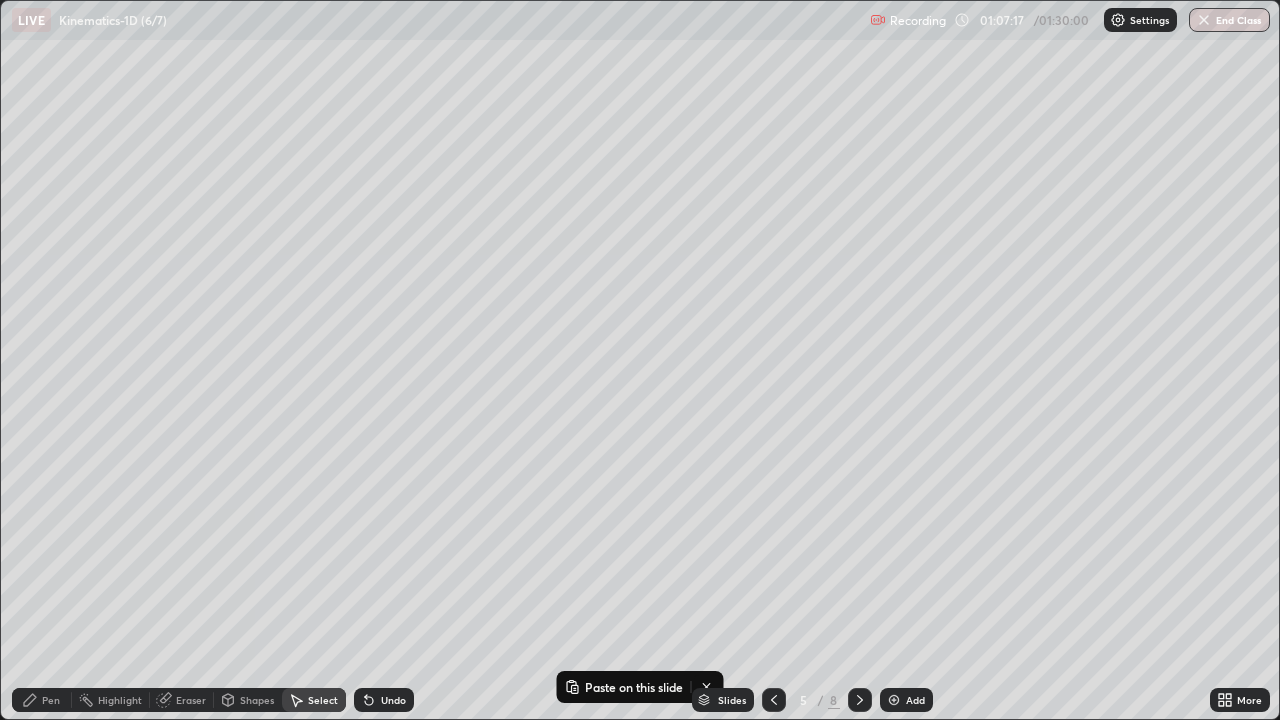 click at bounding box center [860, 700] 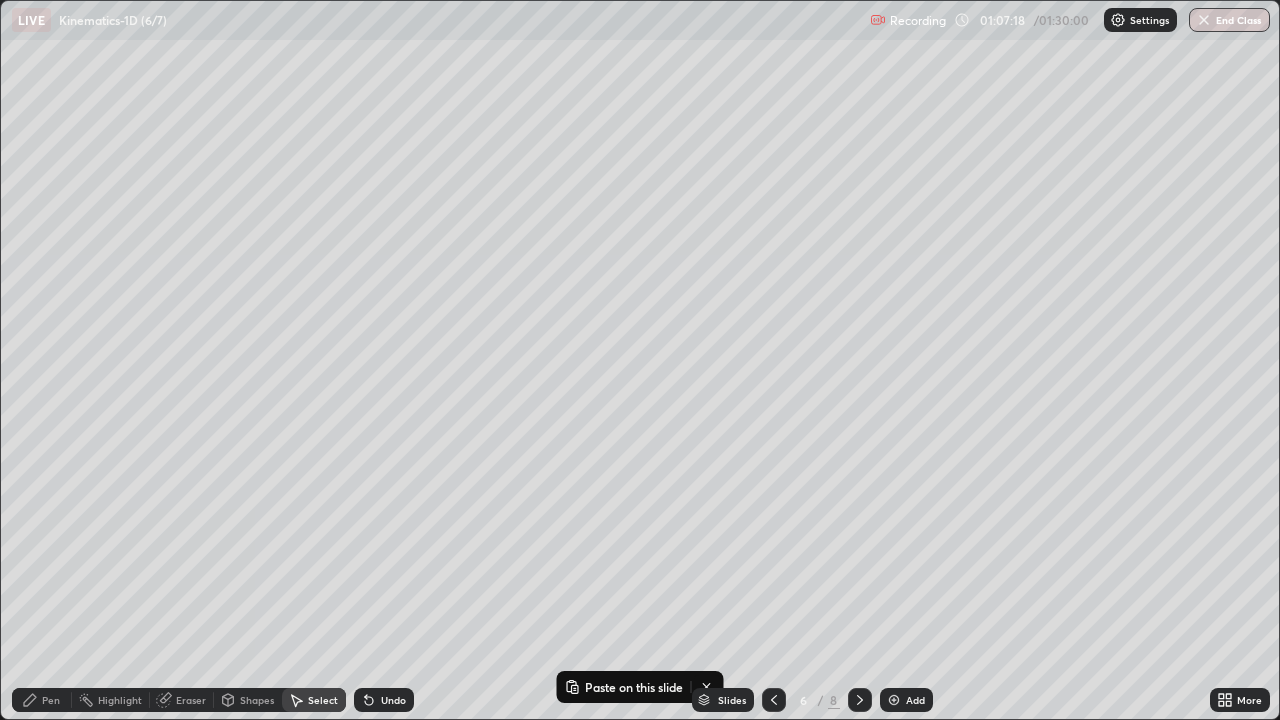 click 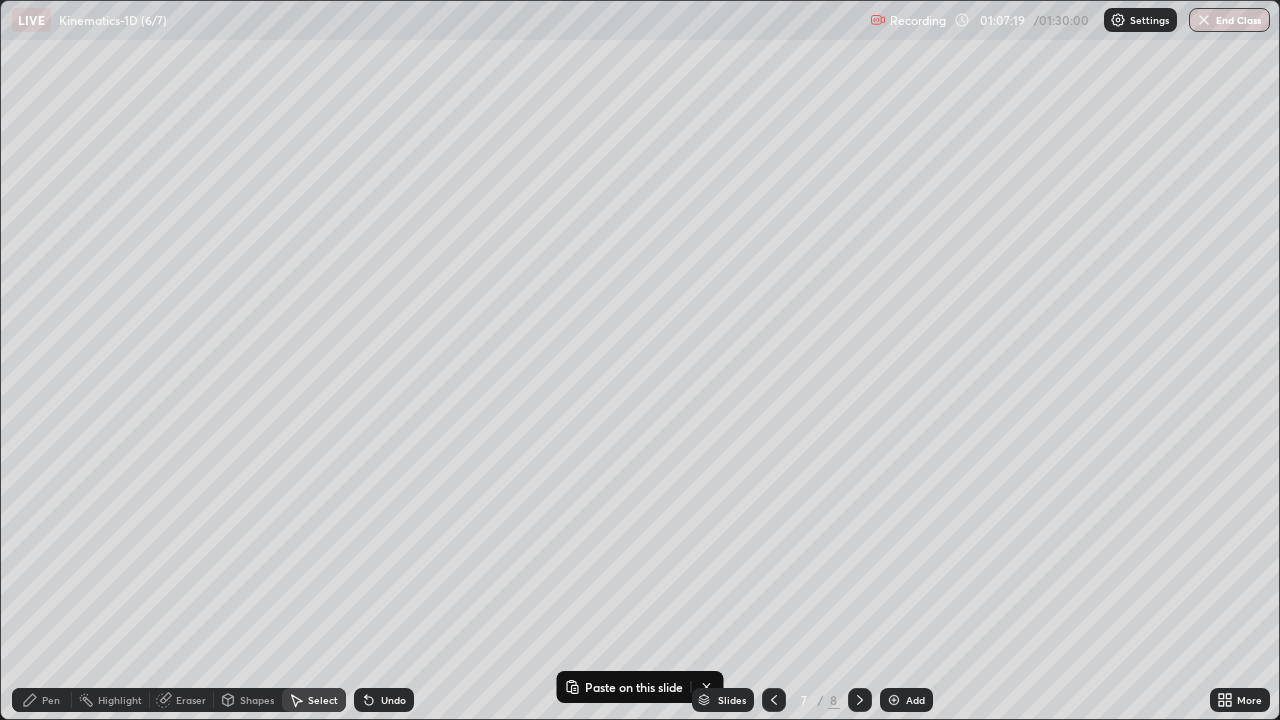 click 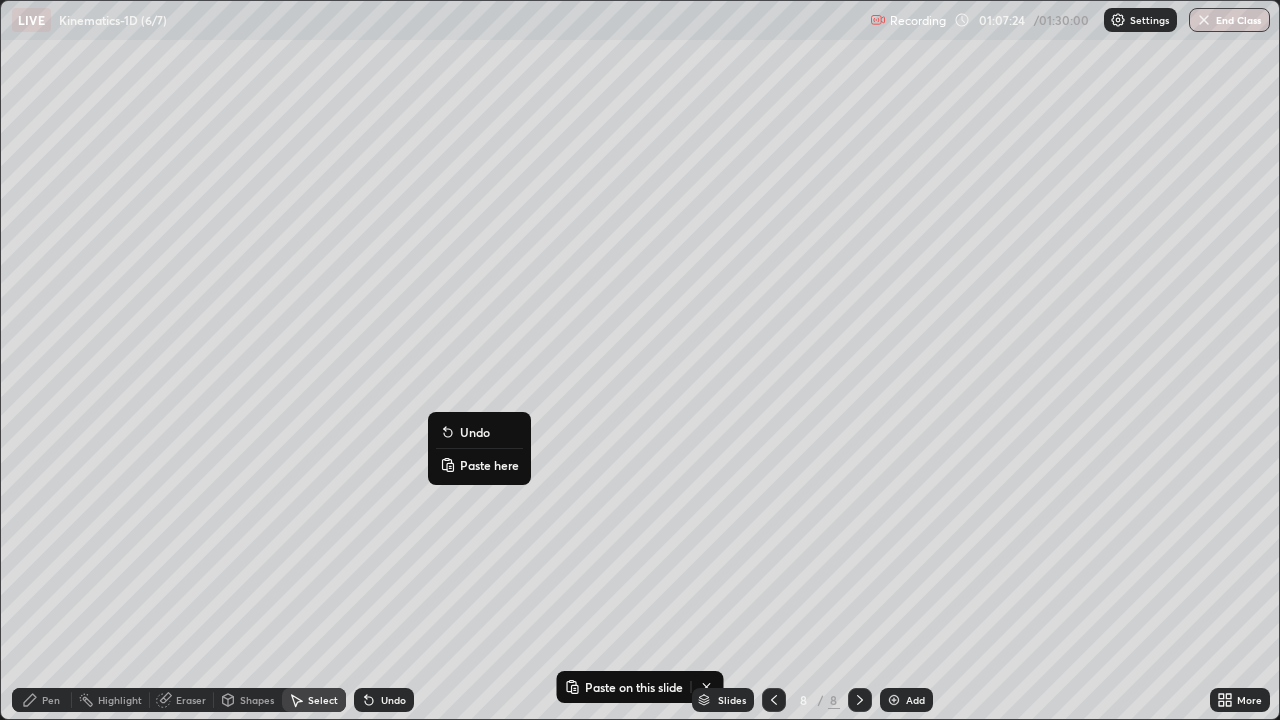 click on "Paste here" at bounding box center [489, 465] 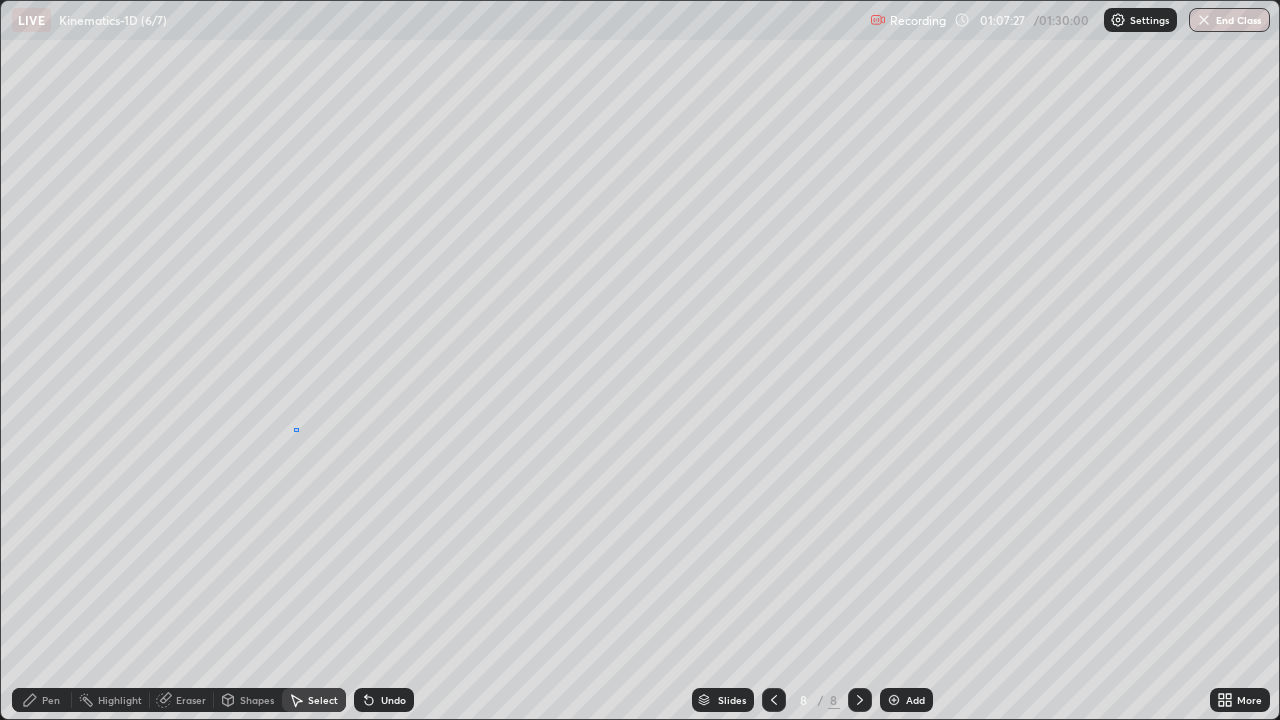 click on "0 ° Undo Copy Paste here Duplicate Duplicate to new slide Delete" at bounding box center (640, 360) 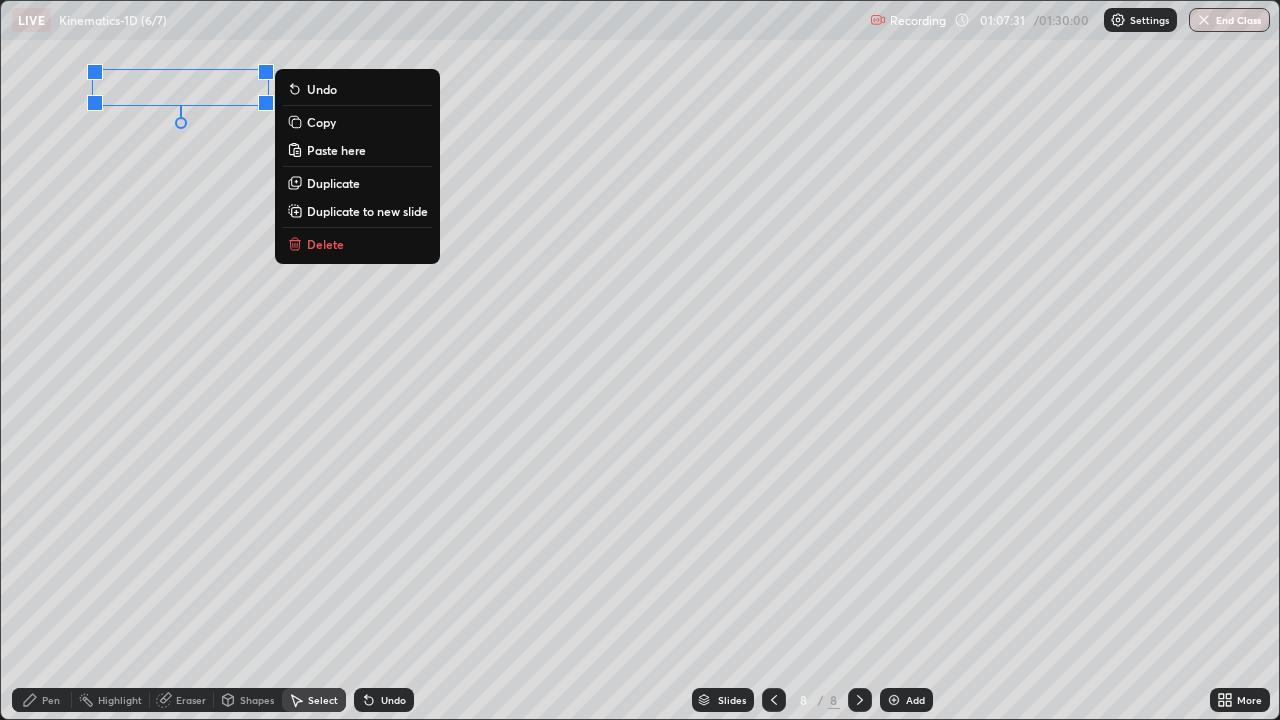 click on "0 ° Undo Copy Paste here Duplicate Duplicate to new slide Delete" at bounding box center [640, 360] 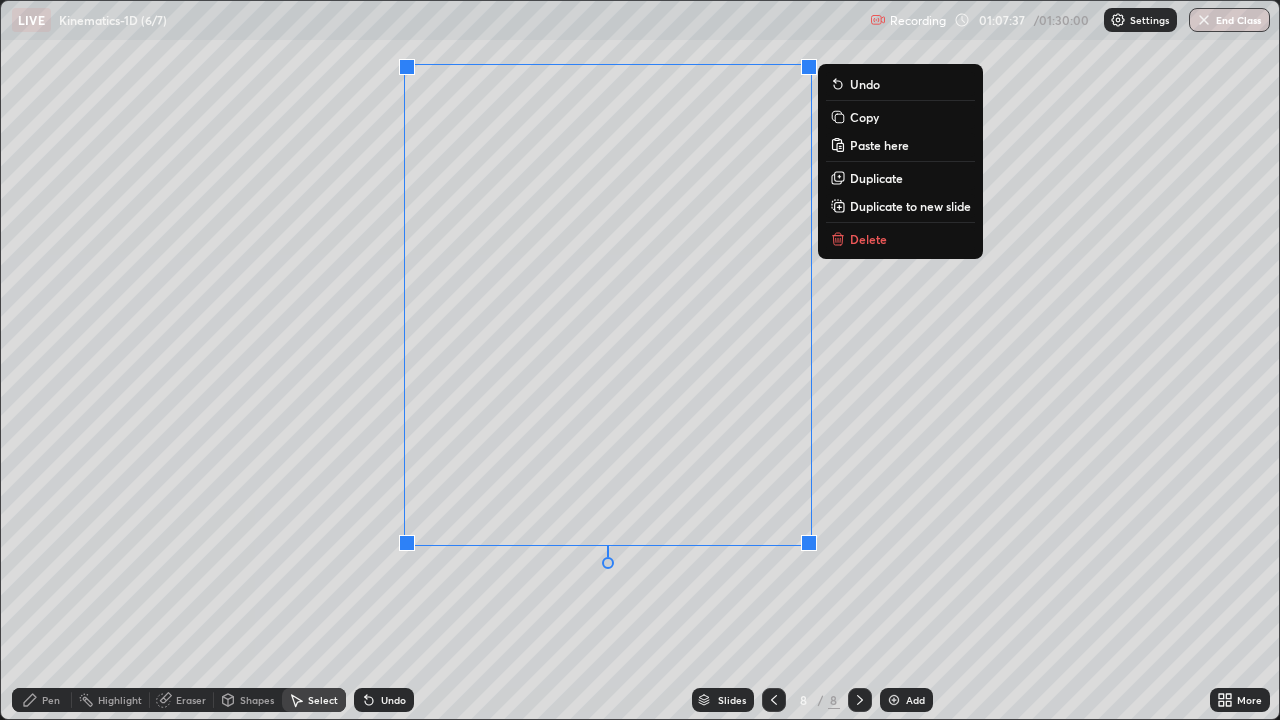 click on "0 ° Undo Copy Paste here Duplicate Duplicate to new slide Delete" at bounding box center [640, 360] 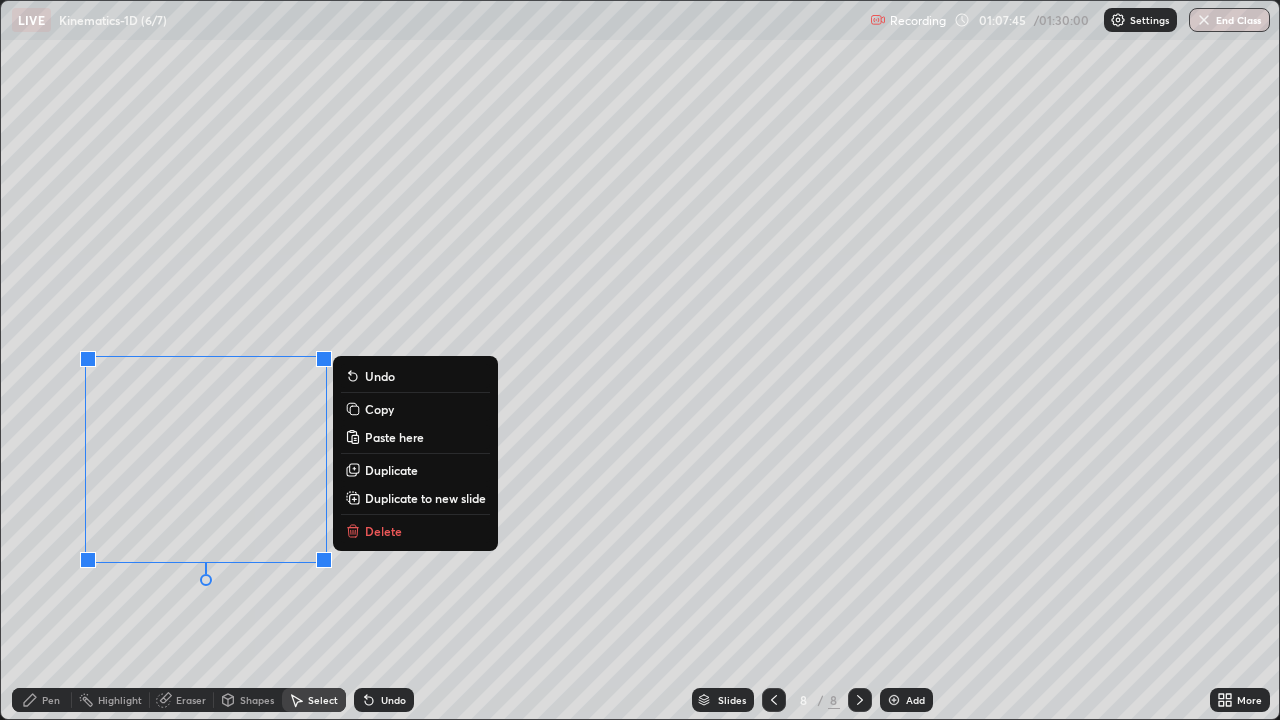click on "0 ° Undo Copy Paste here Duplicate Duplicate to new slide Delete" at bounding box center [640, 360] 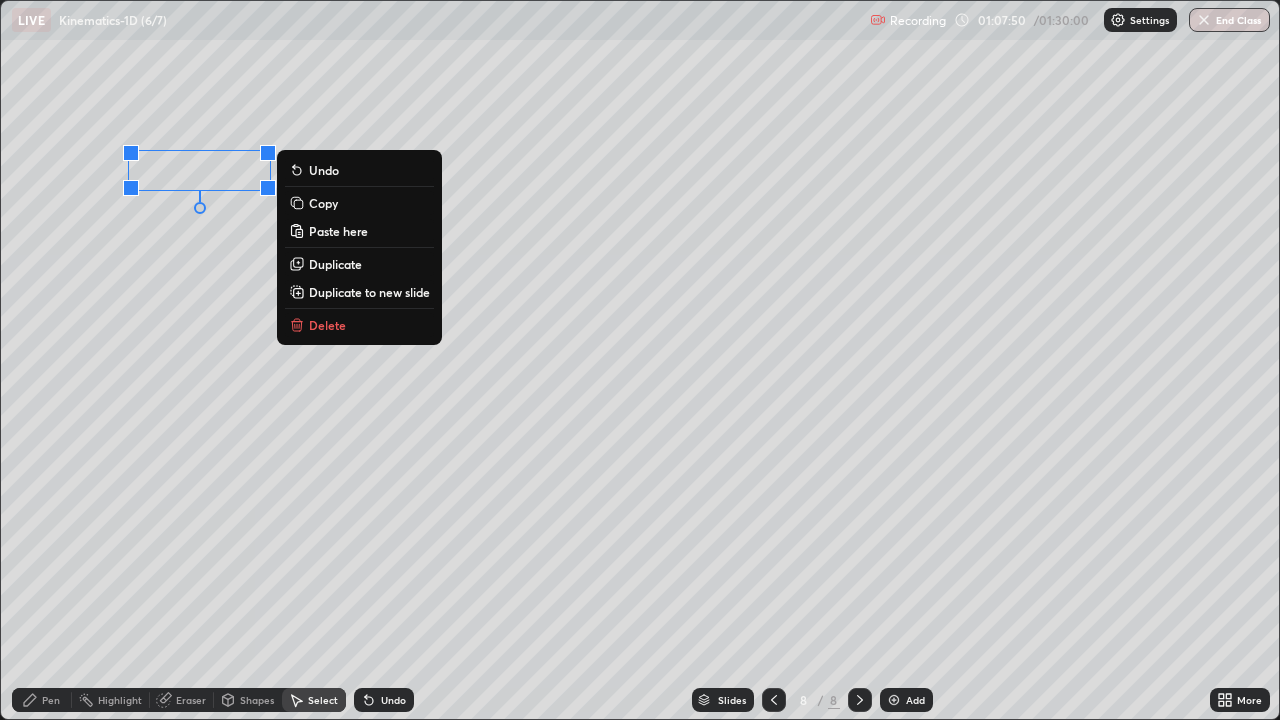 click on "0 ° Undo Copy Paste here Duplicate Duplicate to new slide Delete" at bounding box center (640, 360) 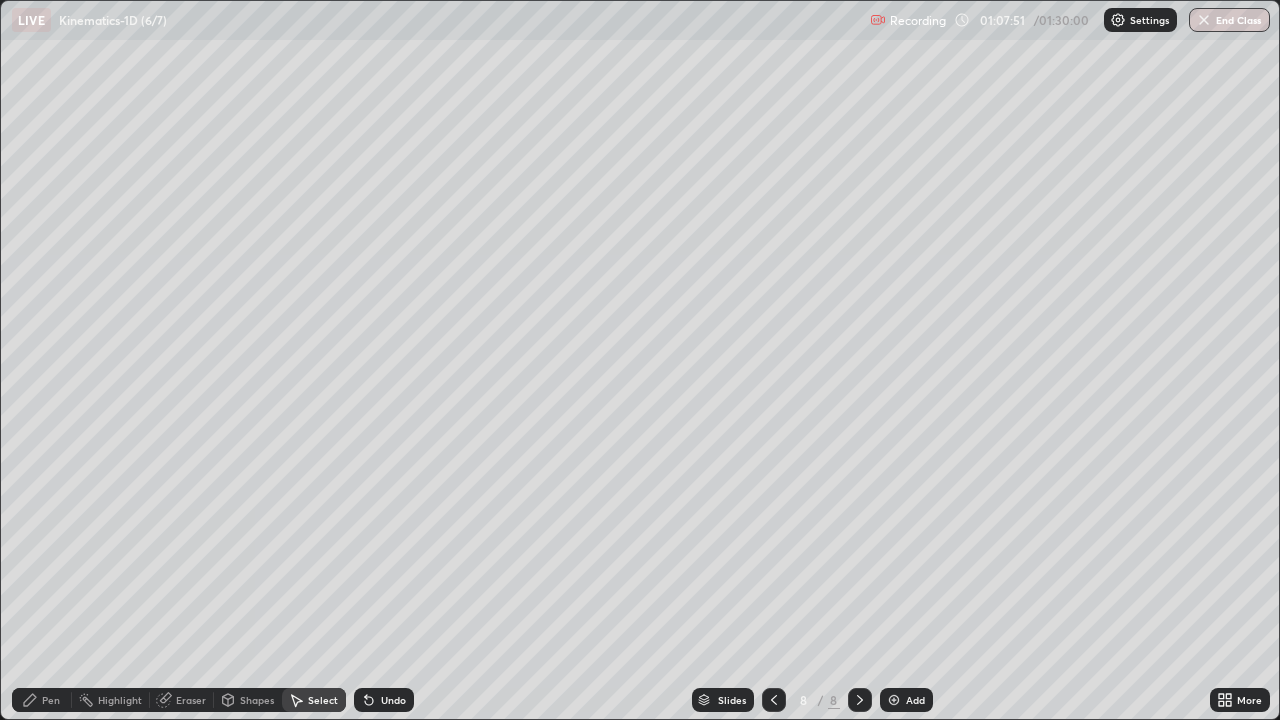click on "Pen" at bounding box center (51, 700) 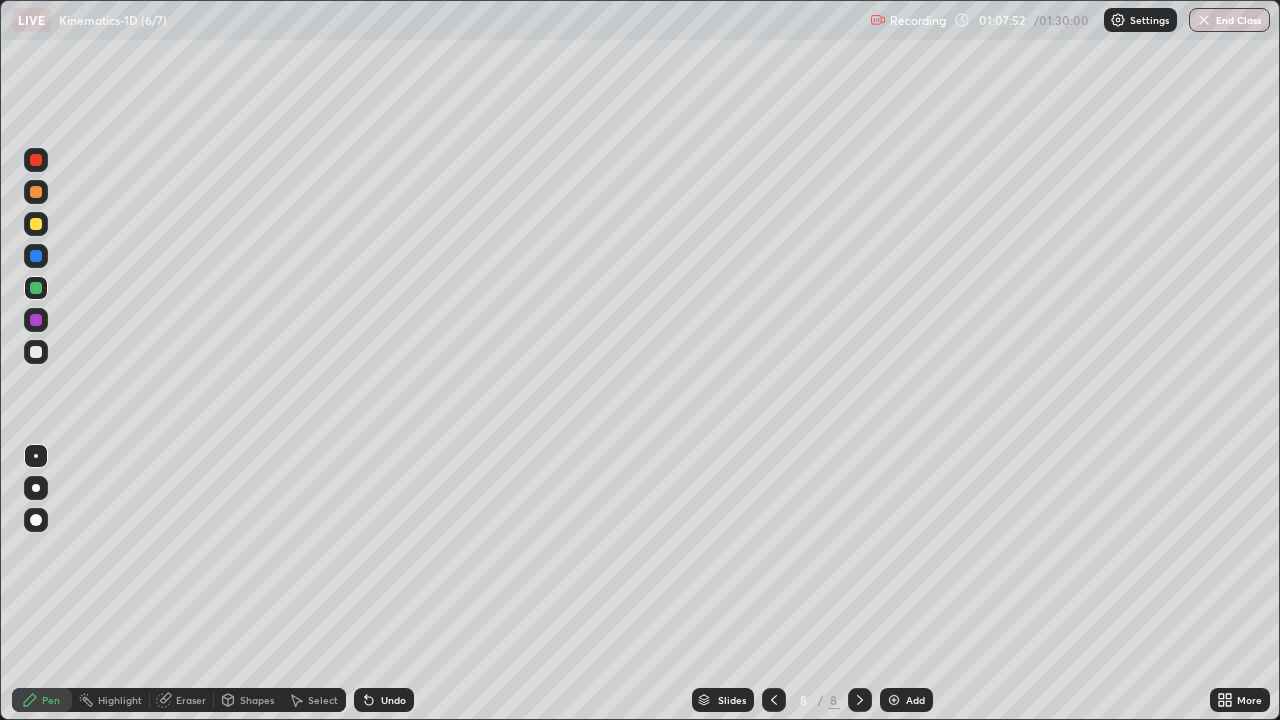 click at bounding box center (36, 352) 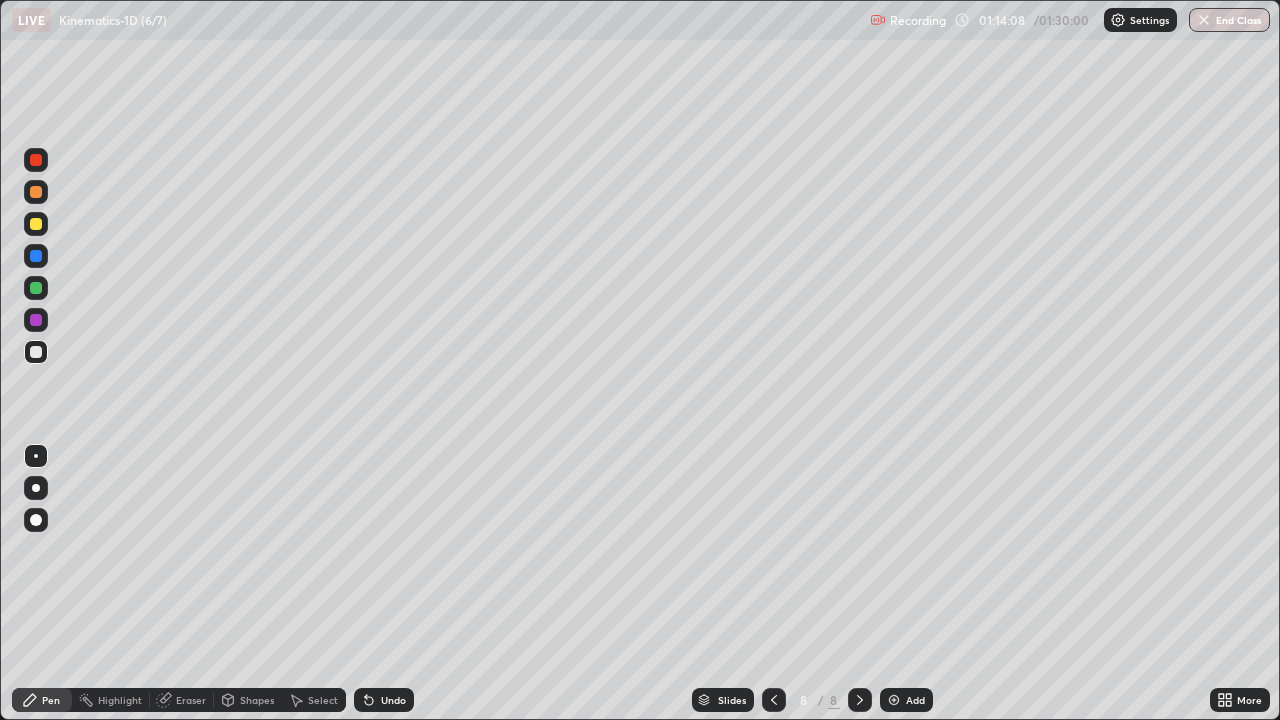 click at bounding box center (36, 320) 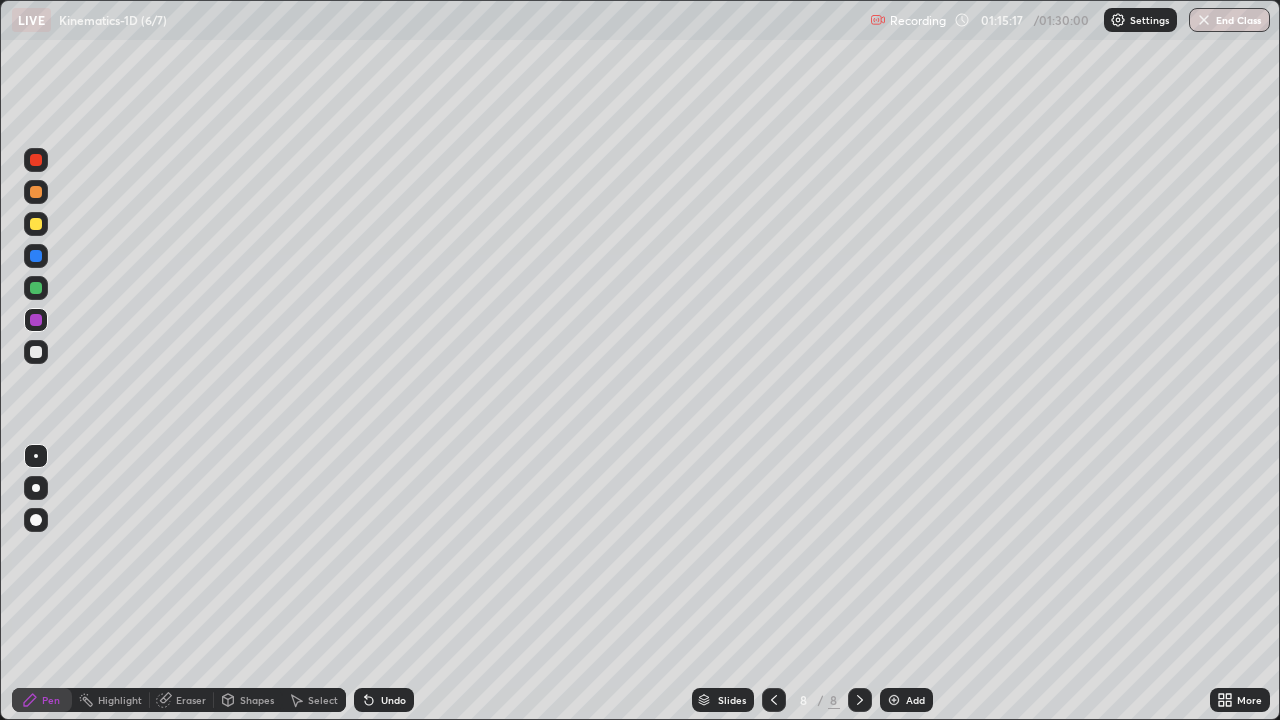 click at bounding box center (36, 352) 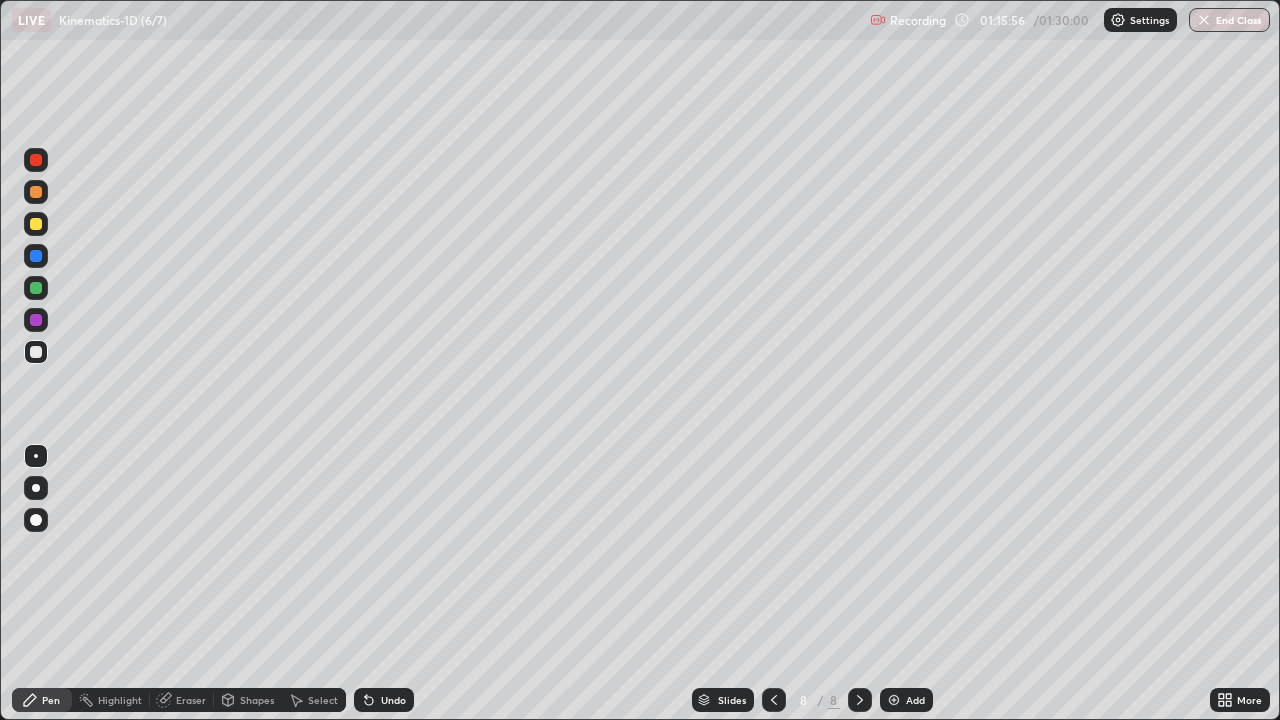 click at bounding box center [36, 320] 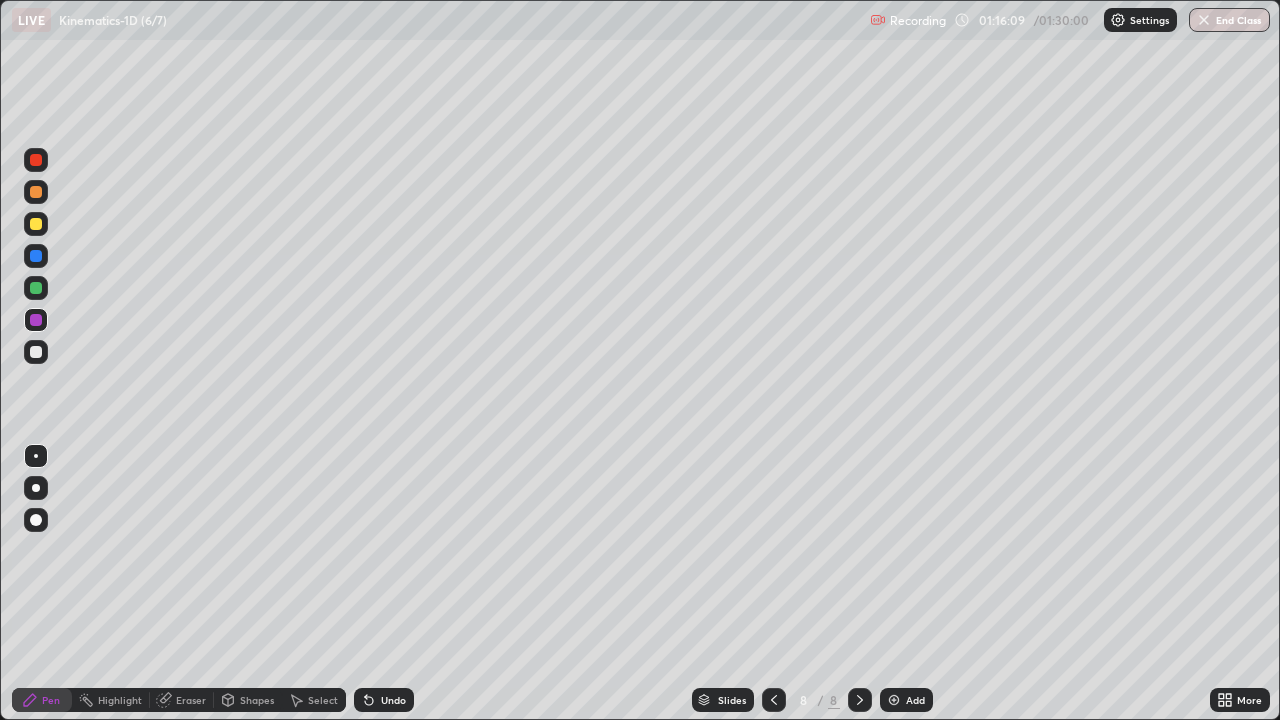 click at bounding box center (36, 352) 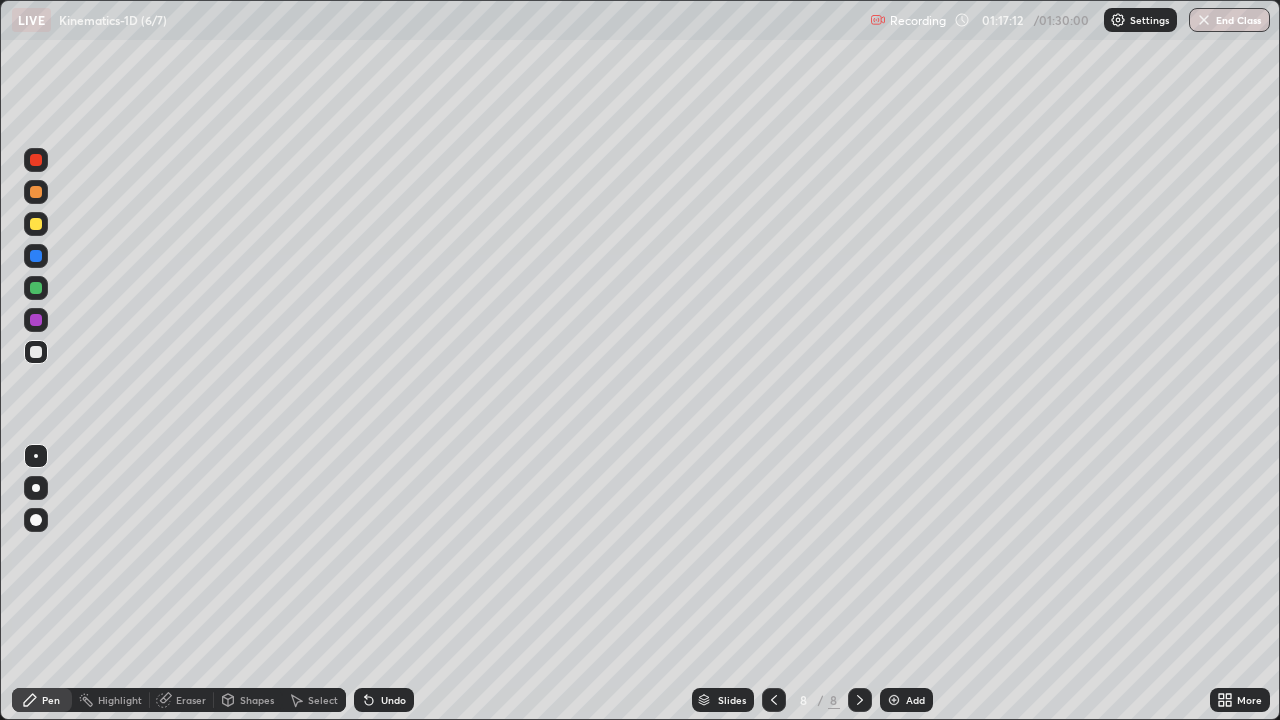 click at bounding box center [36, 320] 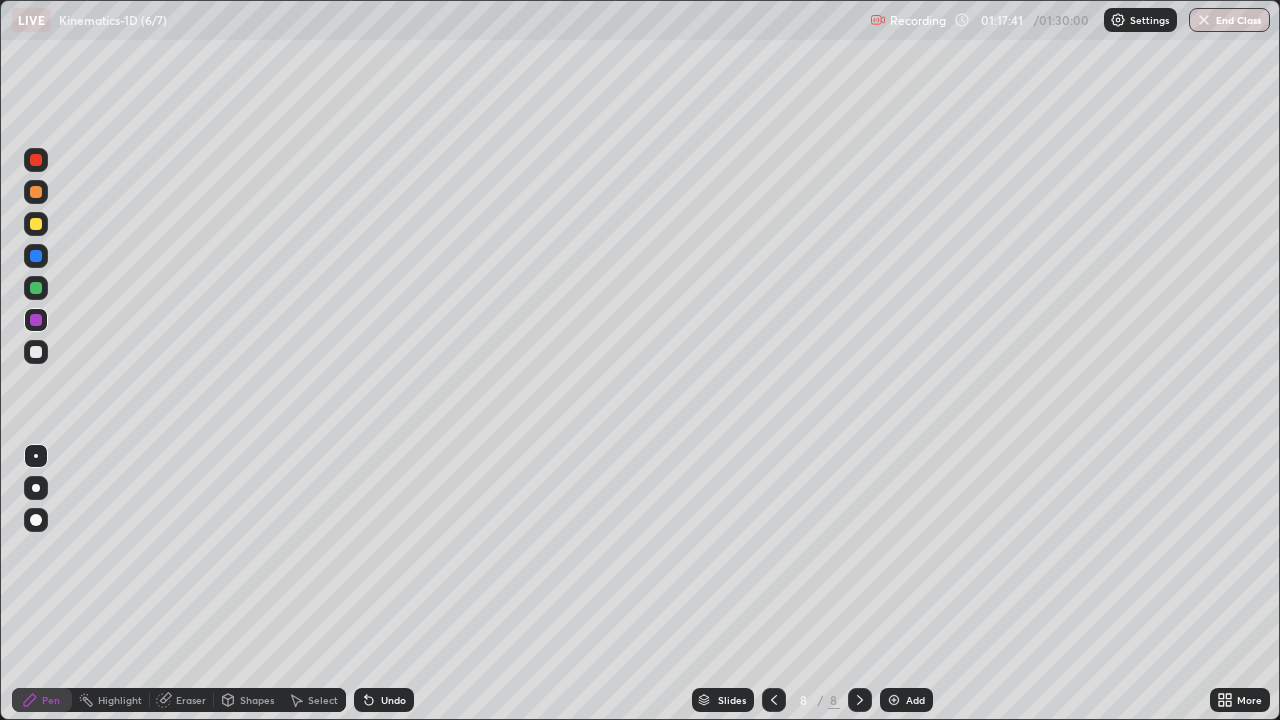 click at bounding box center (36, 352) 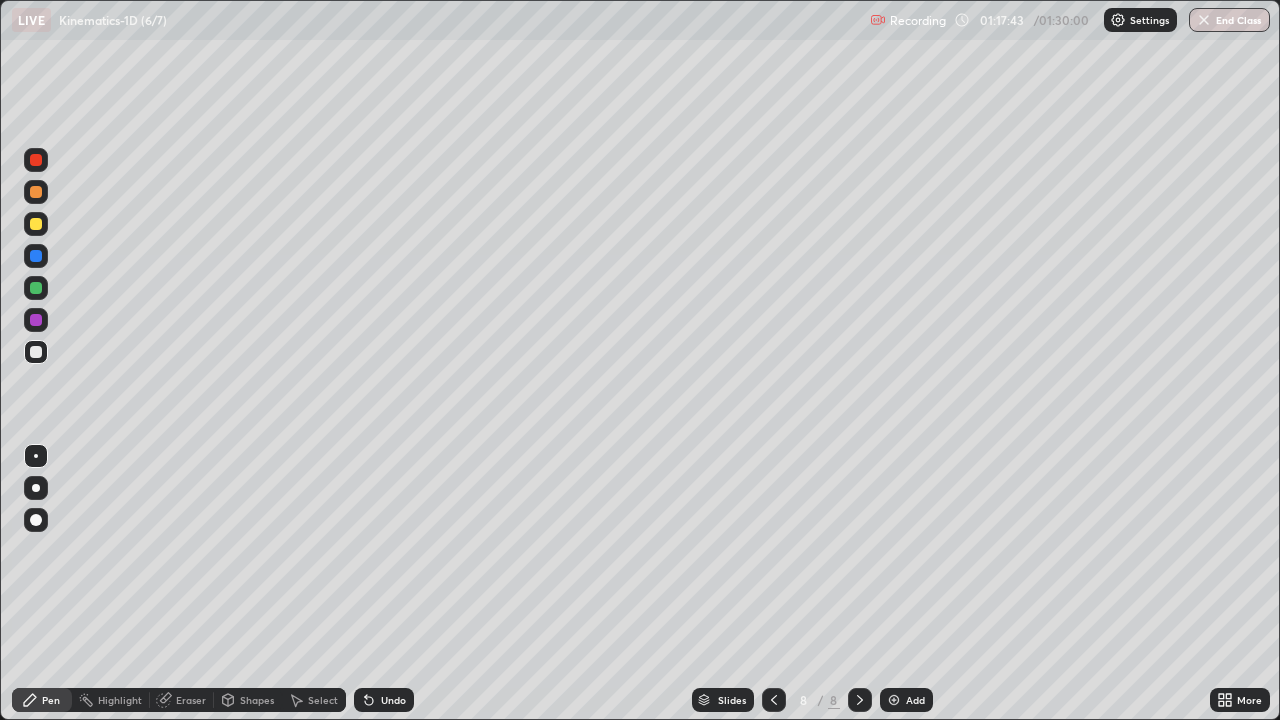 click on "Select" at bounding box center [323, 700] 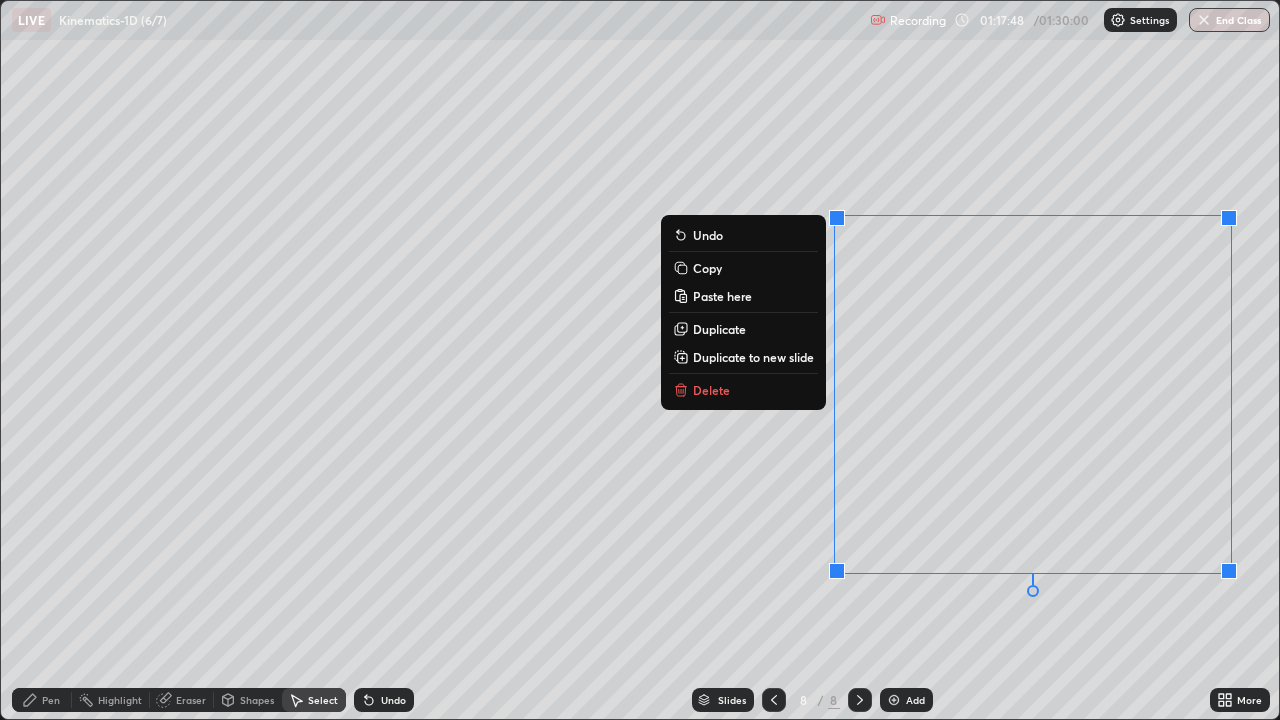 click on "0 ° Undo Copy Paste here Duplicate Duplicate to new slide Delete" at bounding box center (640, 360) 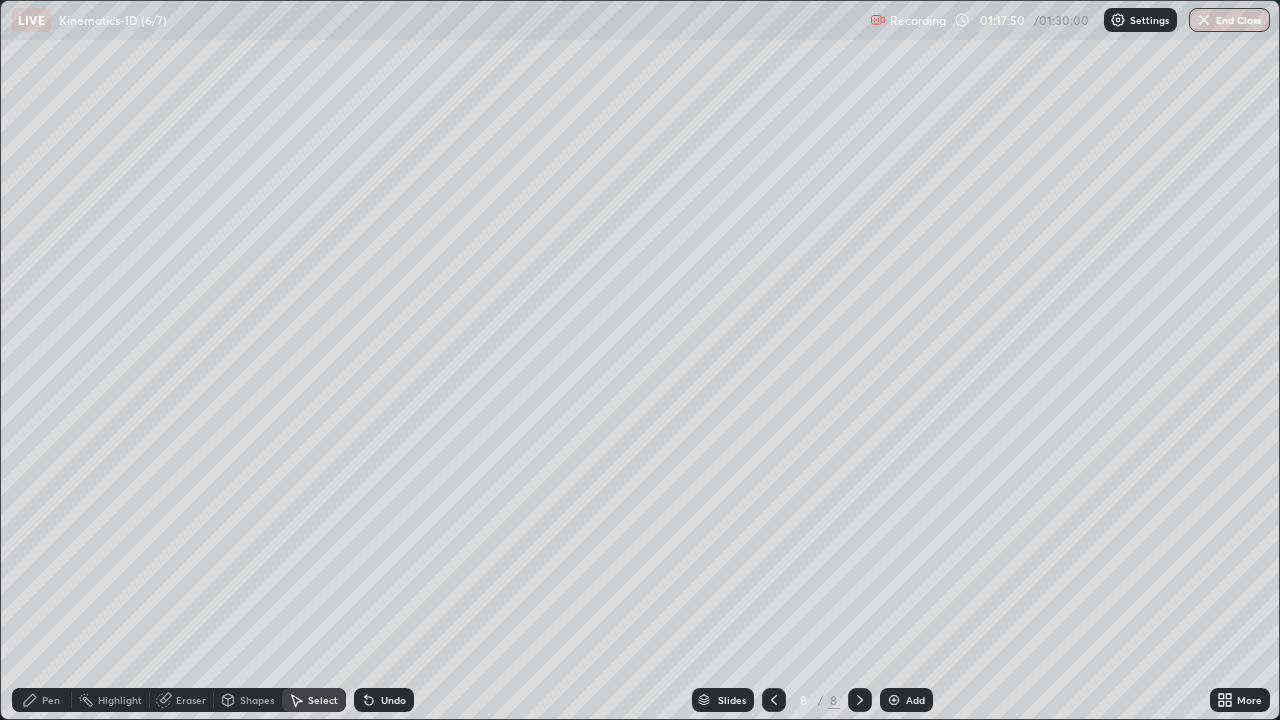 click on "Pen" at bounding box center [51, 700] 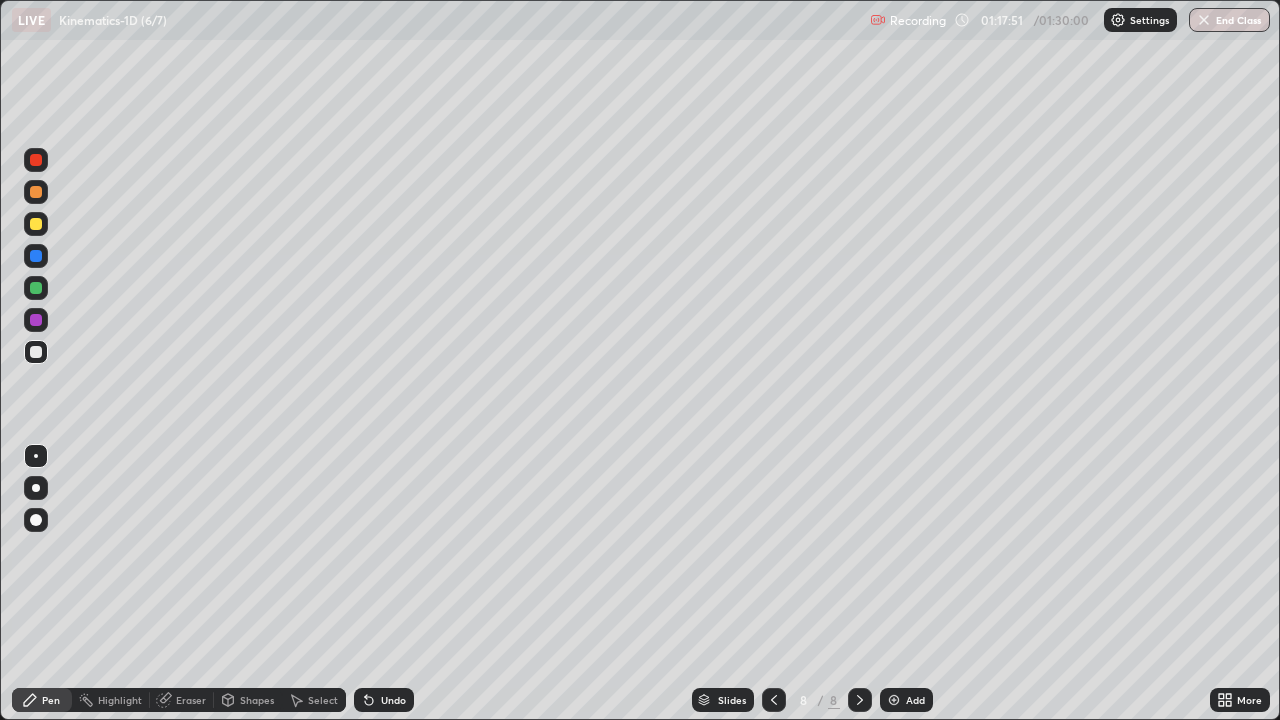 click at bounding box center [36, 352] 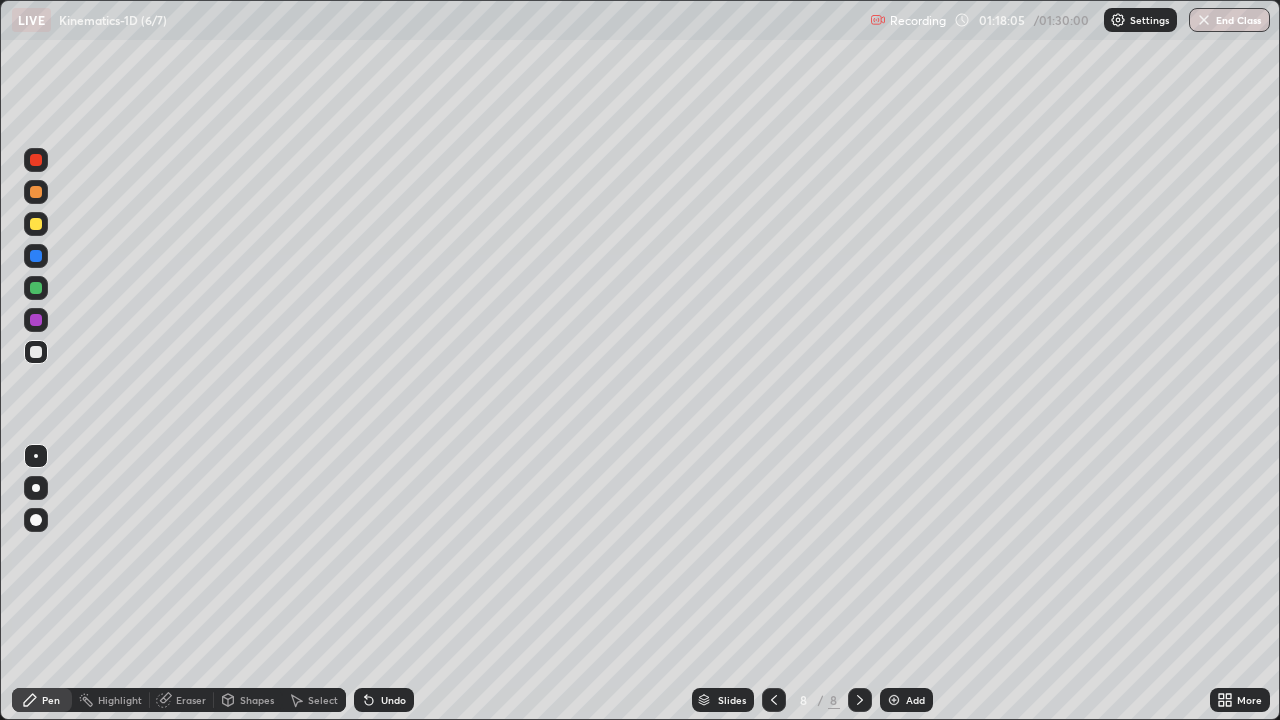 click at bounding box center [36, 320] 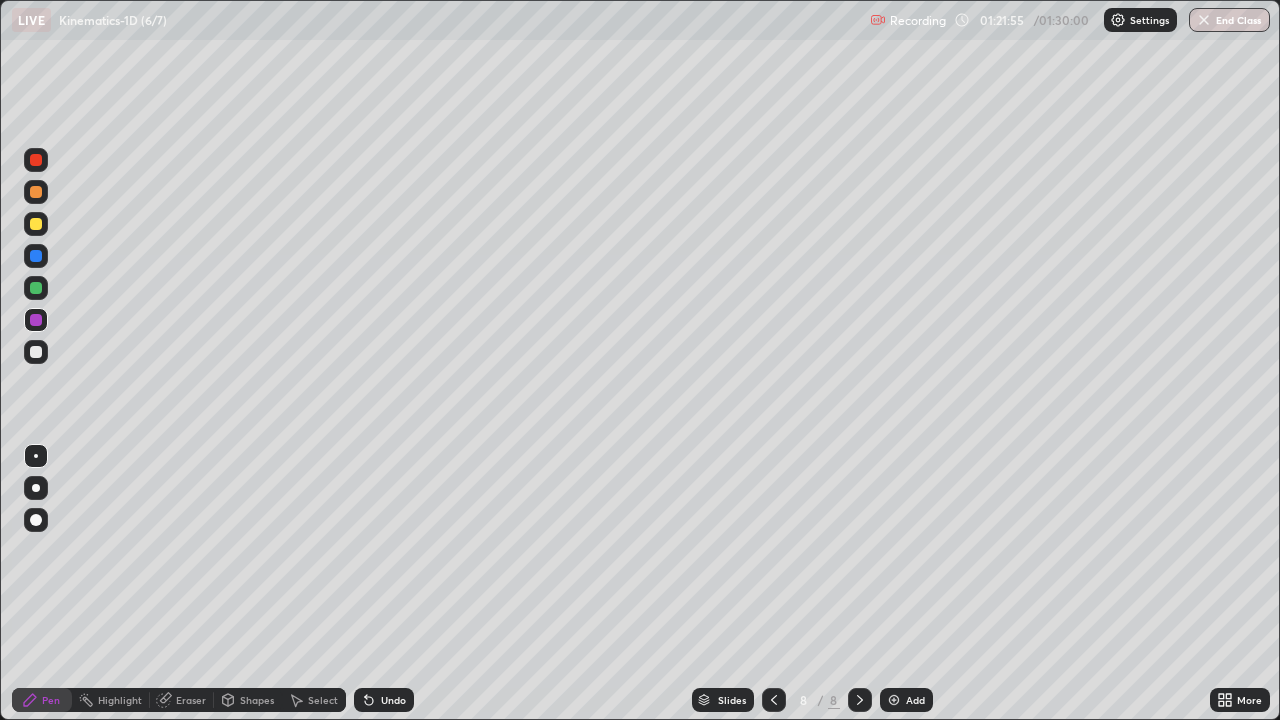 click at bounding box center [894, 700] 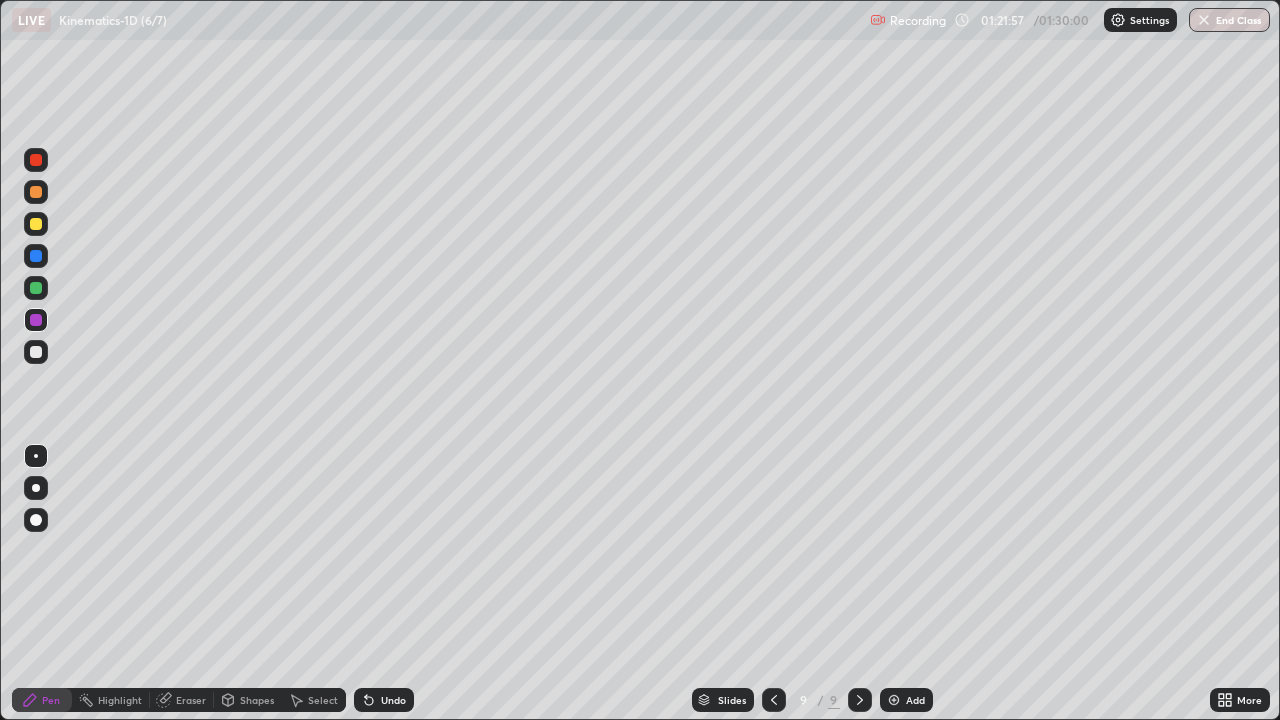 click at bounding box center [36, 288] 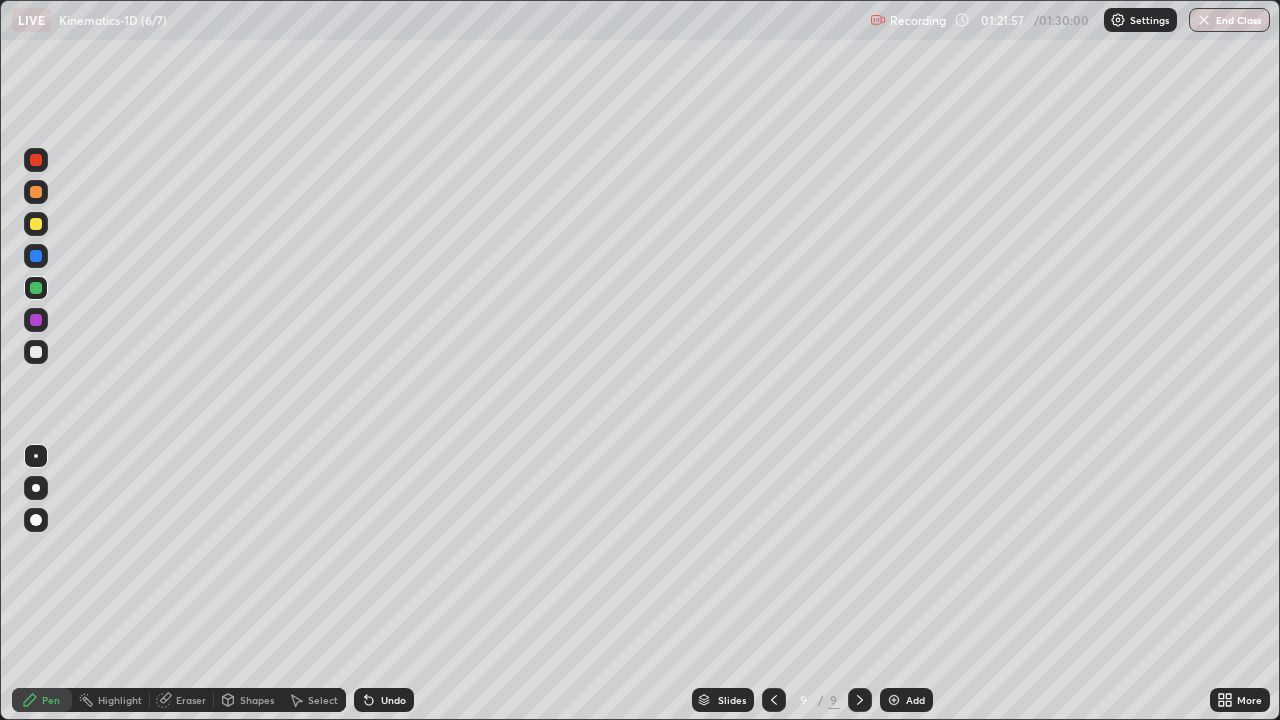 click at bounding box center [36, 288] 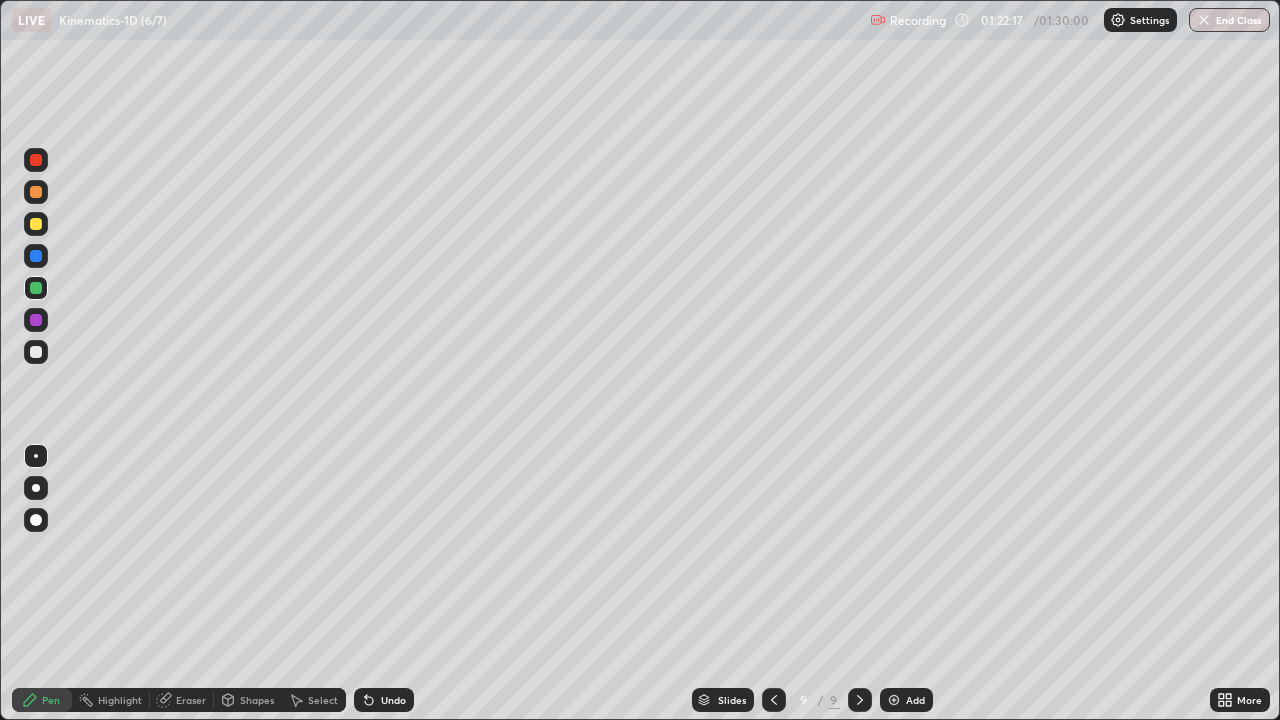 click on "Eraser" at bounding box center (191, 700) 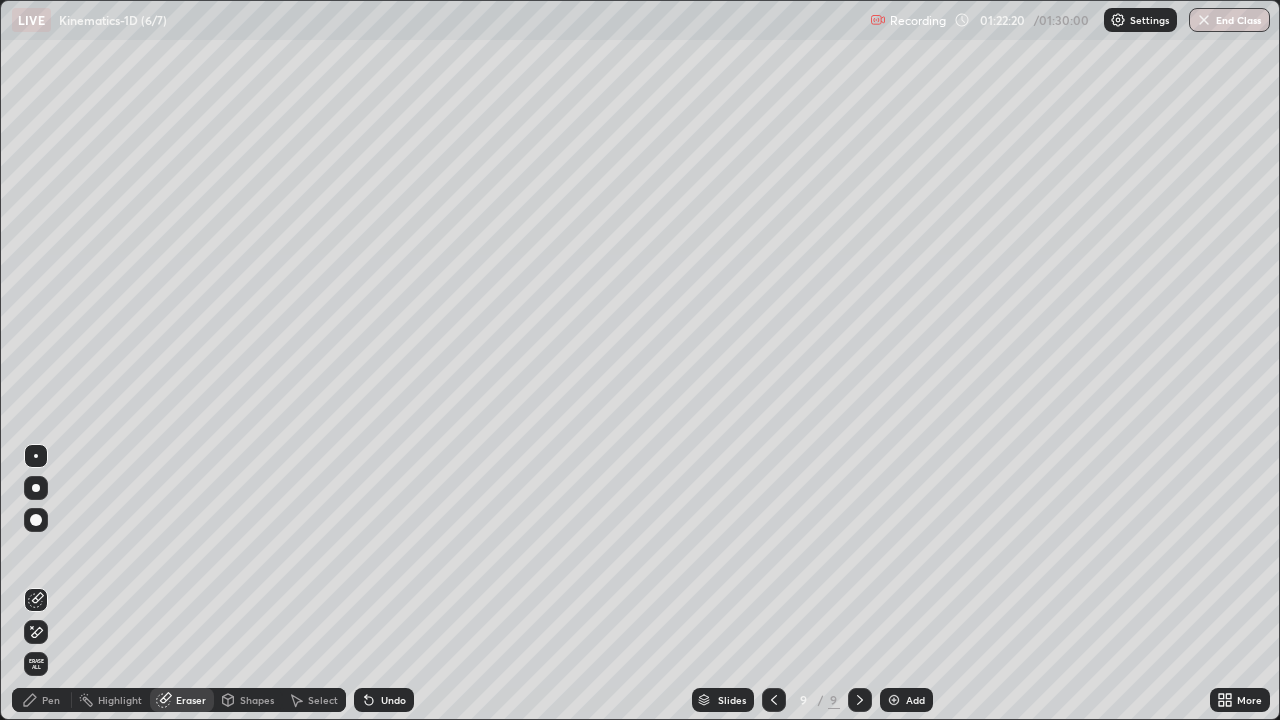 click on "Pen" at bounding box center (42, 700) 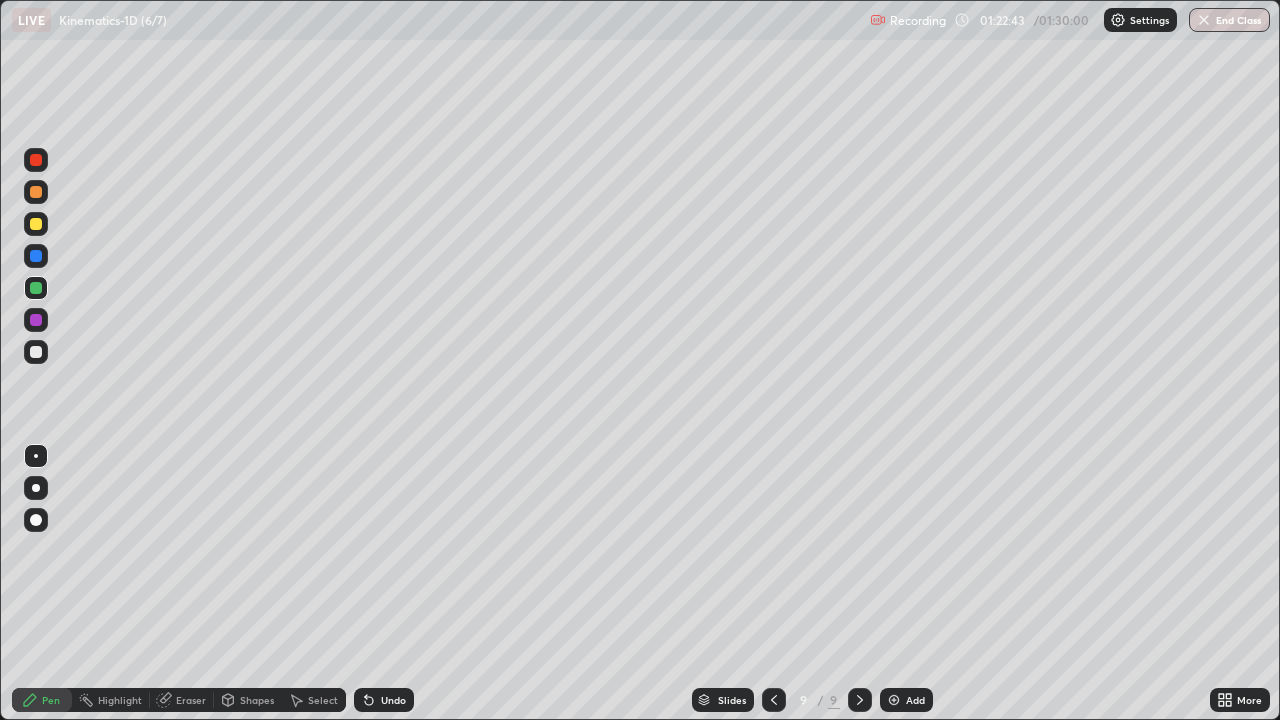 click at bounding box center (36, 224) 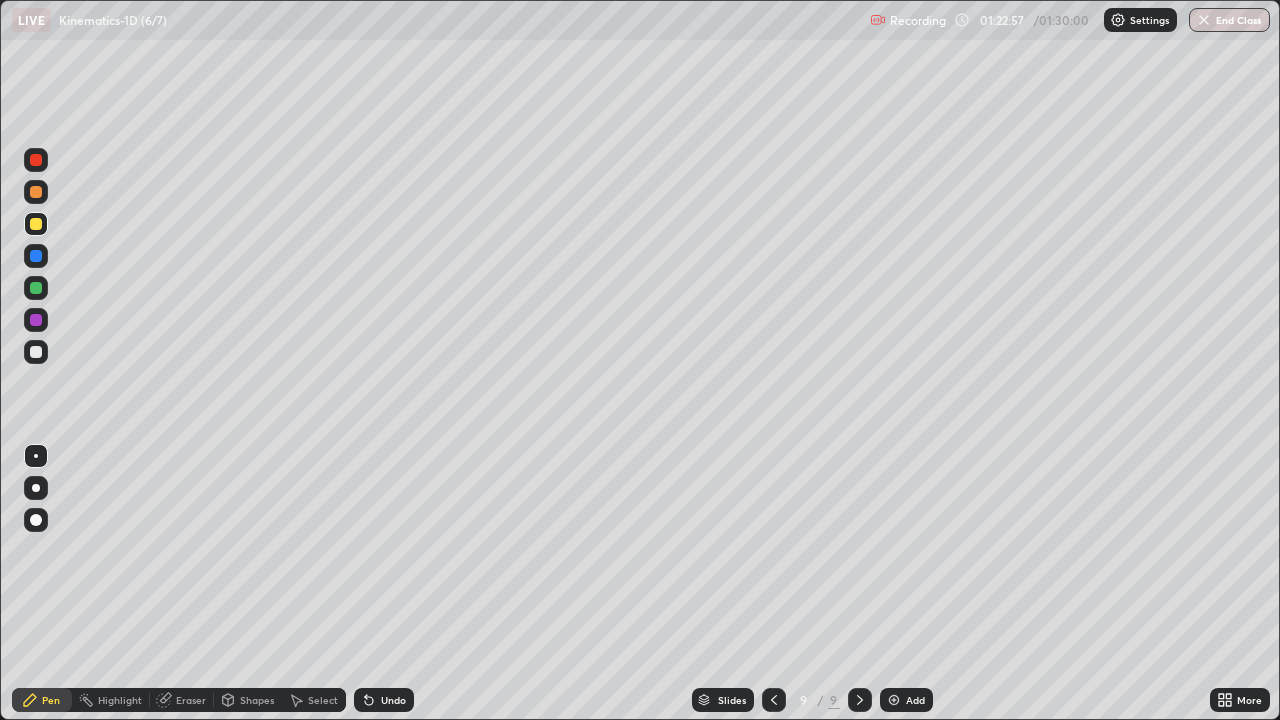 click at bounding box center [36, 320] 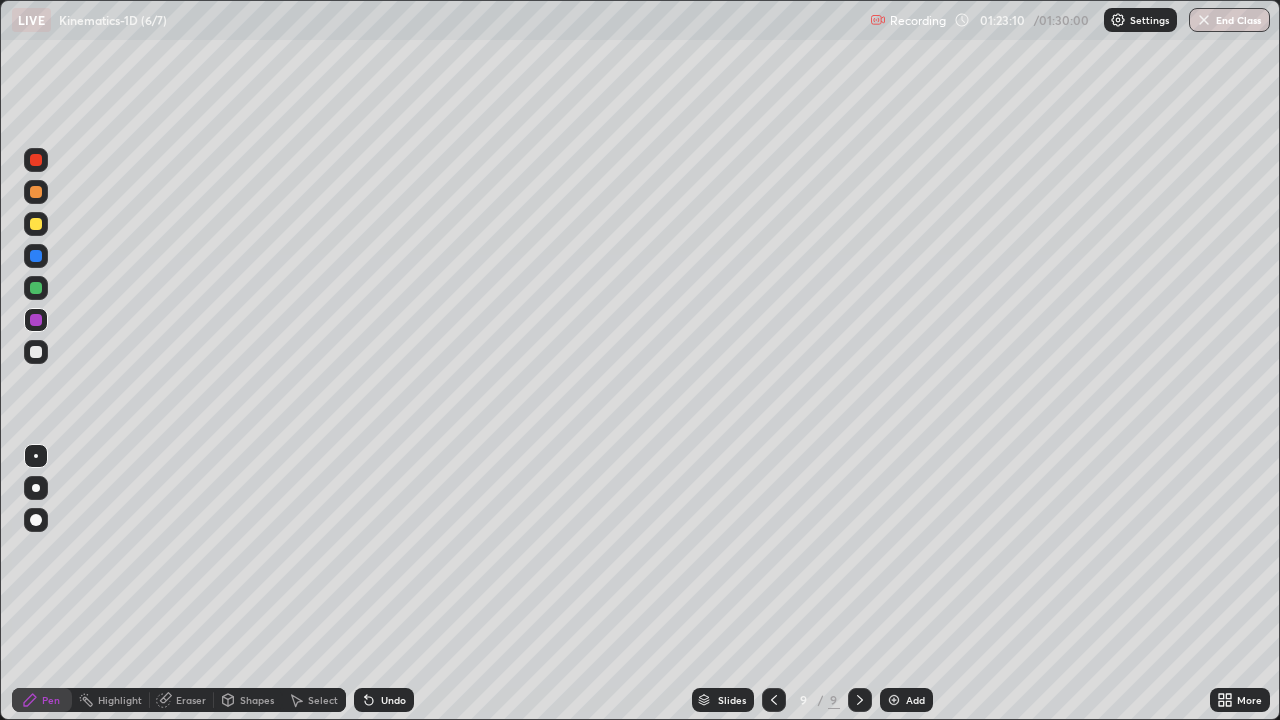 click at bounding box center [36, 352] 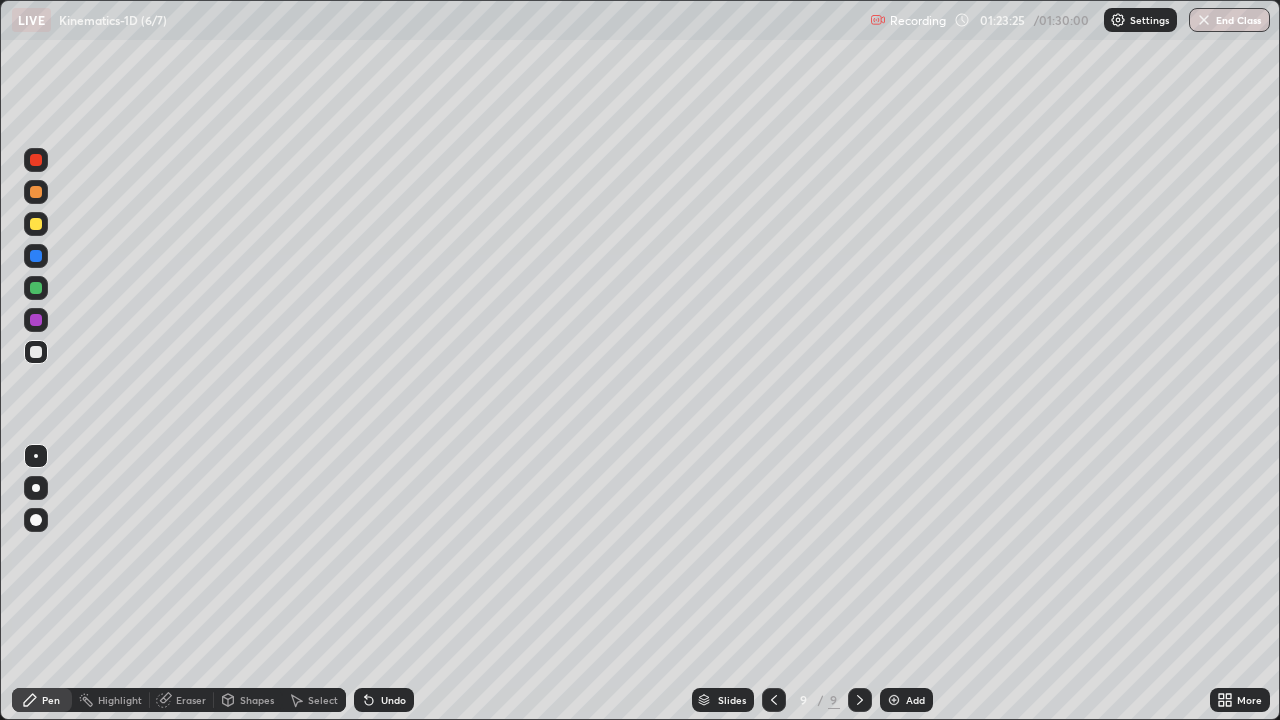 click on "Undo" at bounding box center [393, 700] 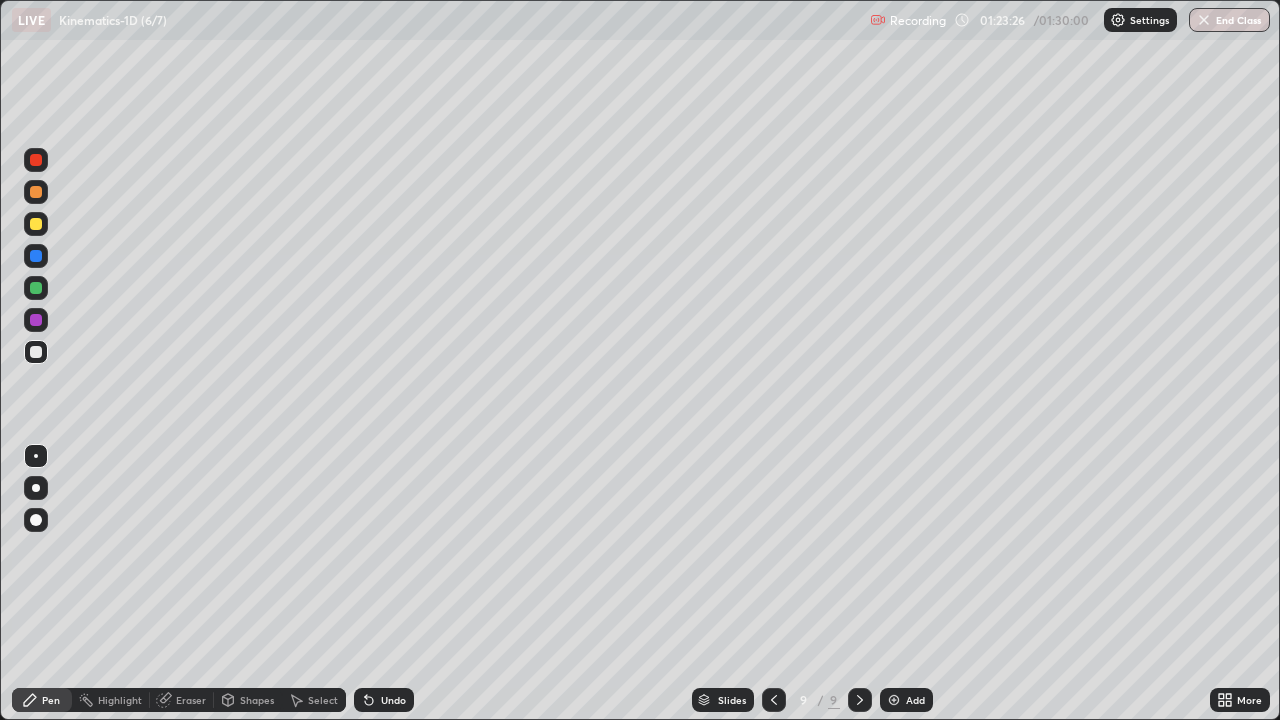 click on "Undo" at bounding box center (384, 700) 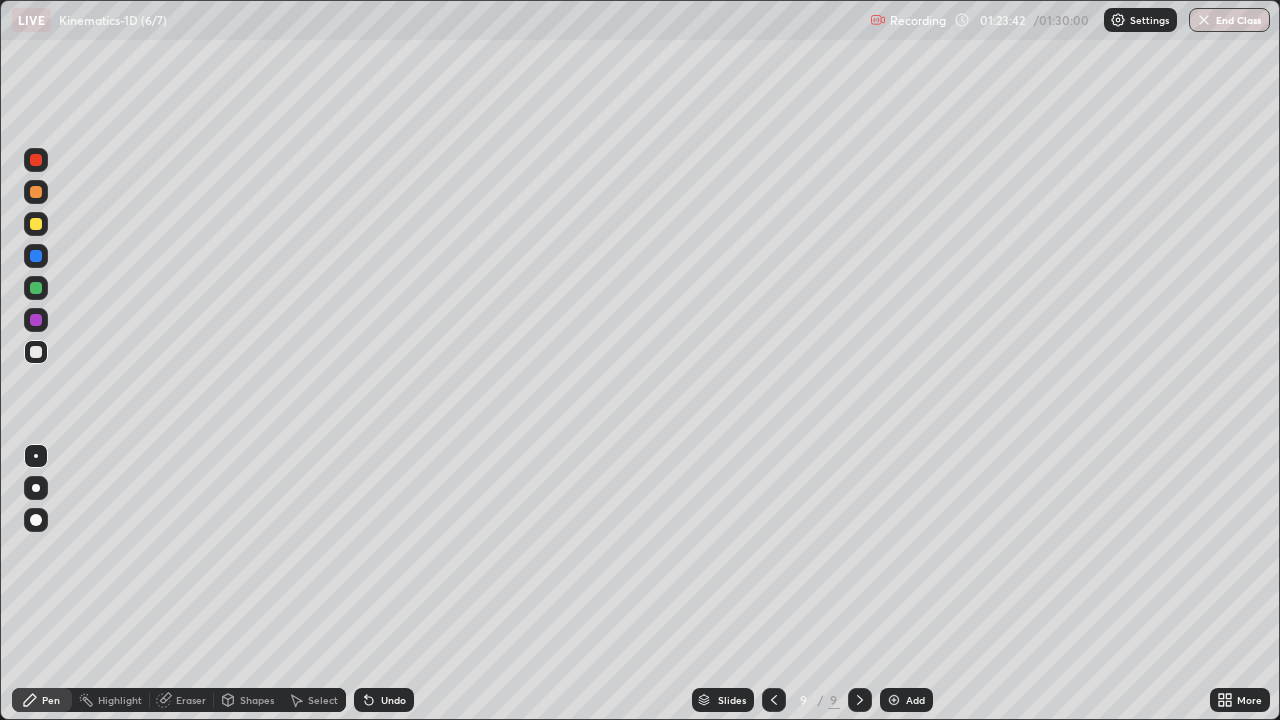 click at bounding box center [774, 700] 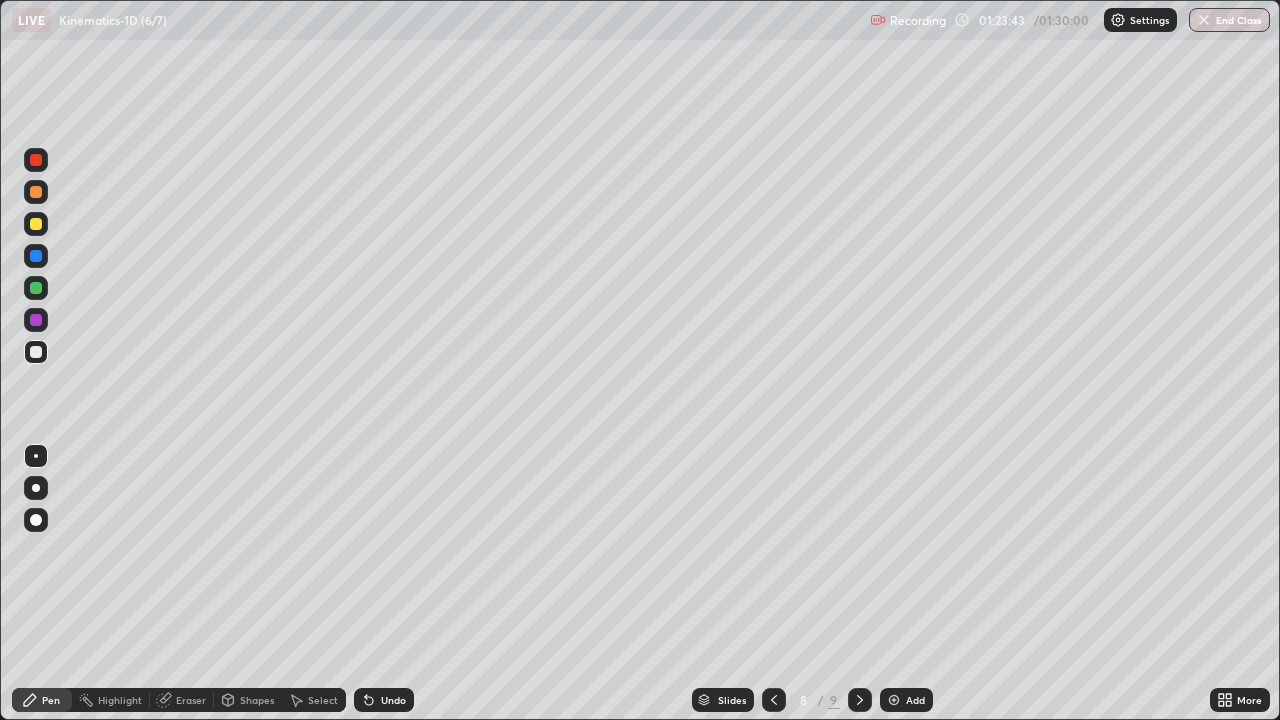 click on "Select" at bounding box center [323, 700] 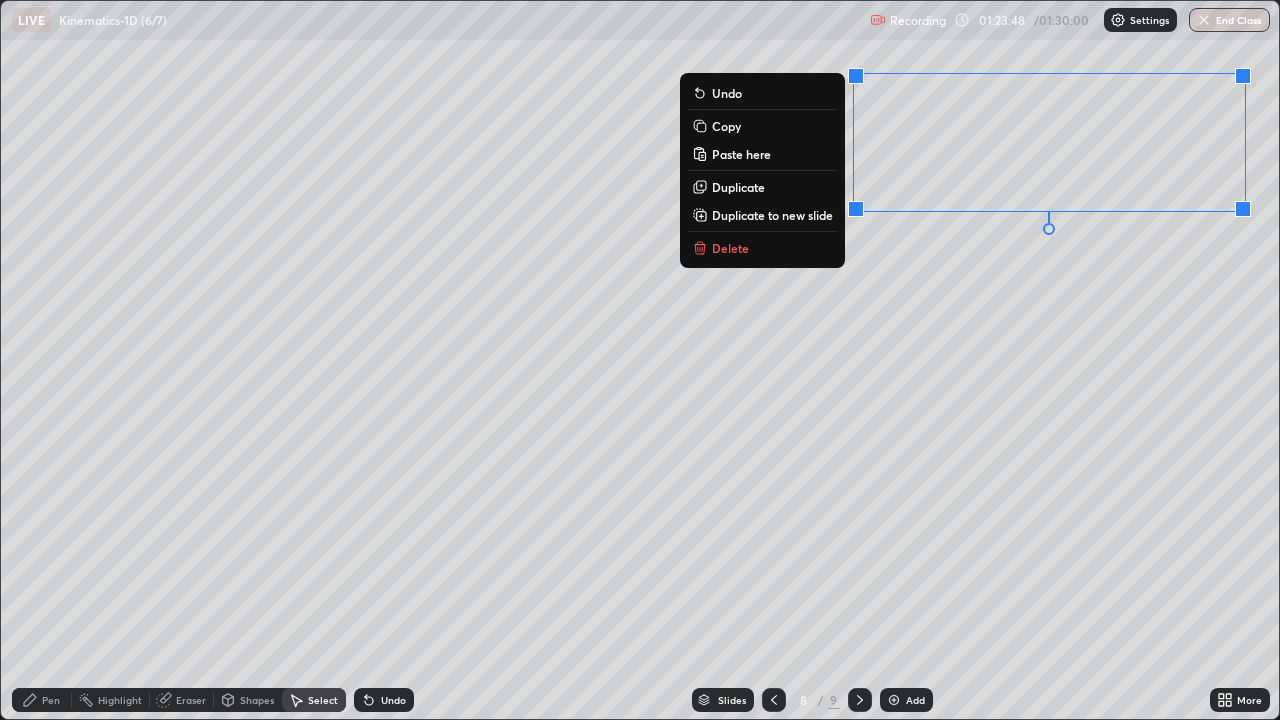 click on "Copy" at bounding box center [726, 126] 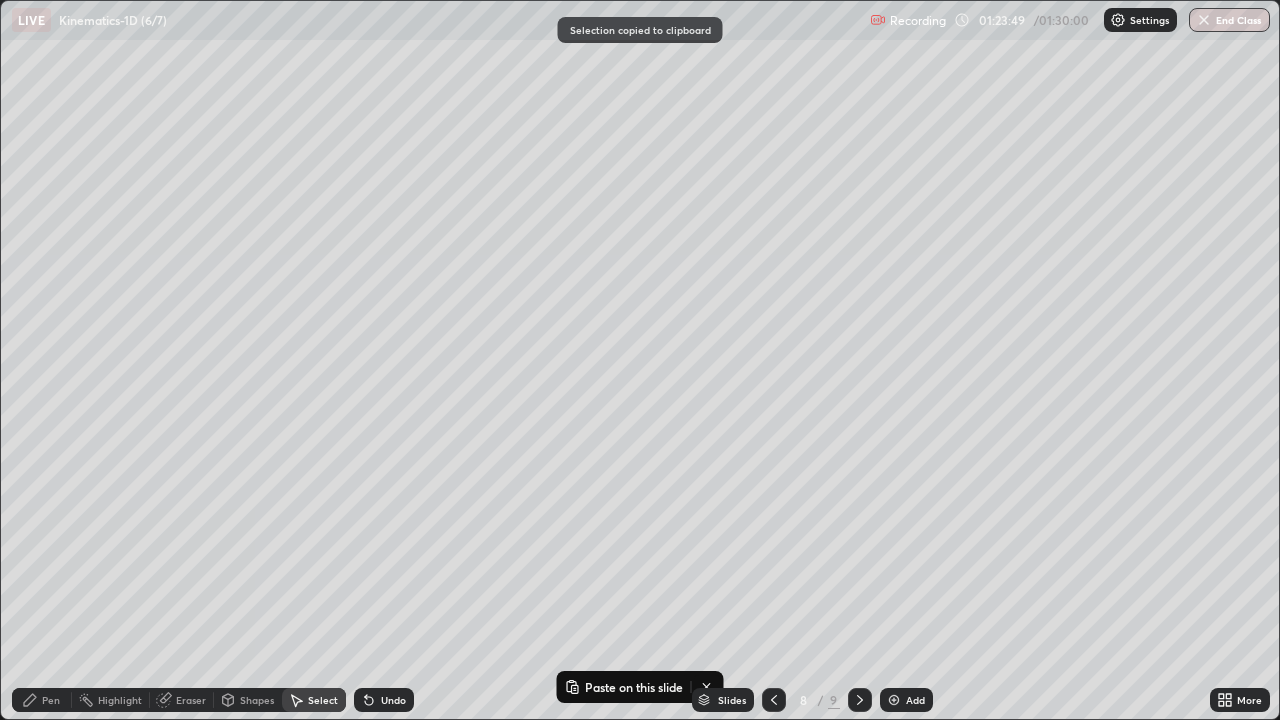 click 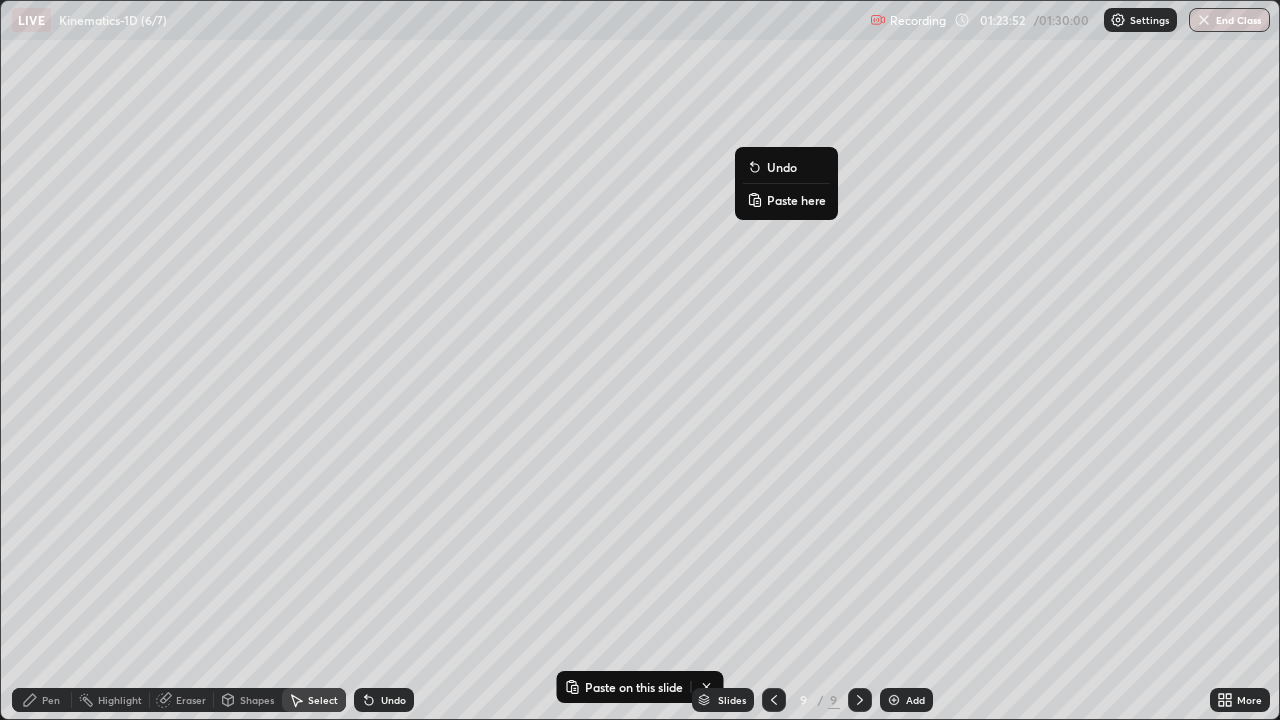 click on "Paste here" at bounding box center (796, 200) 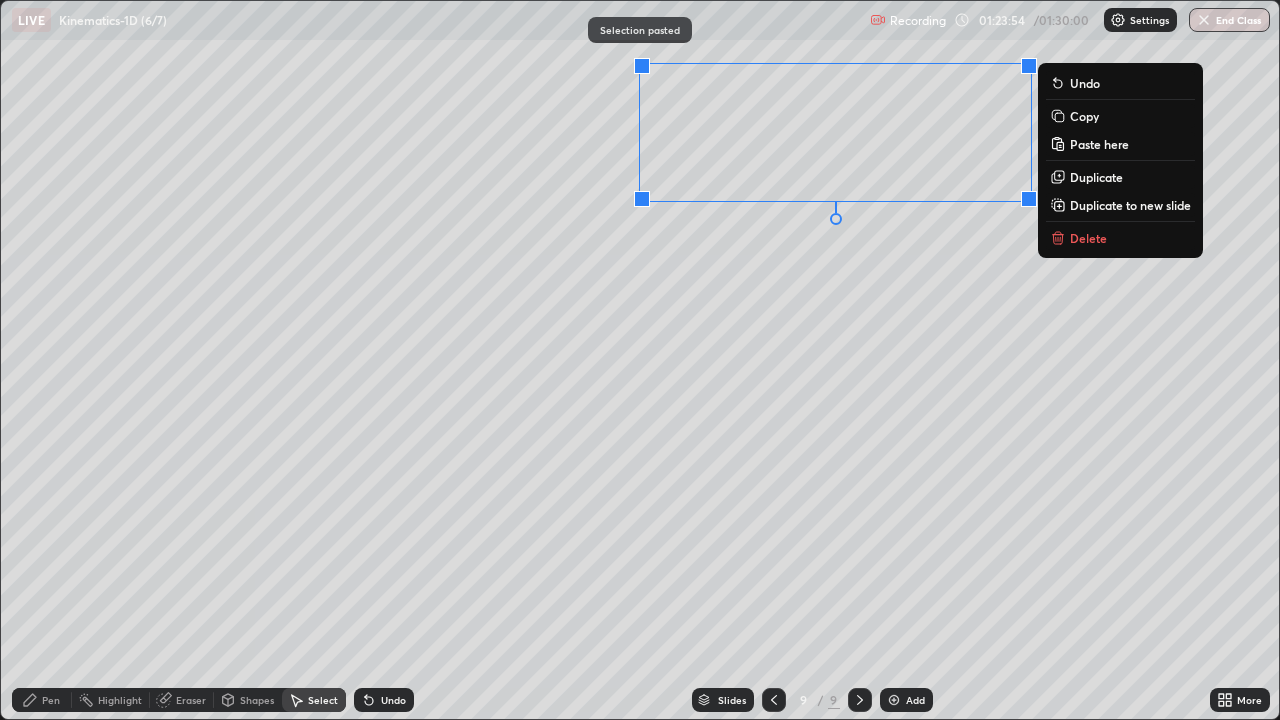 click on "0 ° Undo Copy Paste here Duplicate Duplicate to new slide Delete" at bounding box center [640, 360] 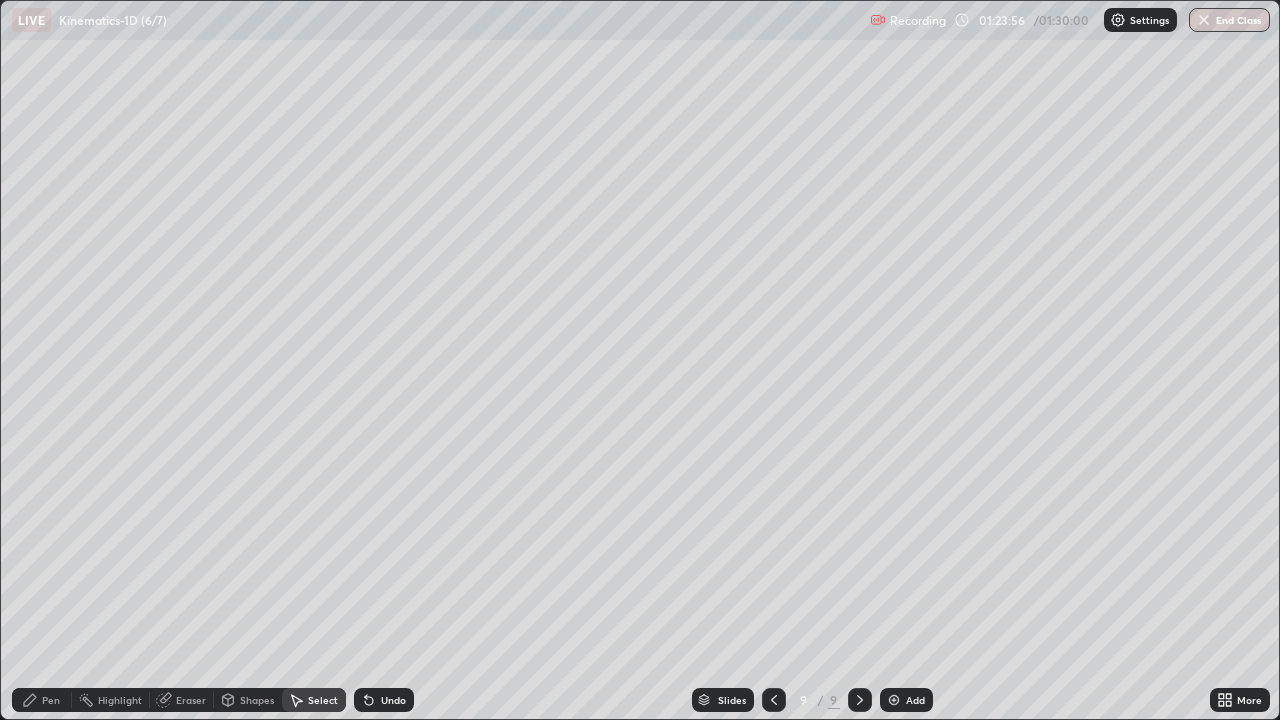 click on "Eraser" at bounding box center (191, 700) 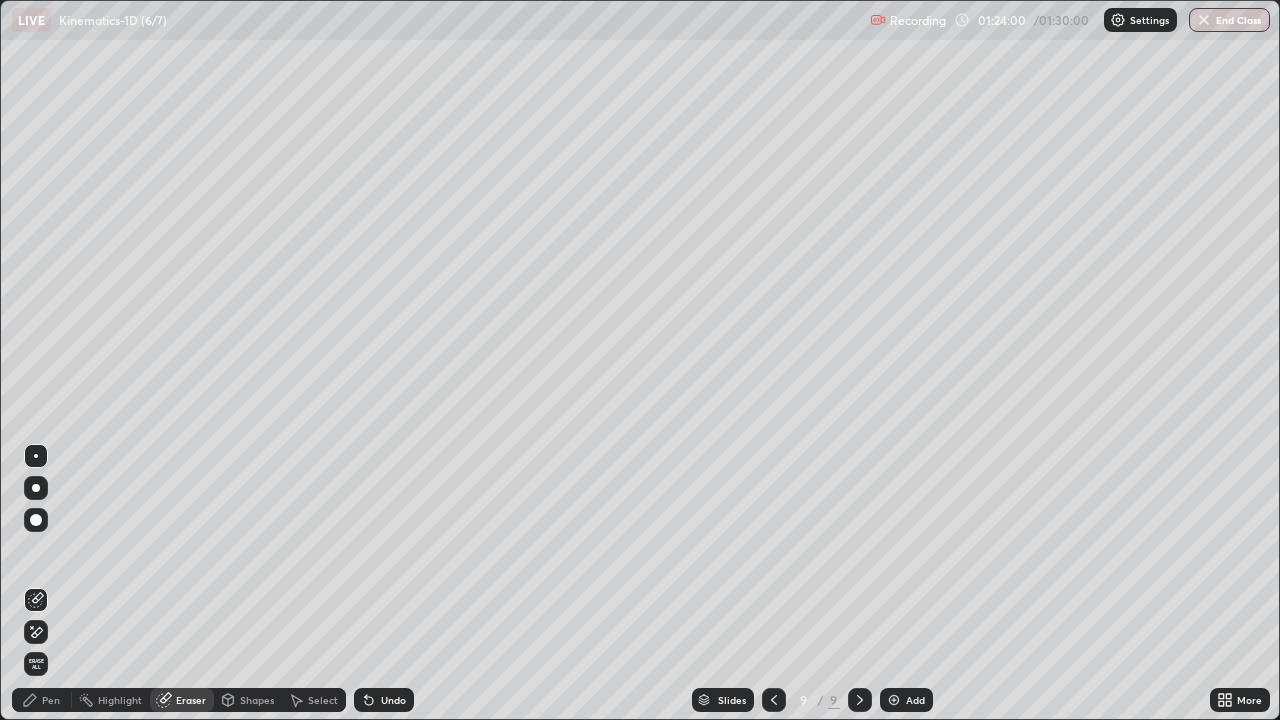 click on "Eraser" at bounding box center [191, 700] 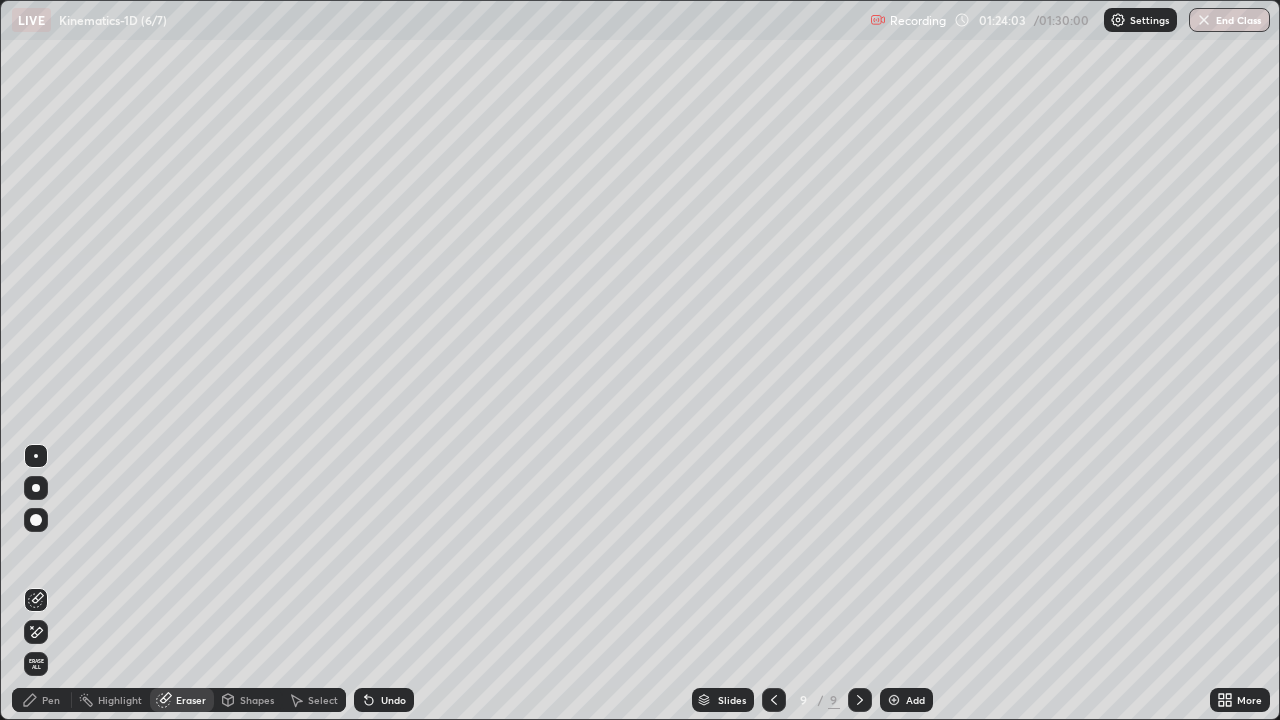 click on "Pen" at bounding box center (51, 700) 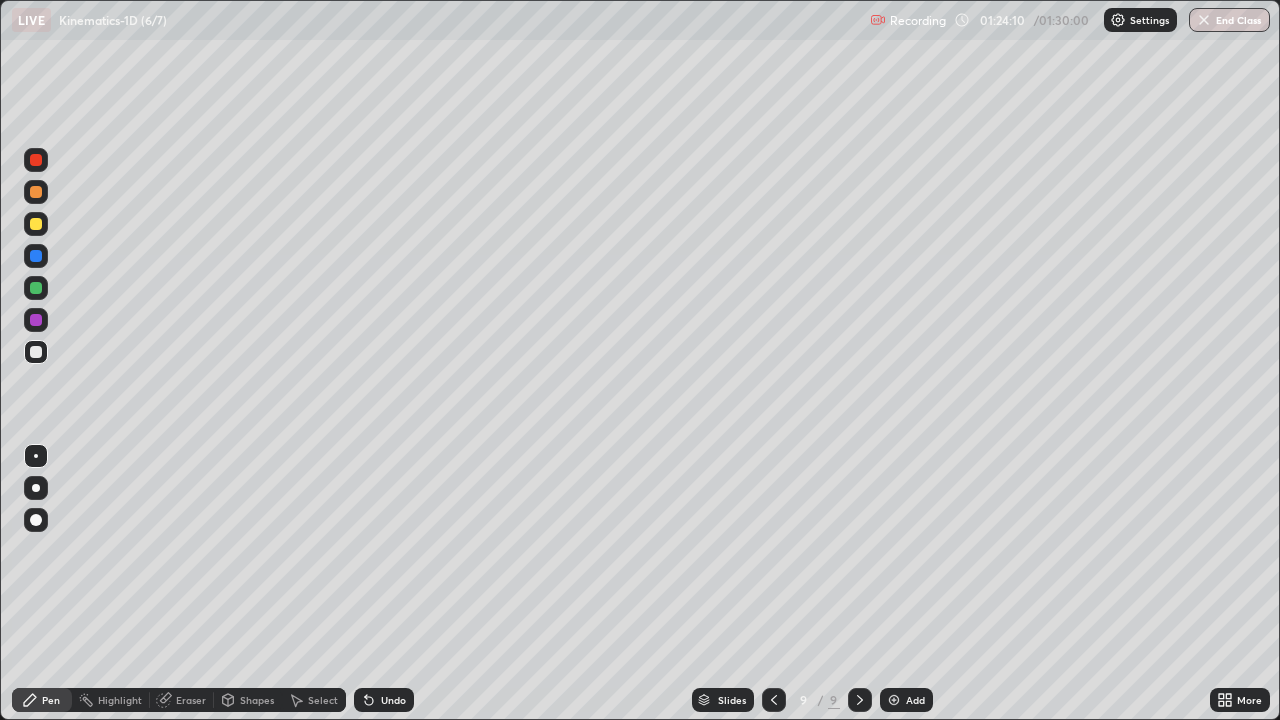 click on "Eraser" at bounding box center (191, 700) 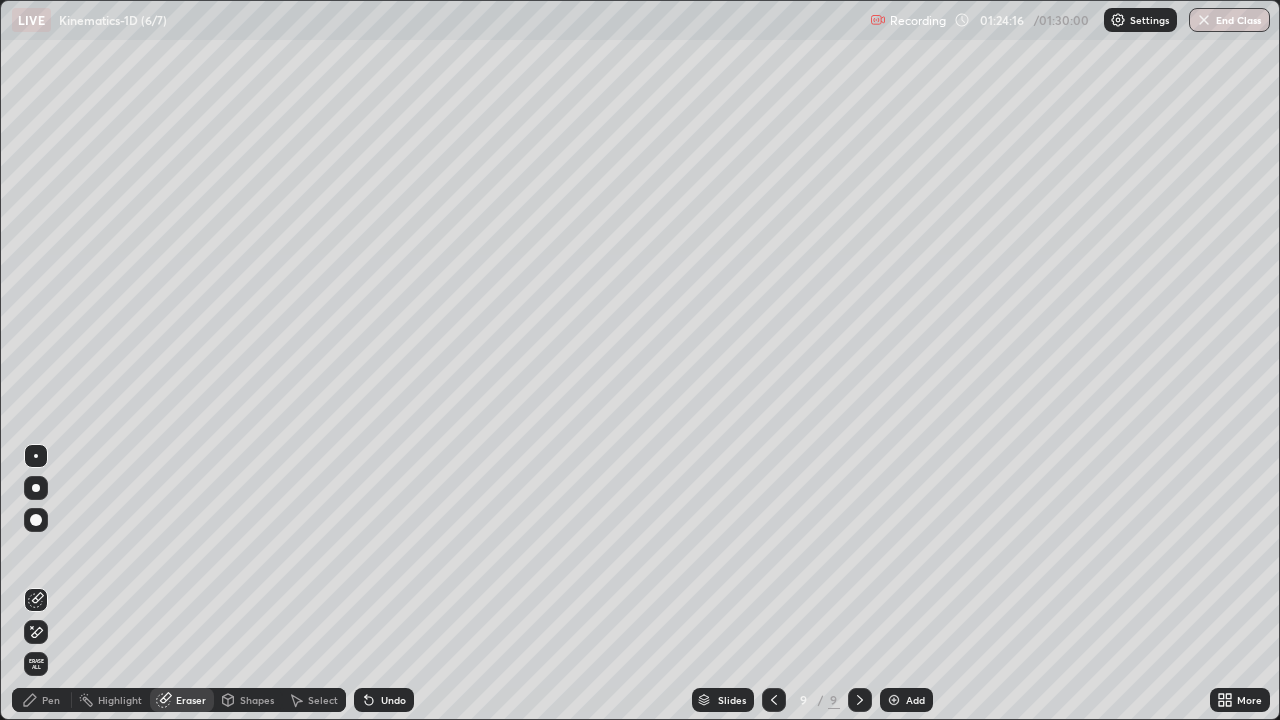 click on "Pen" at bounding box center (51, 700) 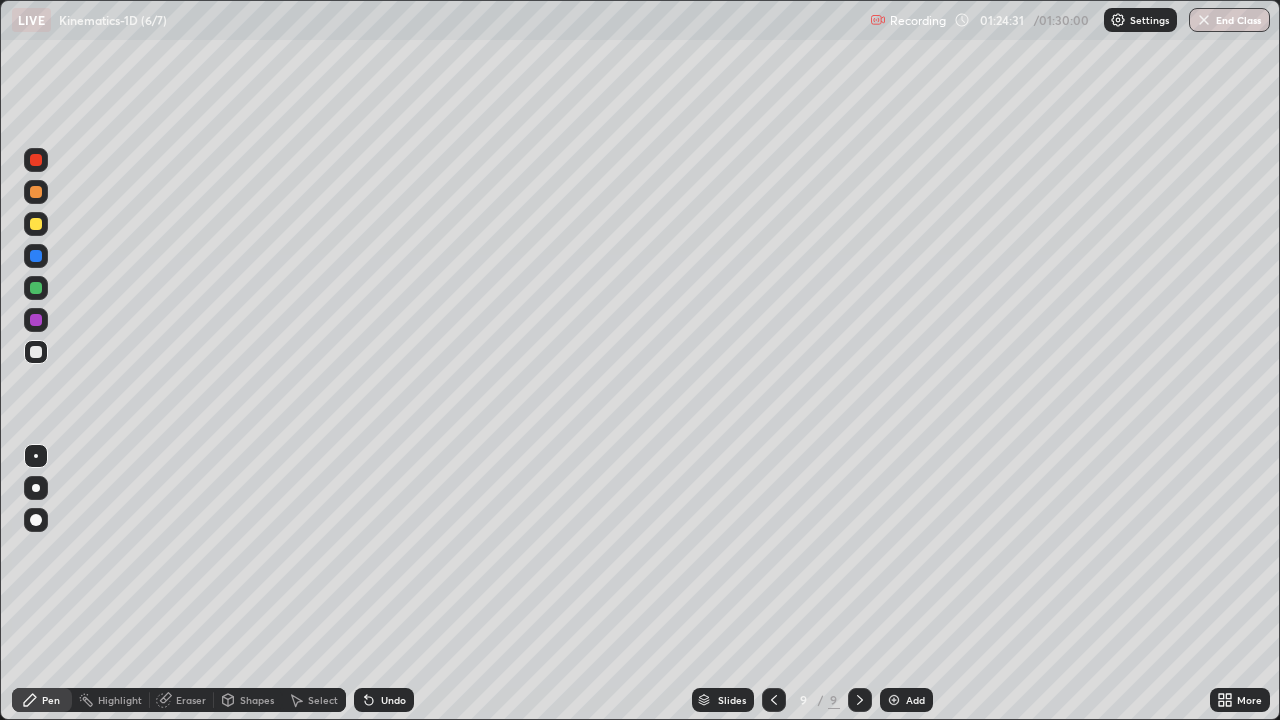 click on "Select" at bounding box center [323, 700] 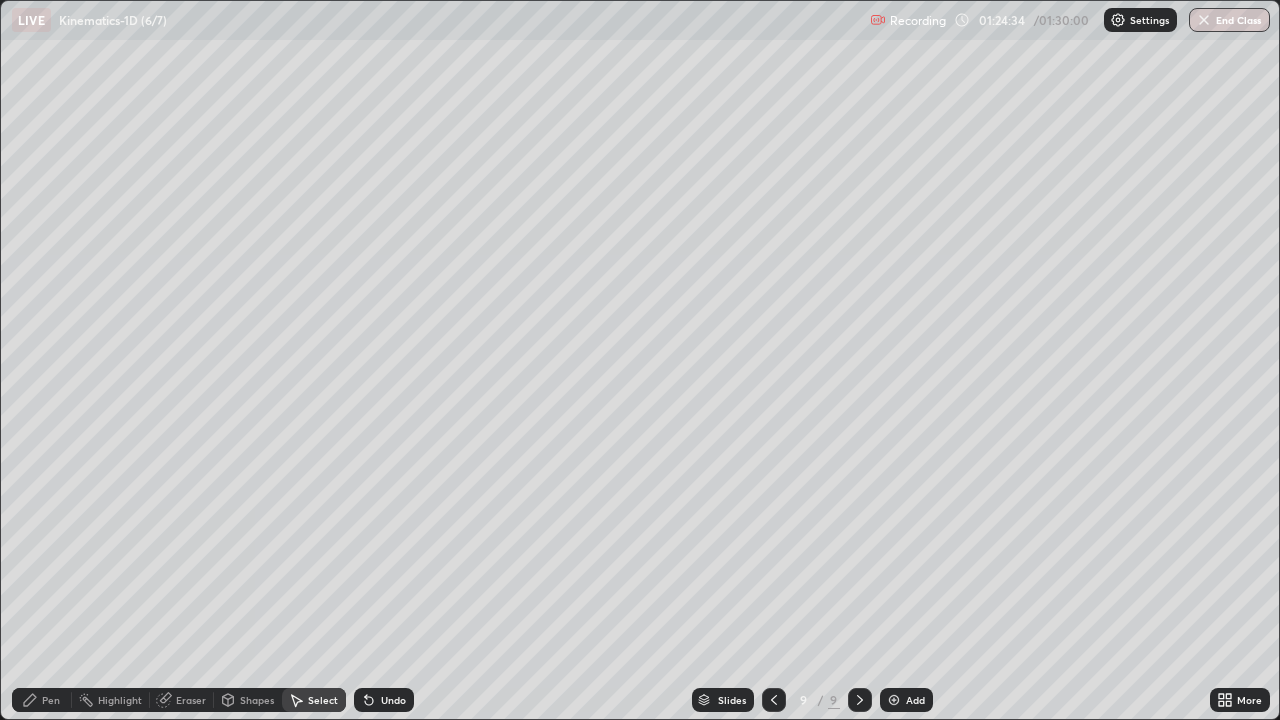 click on "Pen" at bounding box center [51, 700] 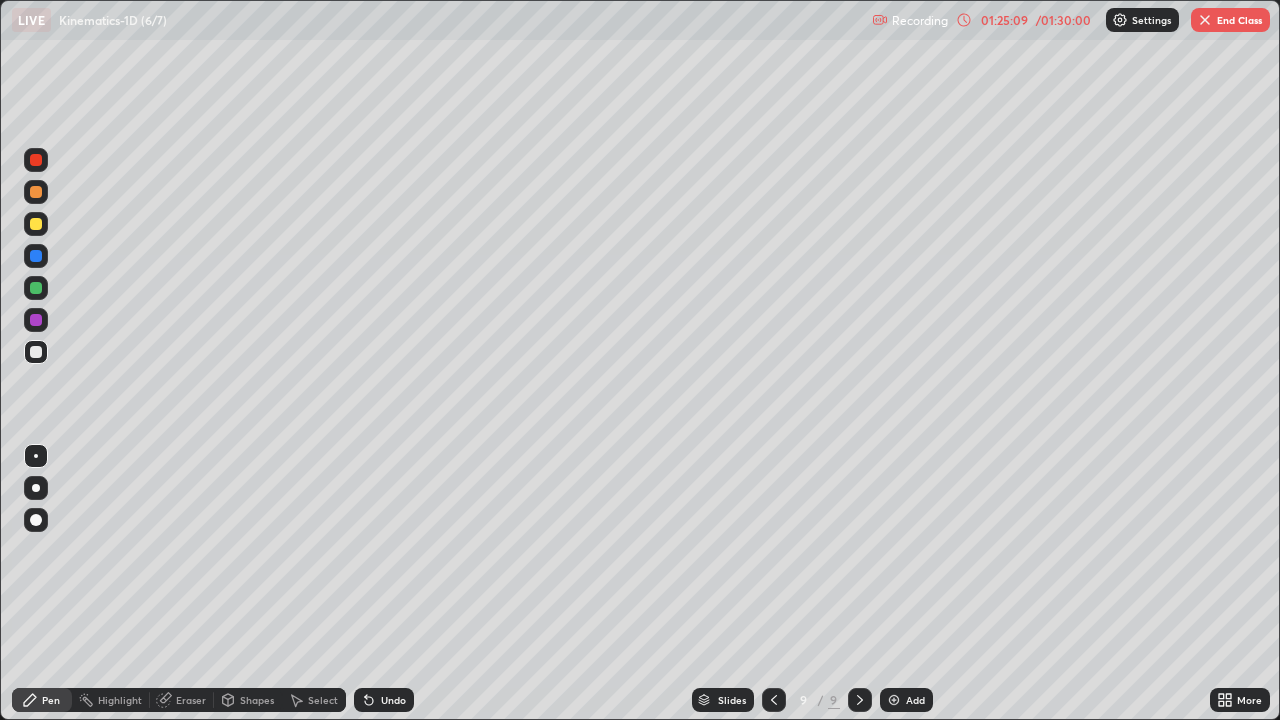 click on "Undo" at bounding box center (393, 700) 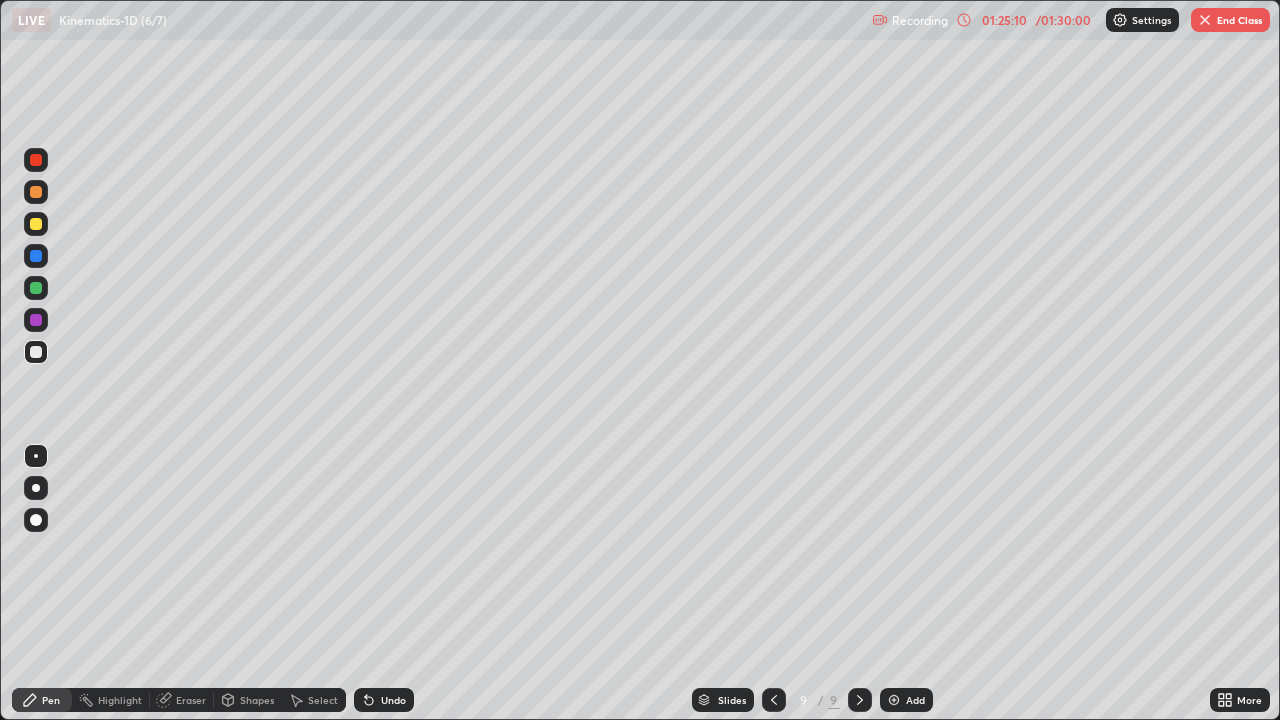 click on "Undo" at bounding box center [393, 700] 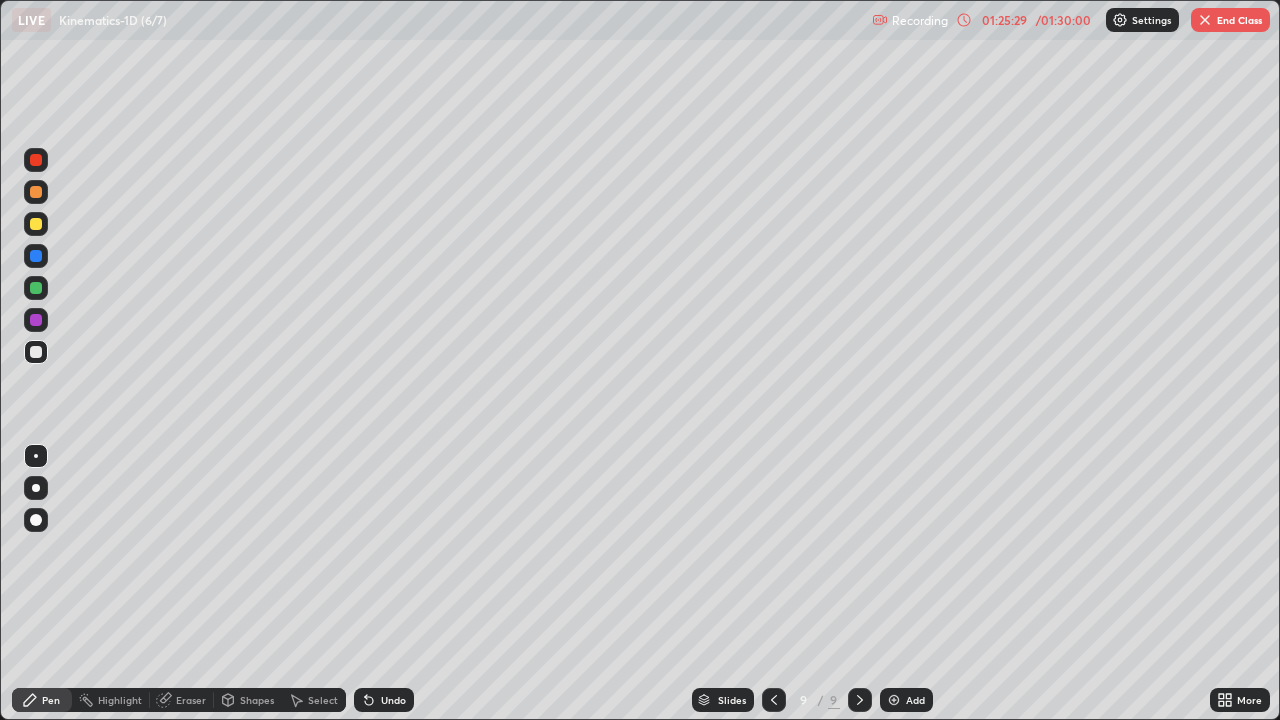 click at bounding box center (36, 224) 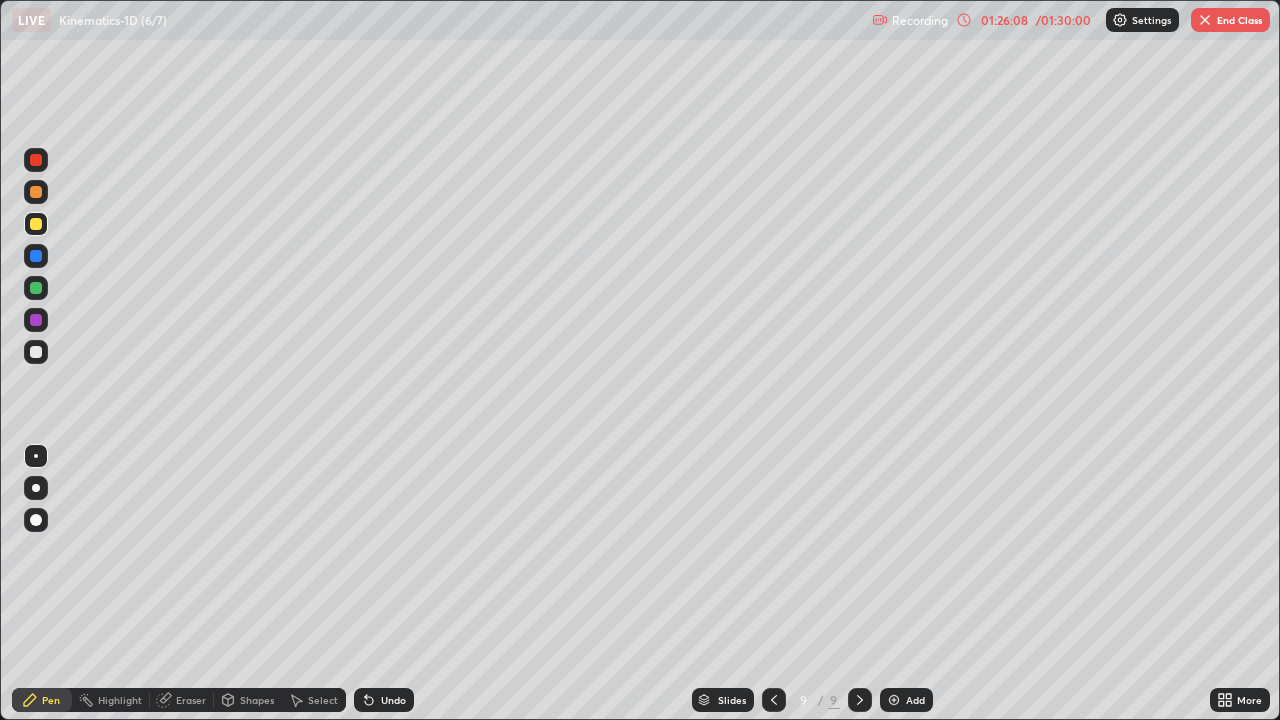 click on "Undo" at bounding box center [393, 700] 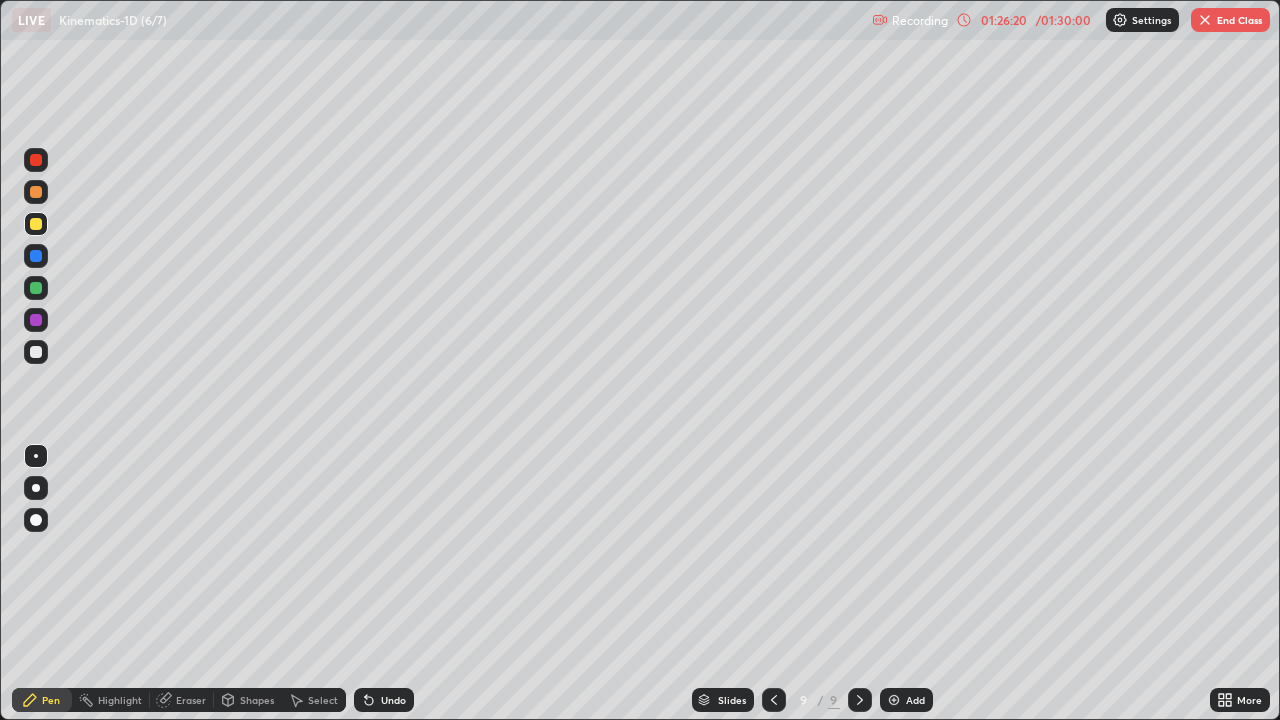 click at bounding box center (36, 320) 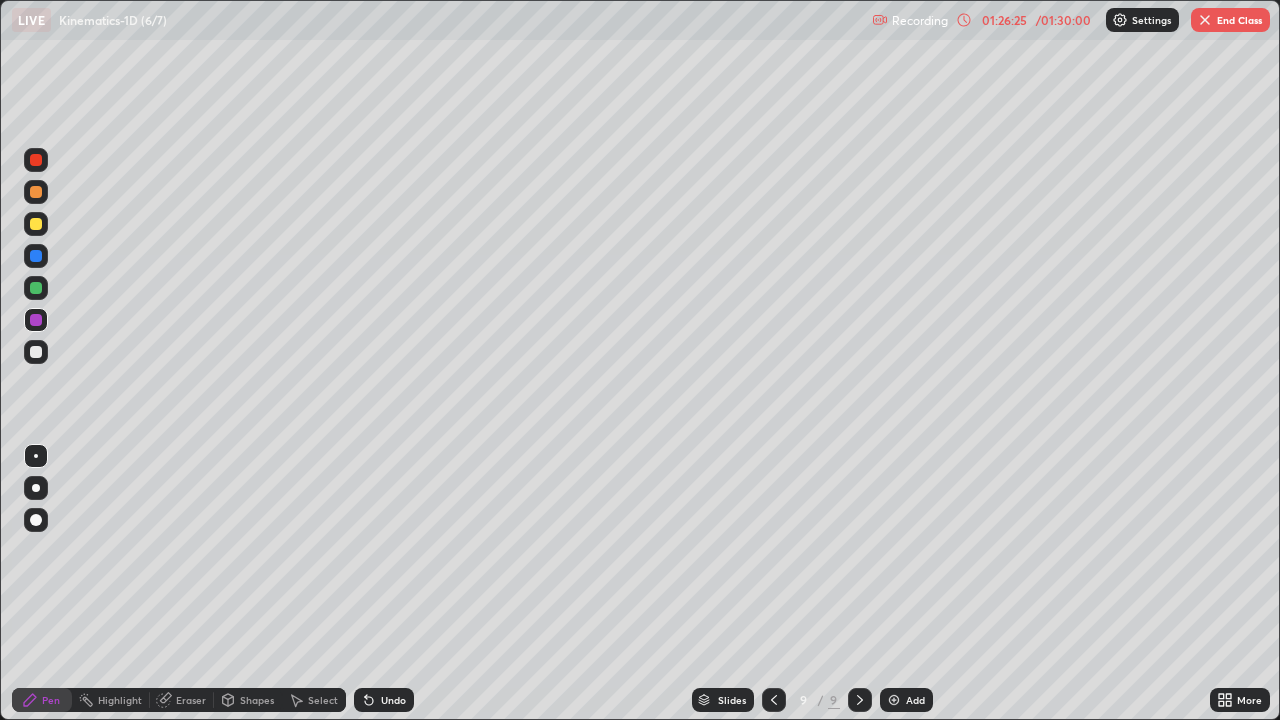click at bounding box center [36, 352] 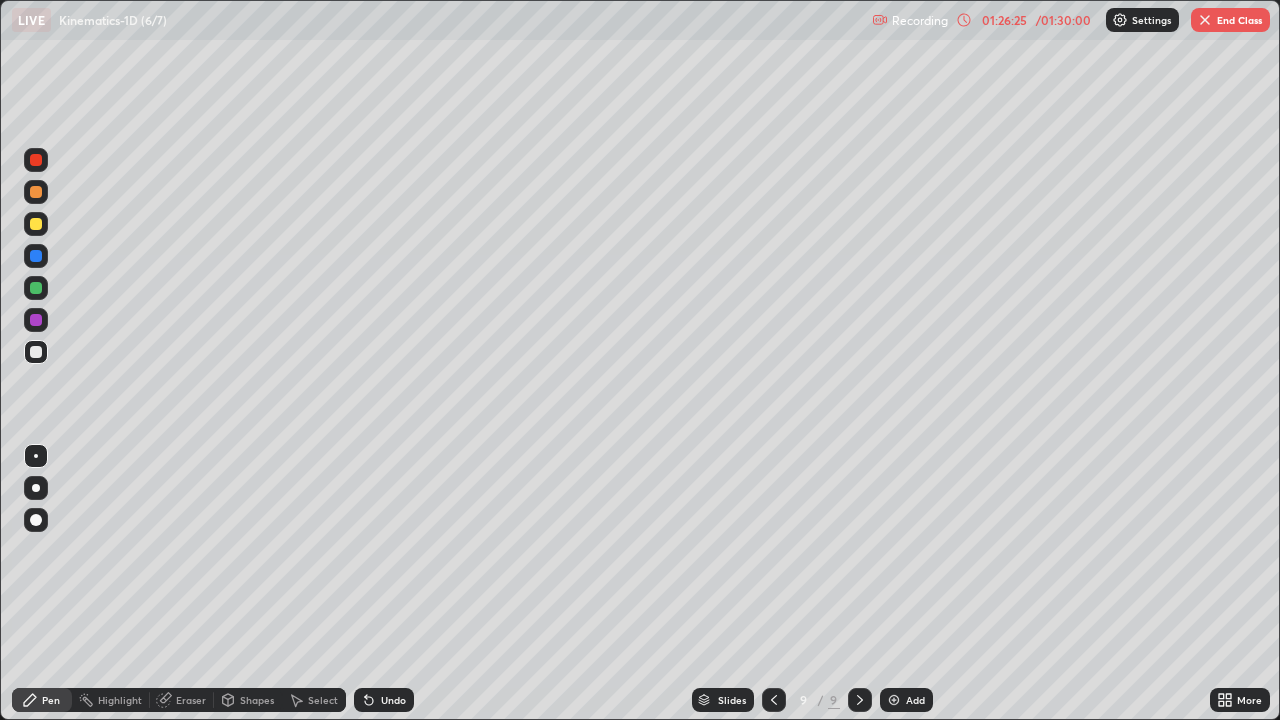 click at bounding box center [36, 352] 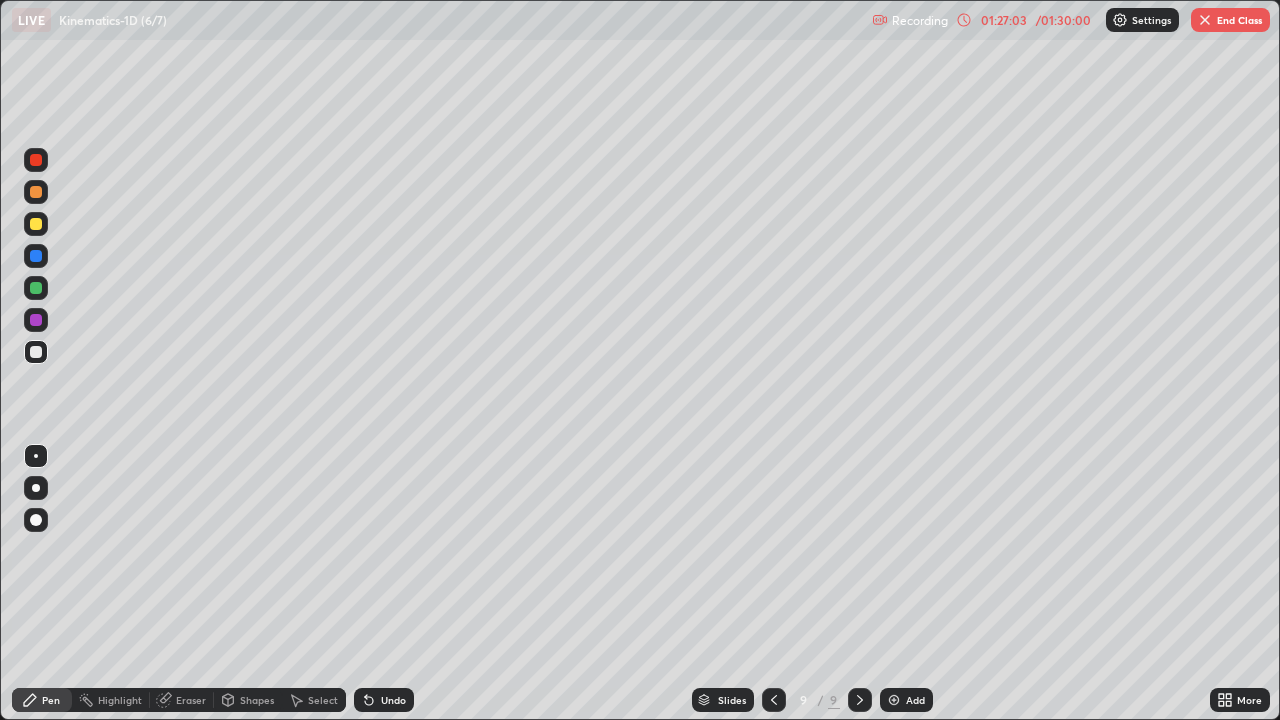 click at bounding box center [36, 320] 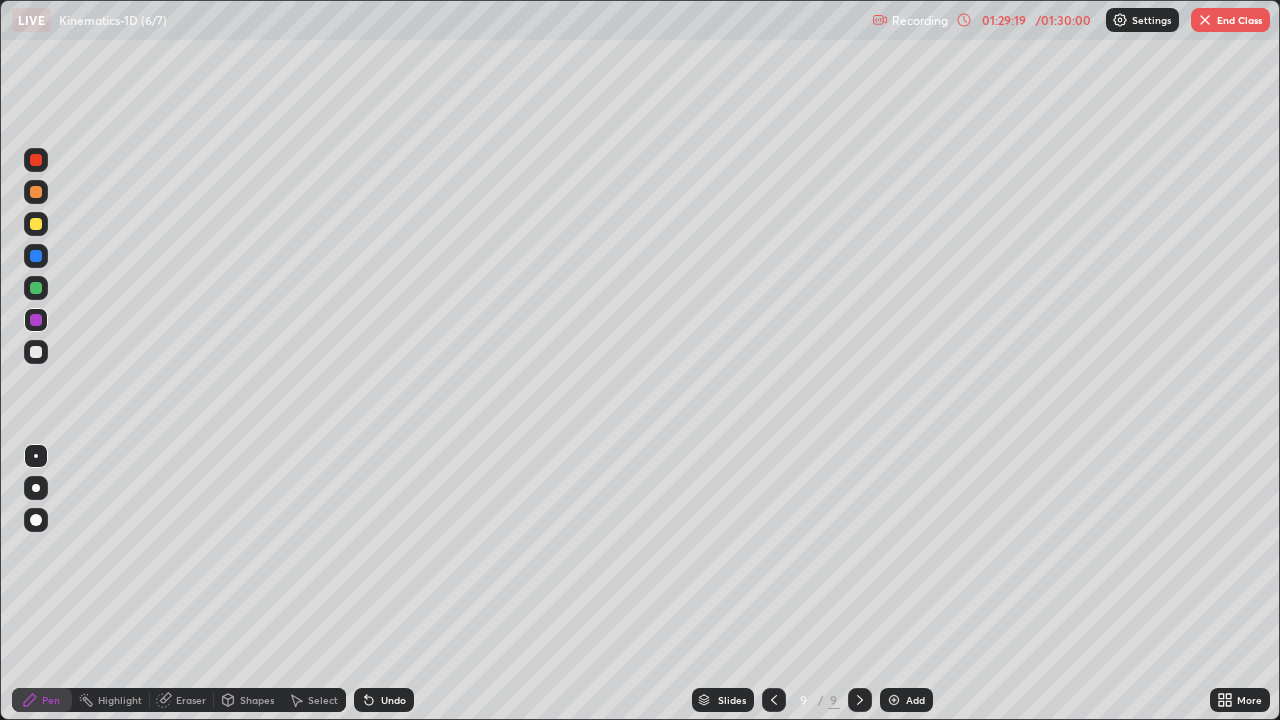 click on "/  01:30:00" at bounding box center [1063, 20] 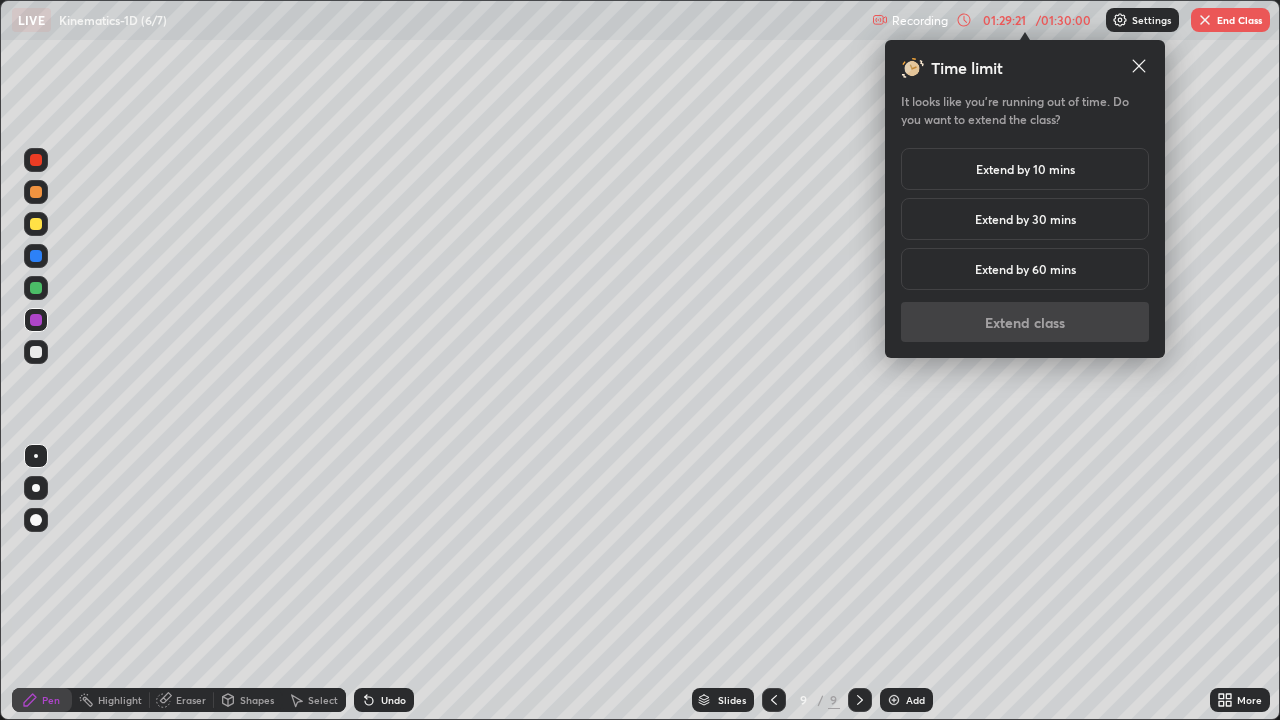 click on "Extend by 10 mins" at bounding box center [1025, 169] 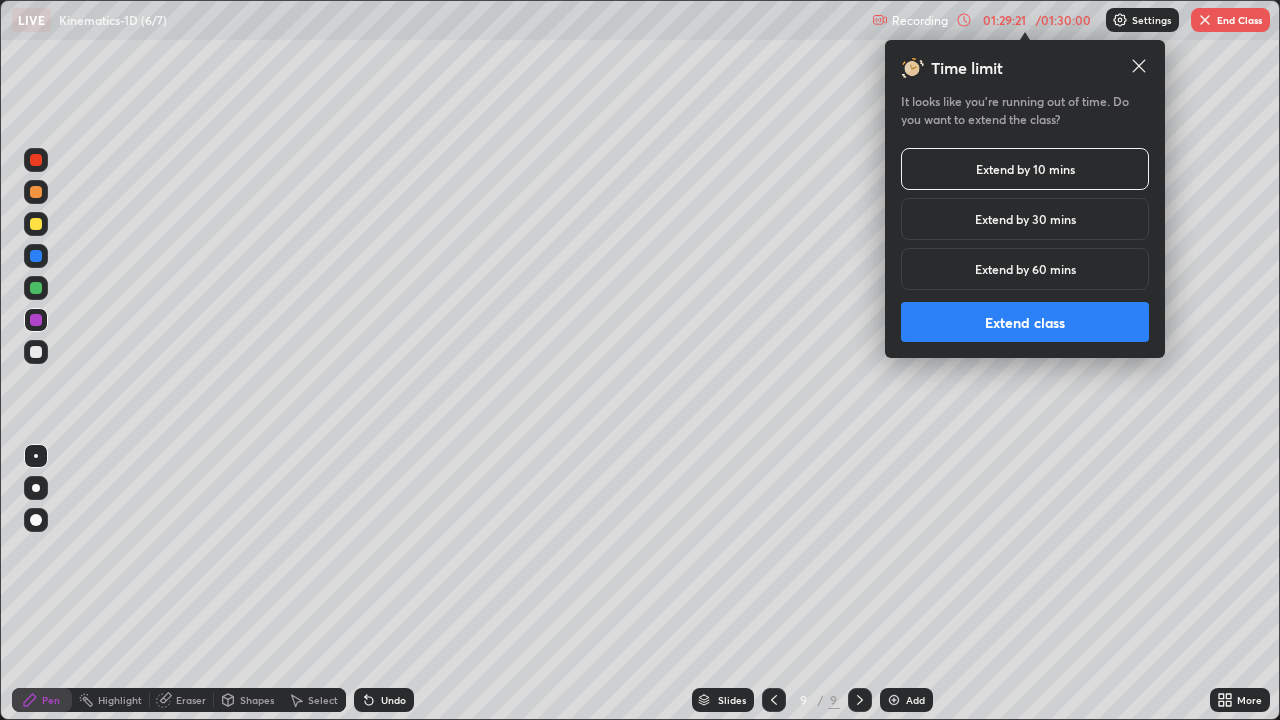 click on "Extend class" at bounding box center (1025, 322) 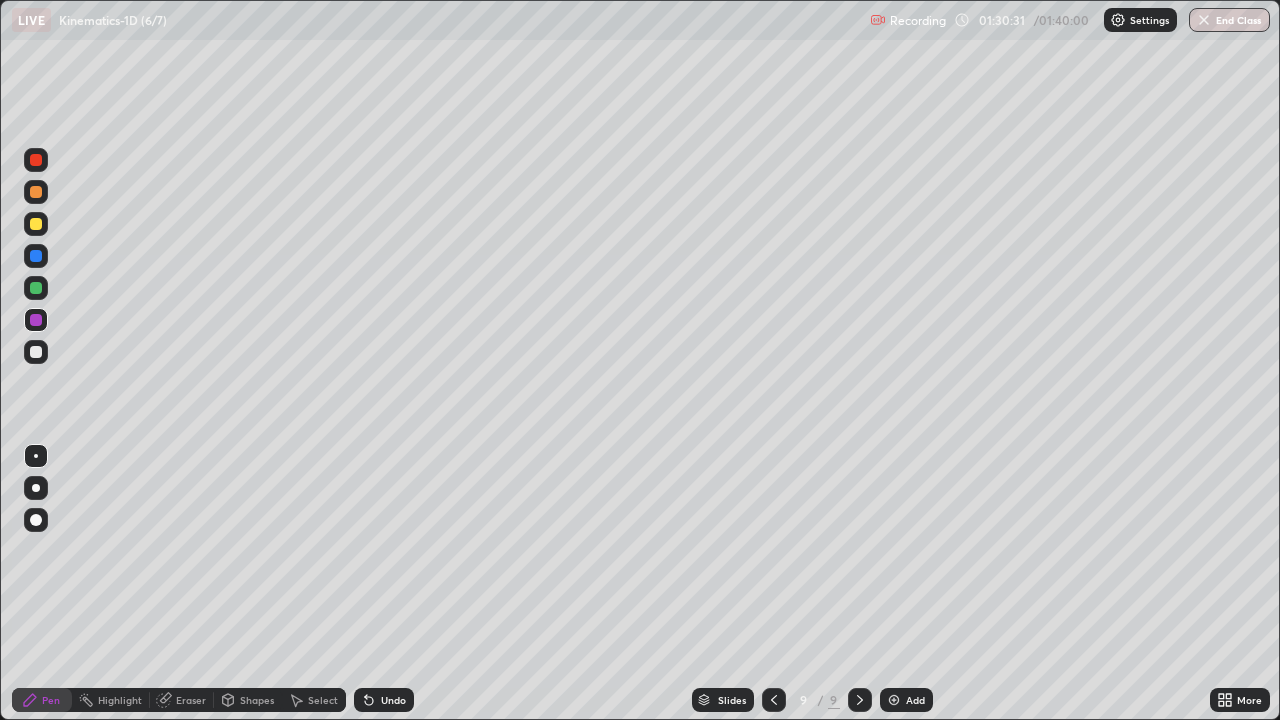 click on "End Class" at bounding box center (1229, 20) 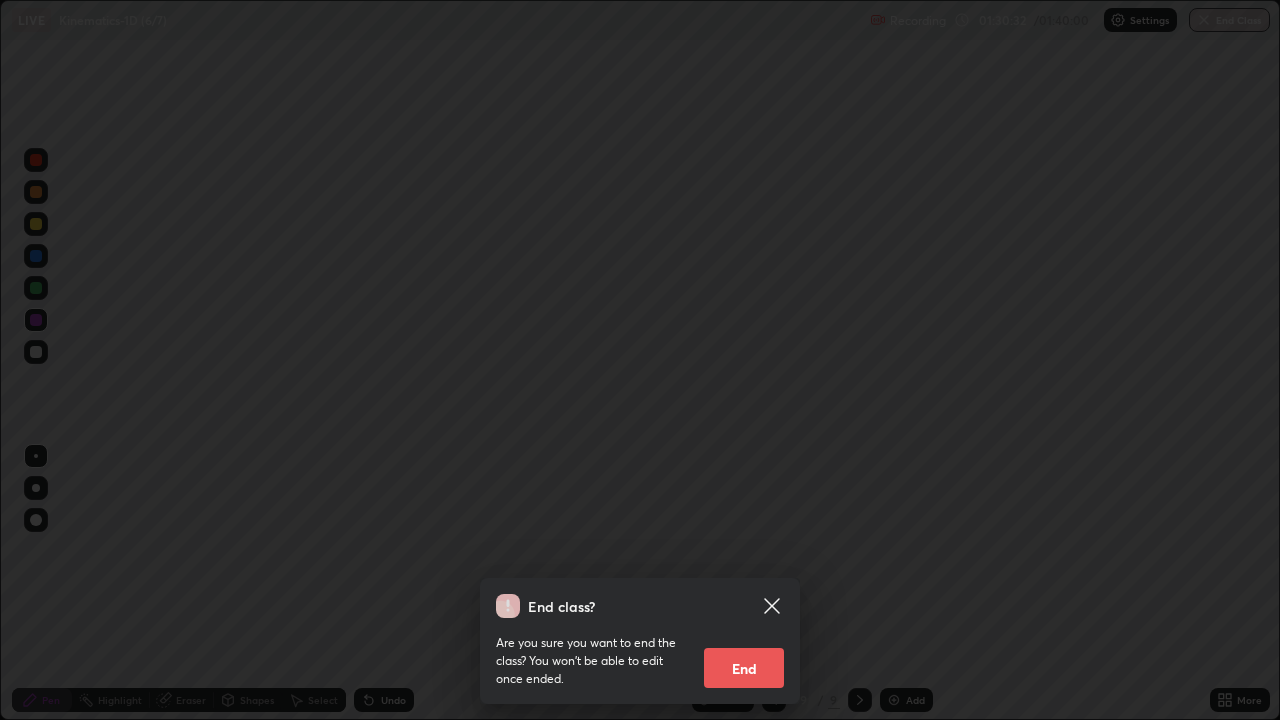 click on "End" at bounding box center [744, 668] 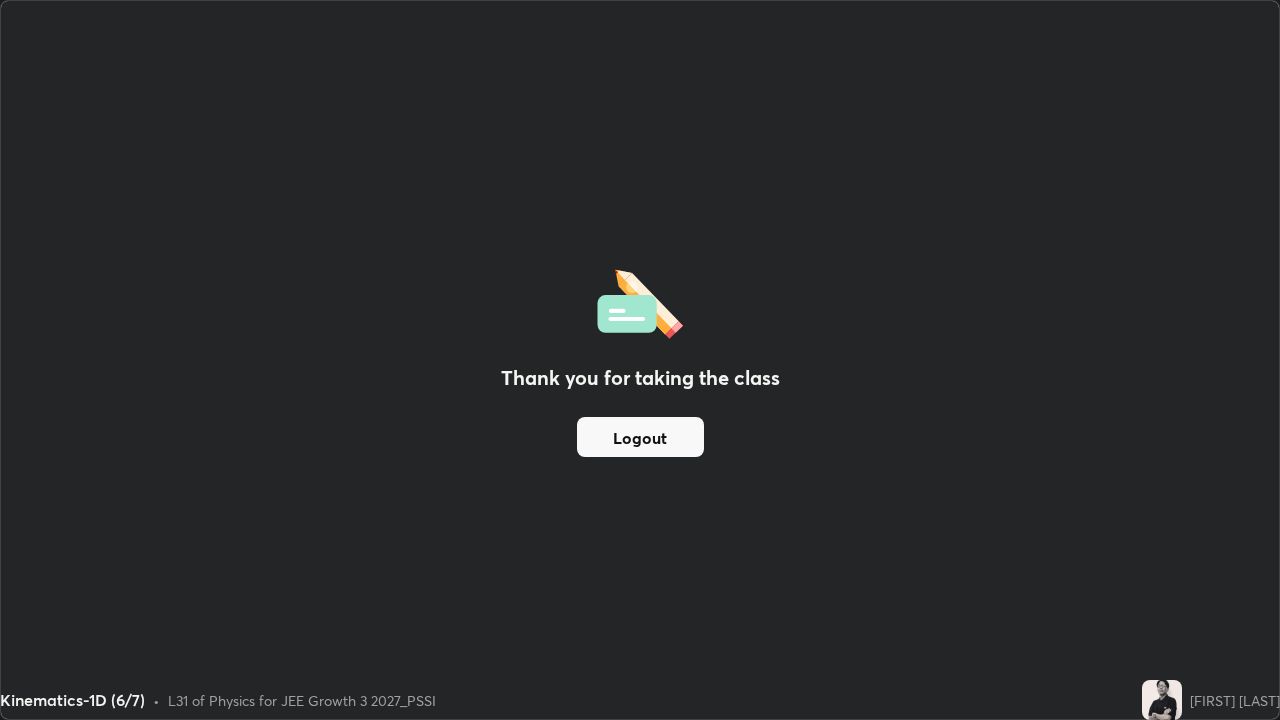 click on "Logout" at bounding box center [640, 437] 